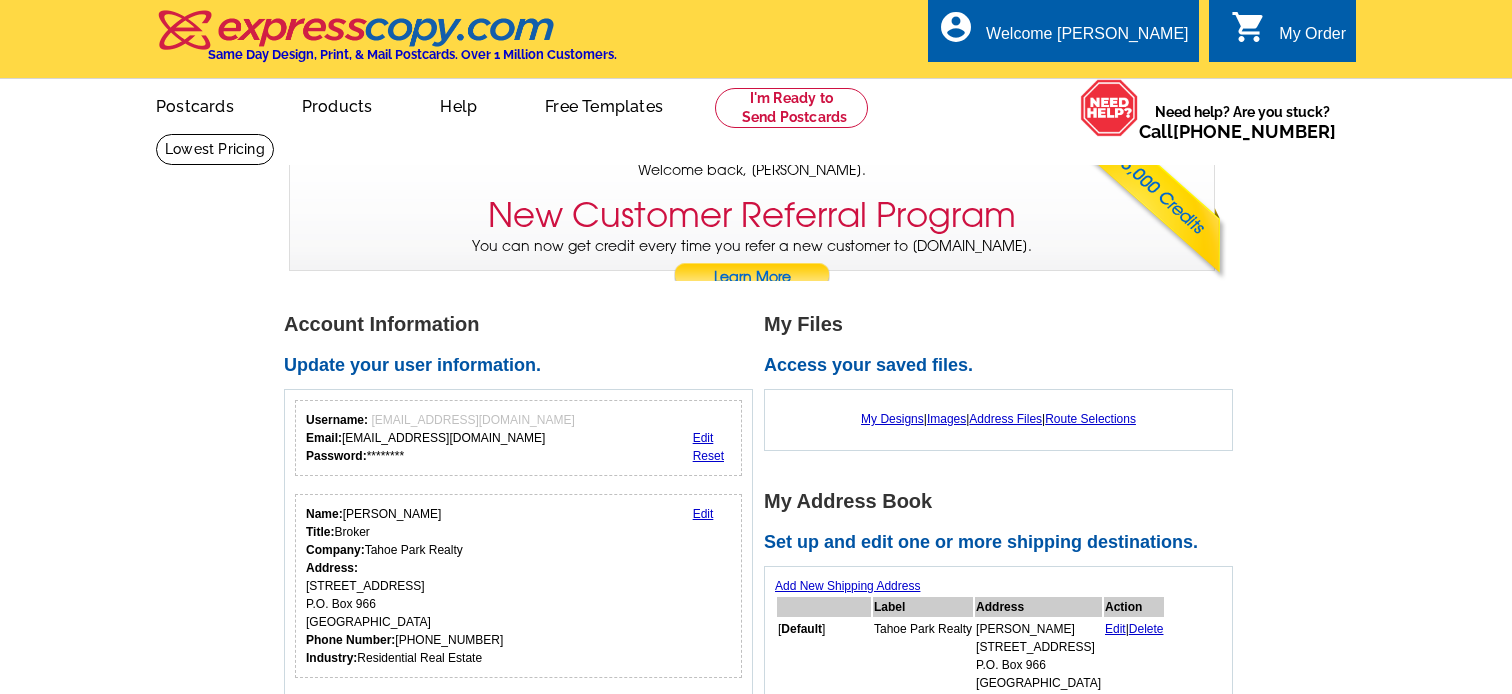 scroll, scrollTop: 0, scrollLeft: 0, axis: both 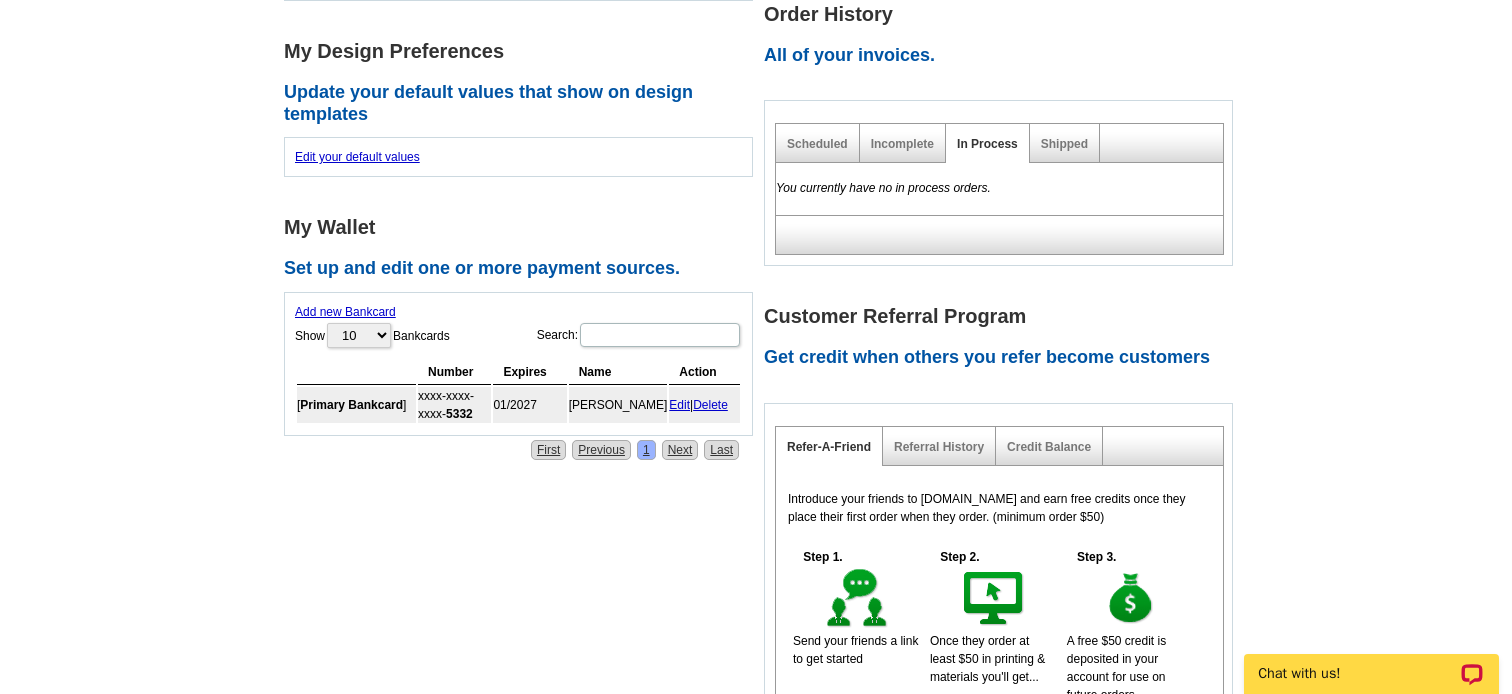 click on "Edit" at bounding box center (679, 405) 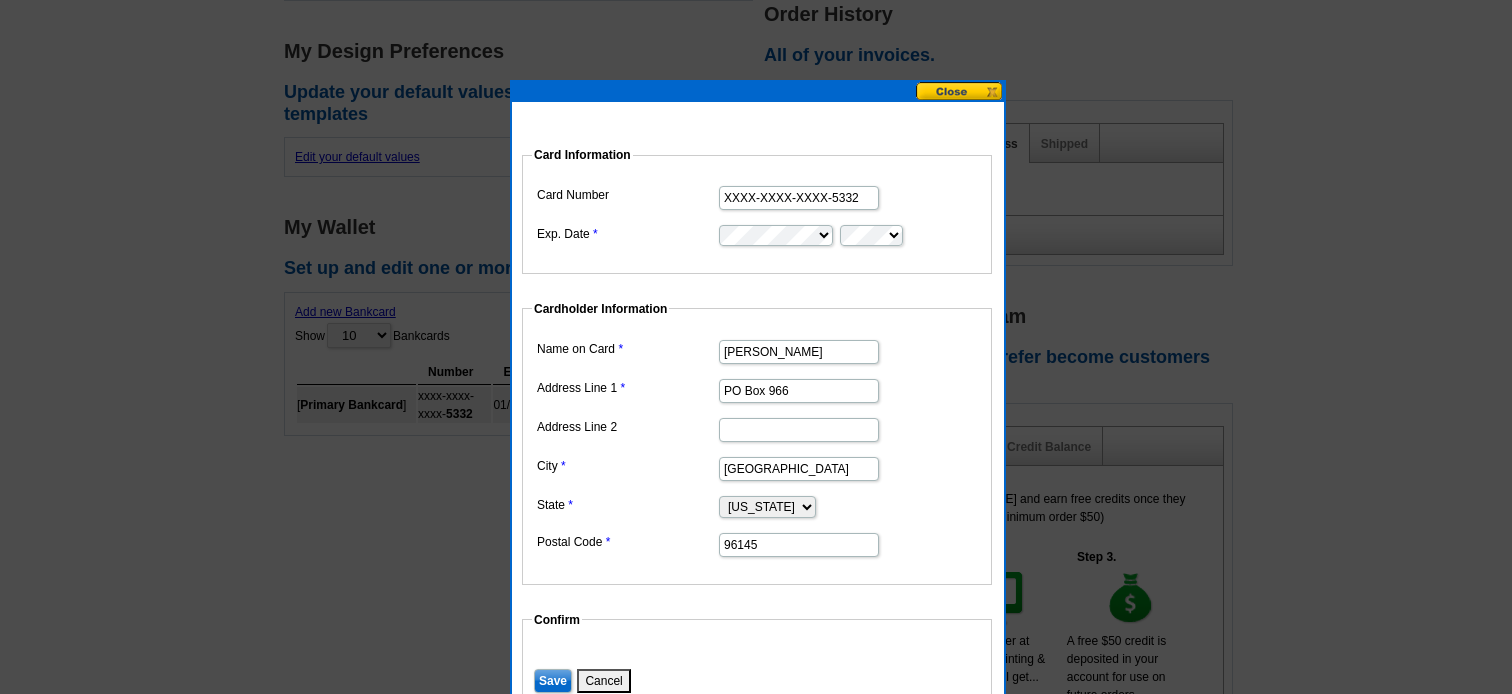 drag, startPoint x: 859, startPoint y: 199, endPoint x: 672, endPoint y: 179, distance: 188.06648 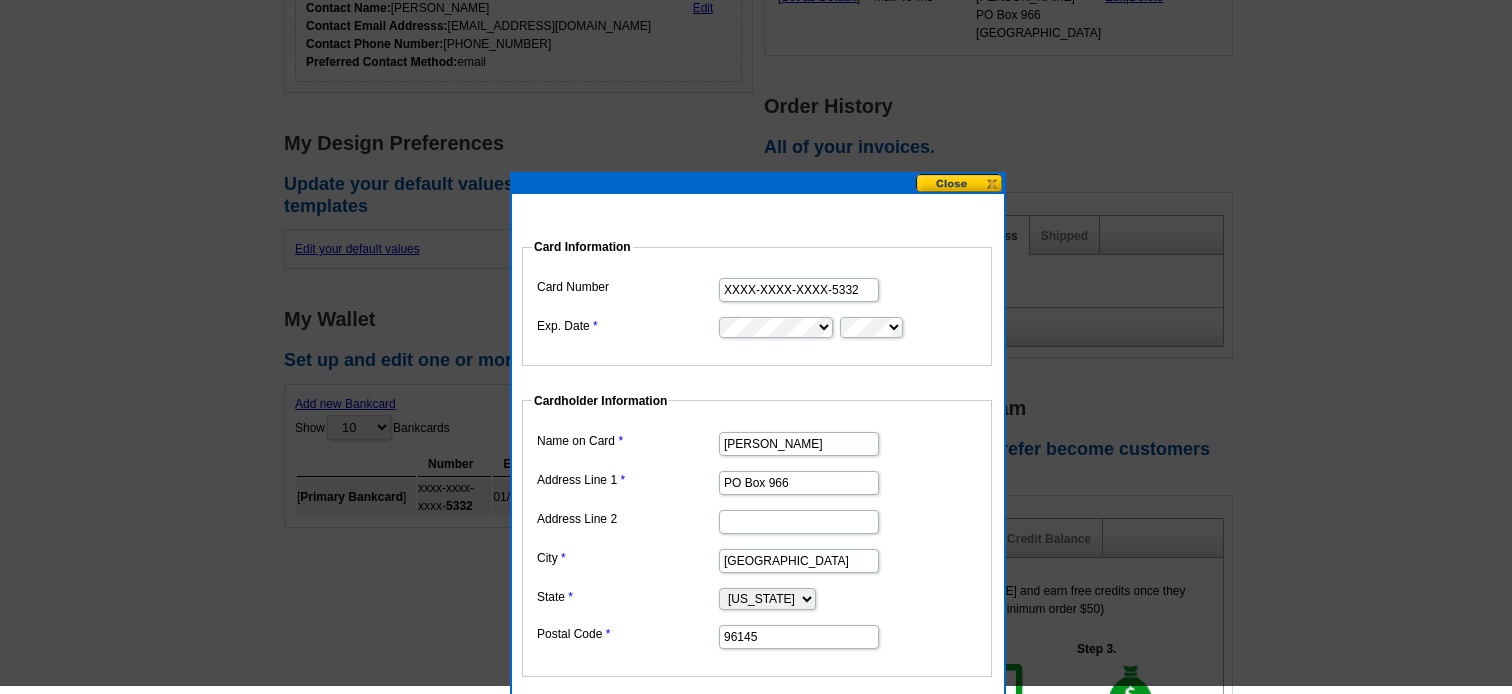 scroll, scrollTop: 700, scrollLeft: 0, axis: vertical 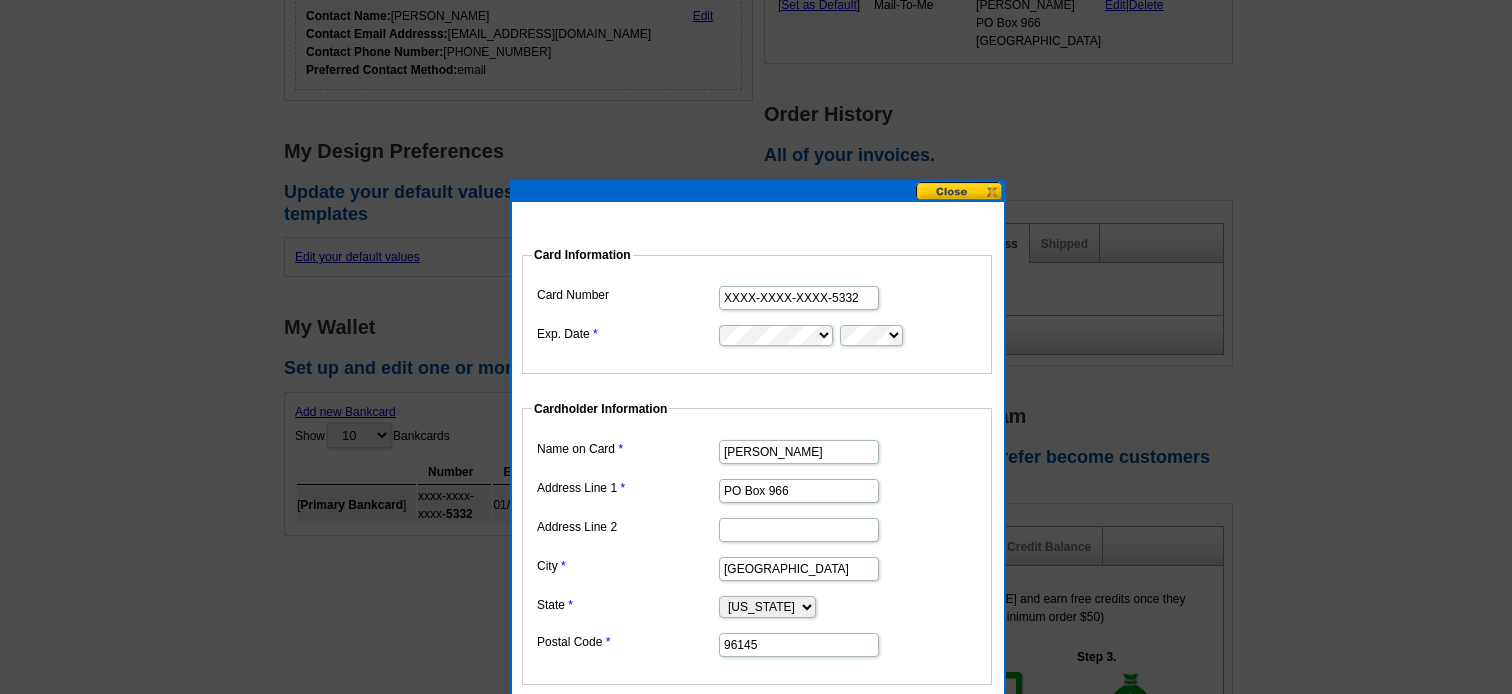 click on "XXXX-XXXX-XXXX-5332" at bounding box center [799, 298] 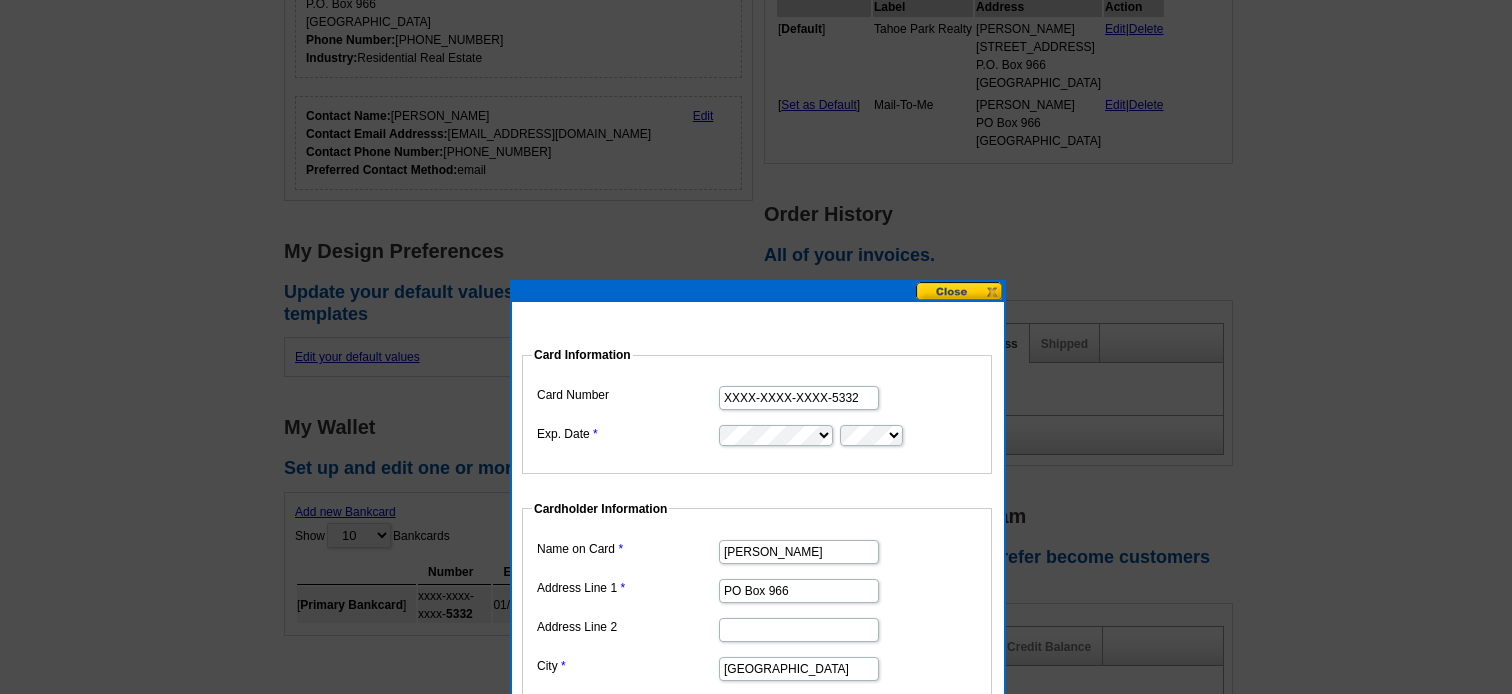 scroll, scrollTop: 600, scrollLeft: 0, axis: vertical 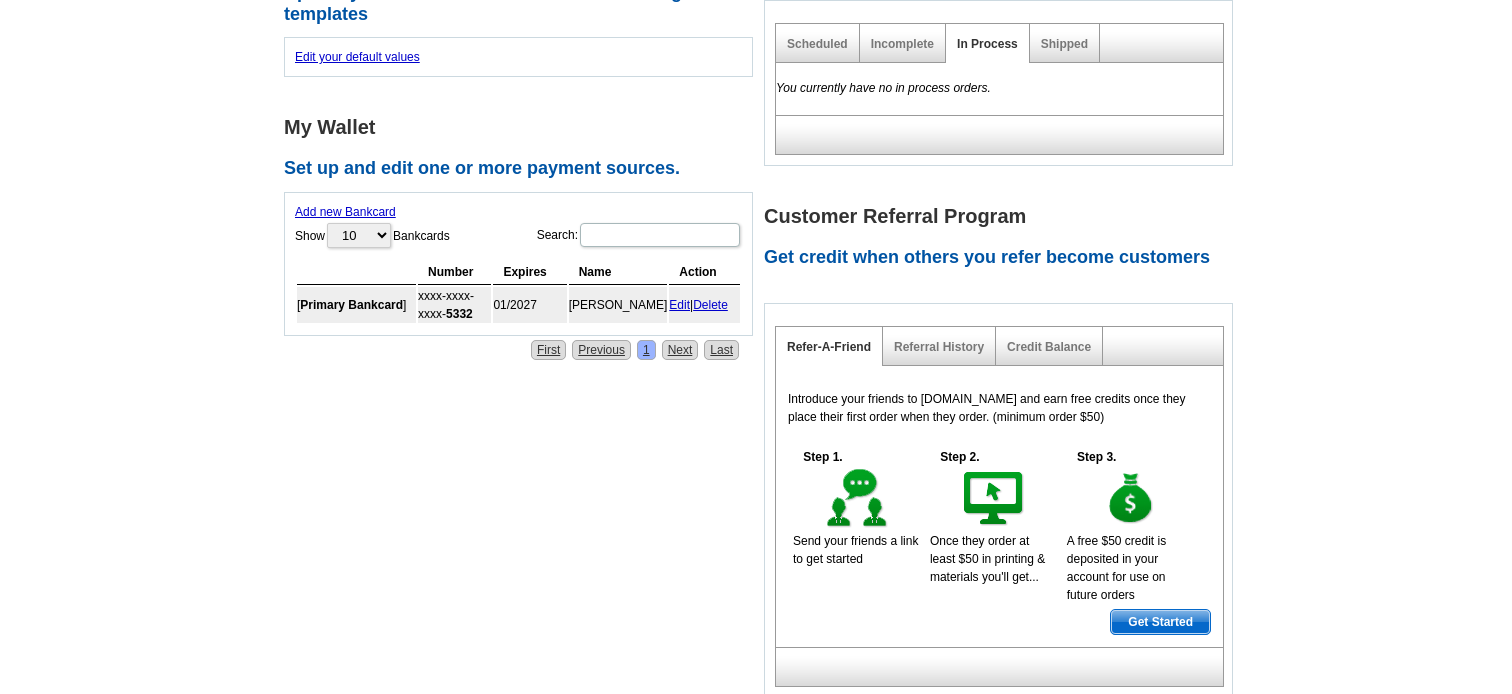 click on "Delete" at bounding box center (710, 305) 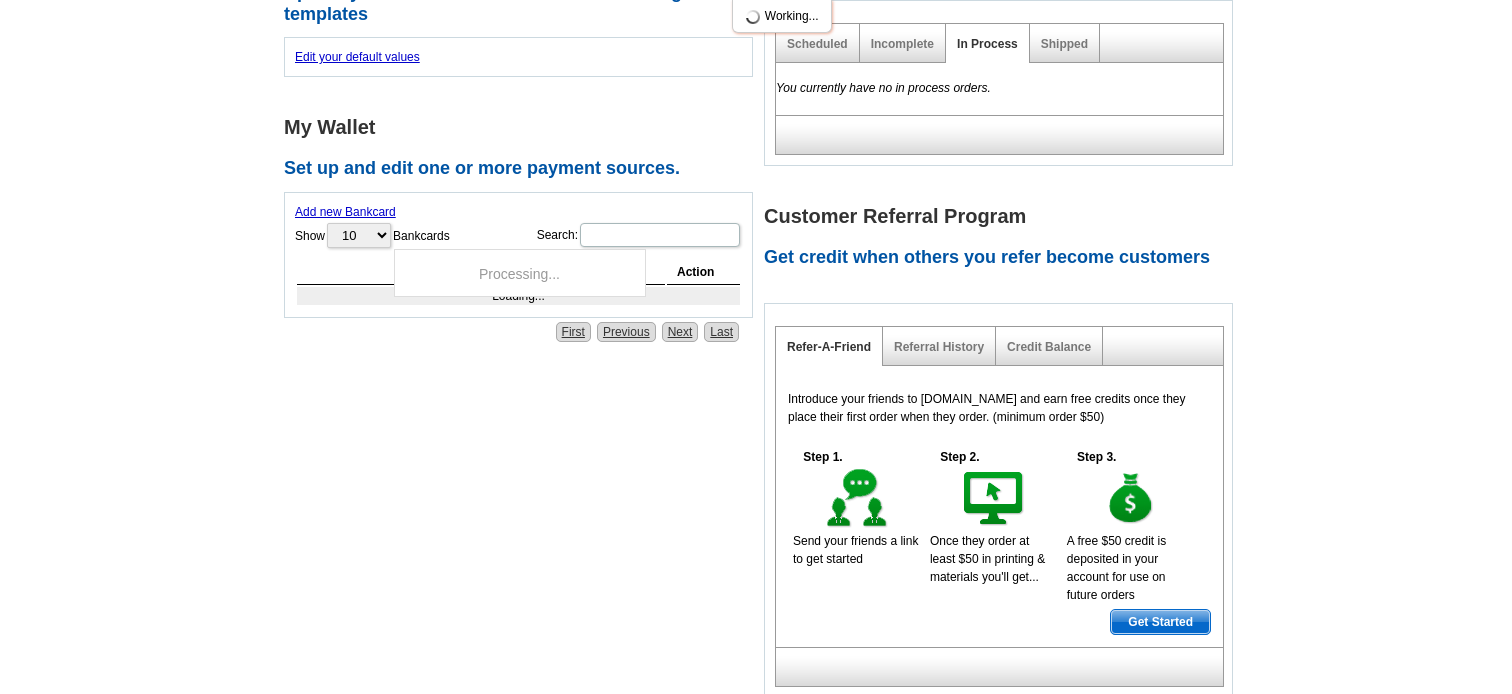 scroll, scrollTop: 900, scrollLeft: 0, axis: vertical 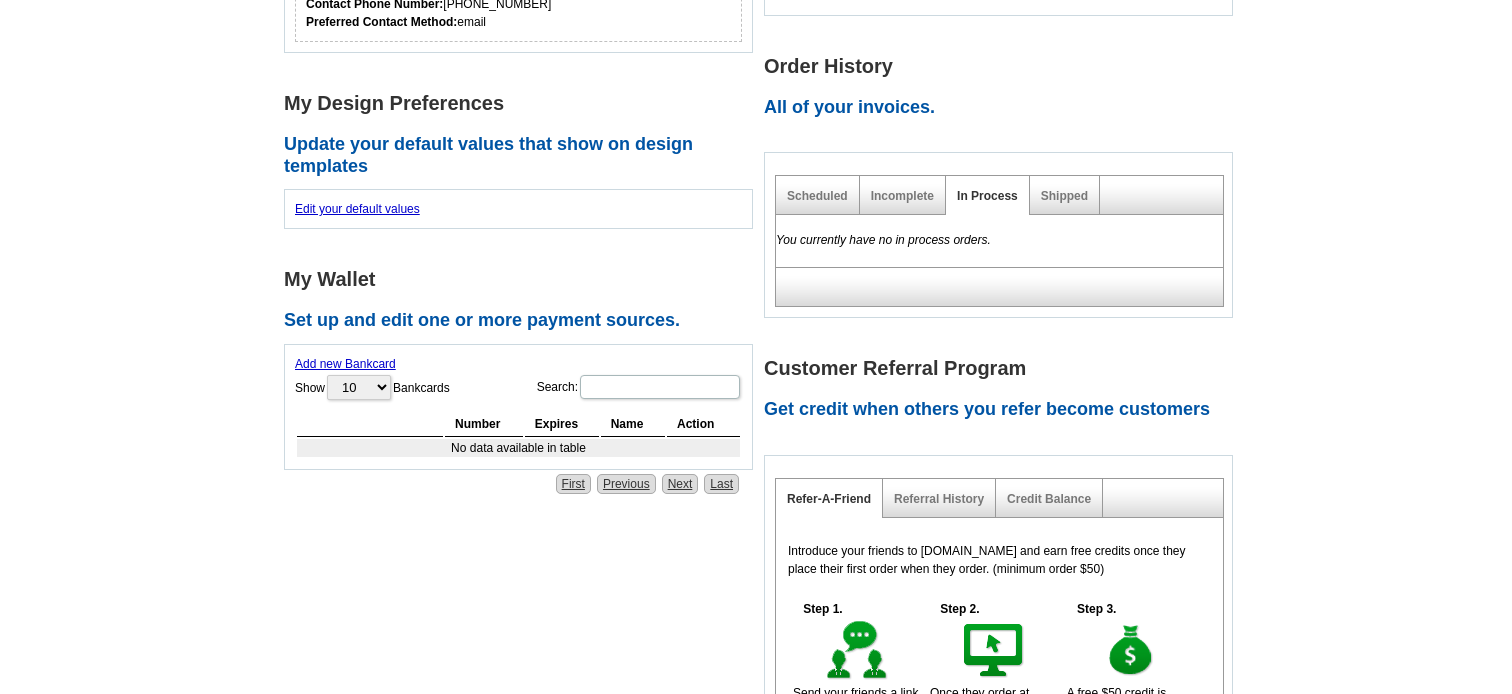 click on "Add new Bankcard" at bounding box center (345, 364) 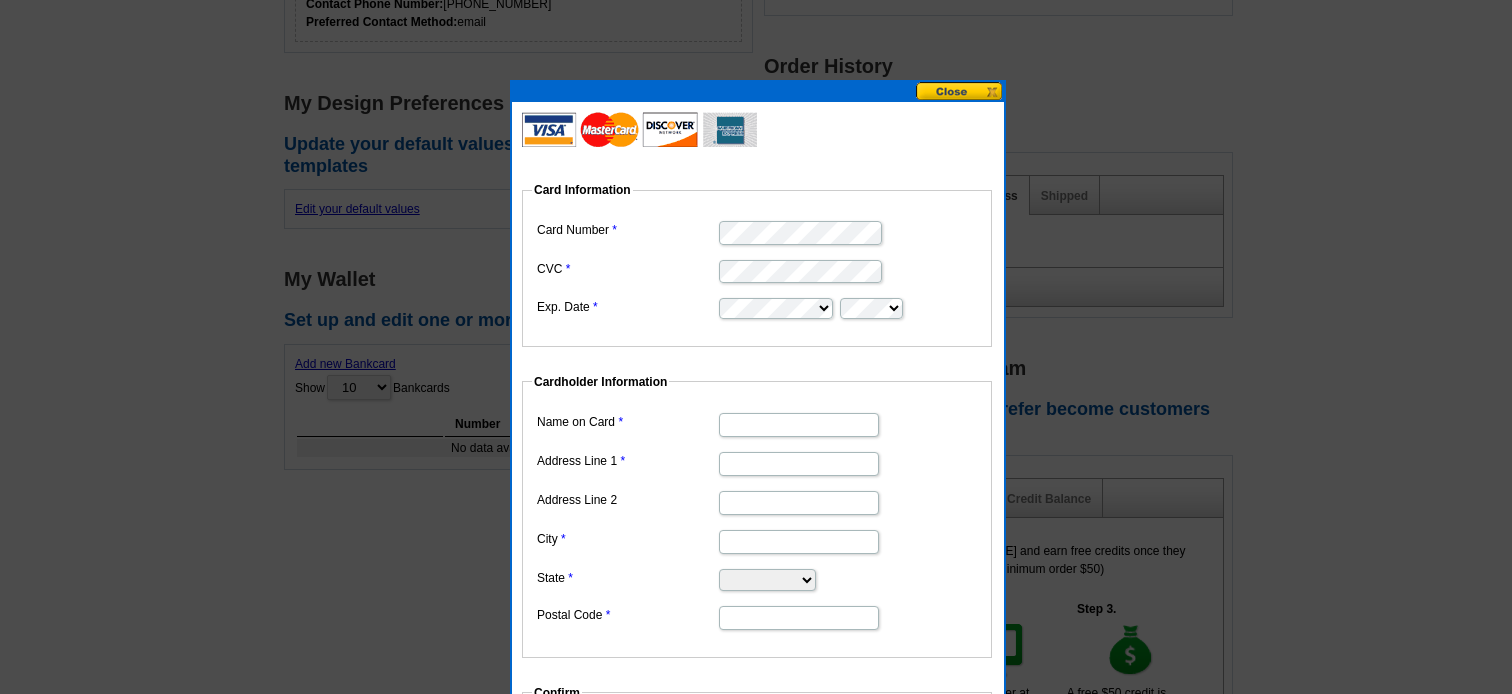click on "Card Number
CVC
Exp. Date" at bounding box center [757, 268] 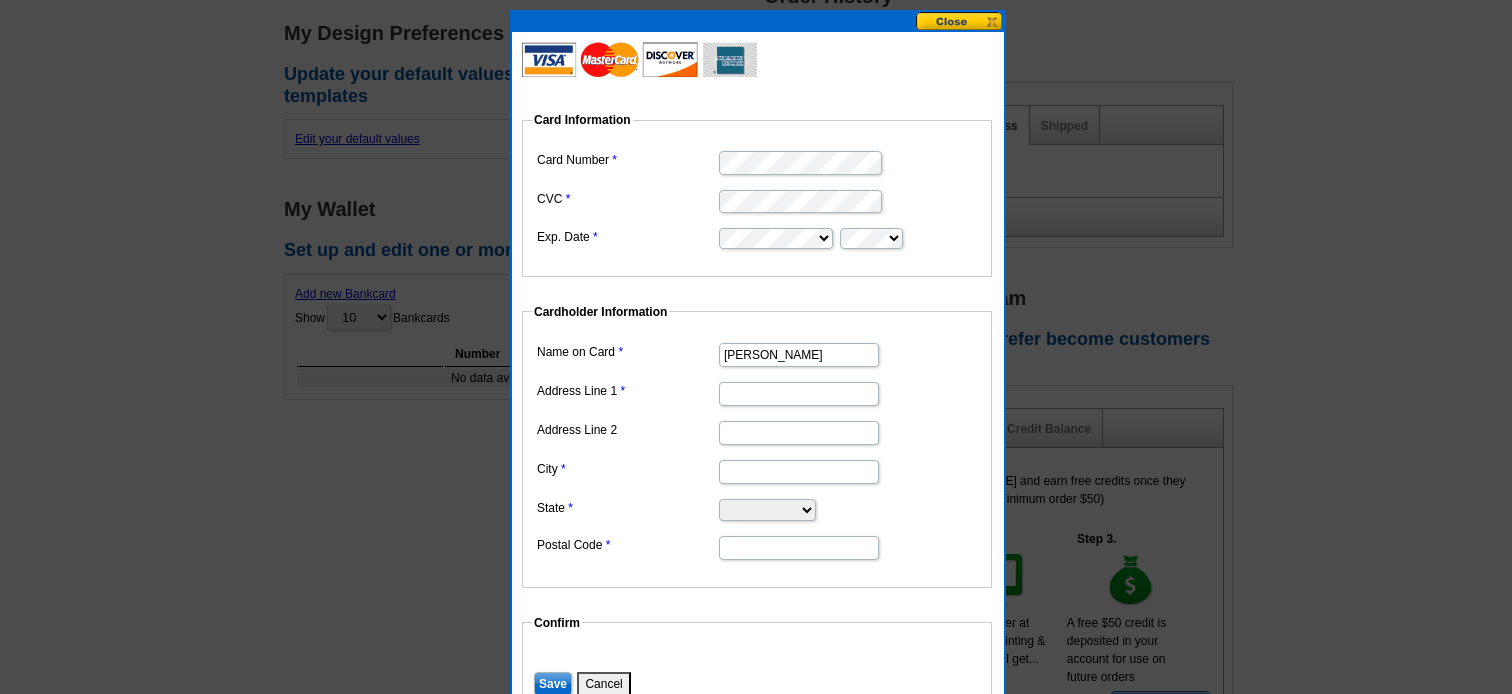 scroll, scrollTop: 700, scrollLeft: 0, axis: vertical 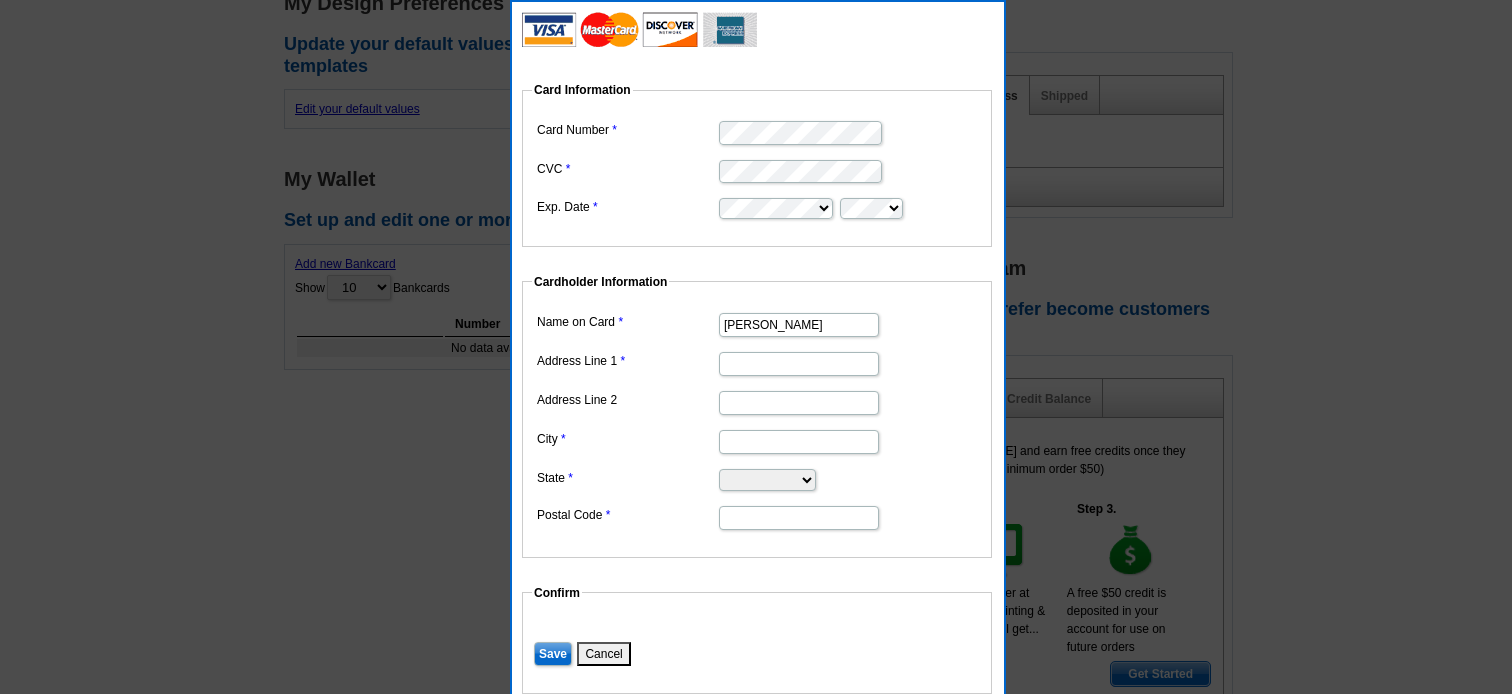 click on "Address Line 1" at bounding box center [799, 364] 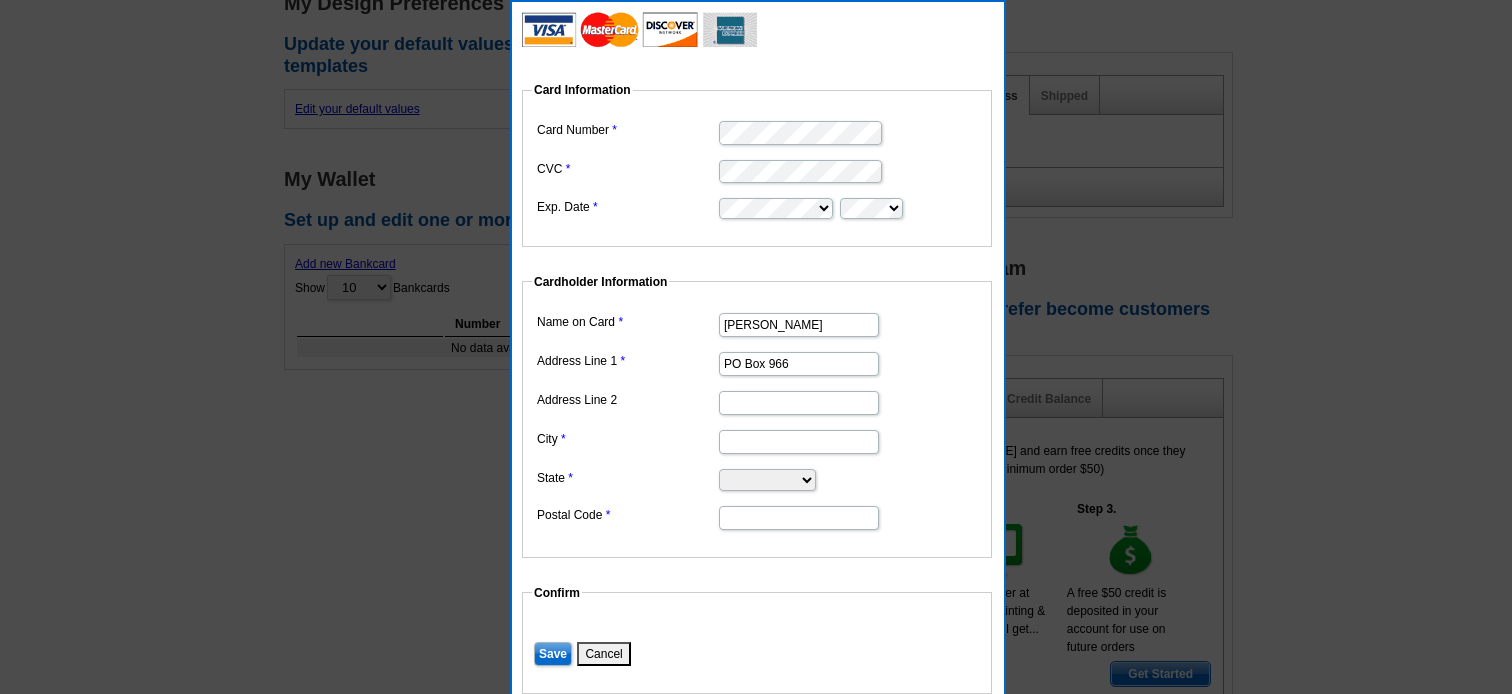 type on "PO Box 966" 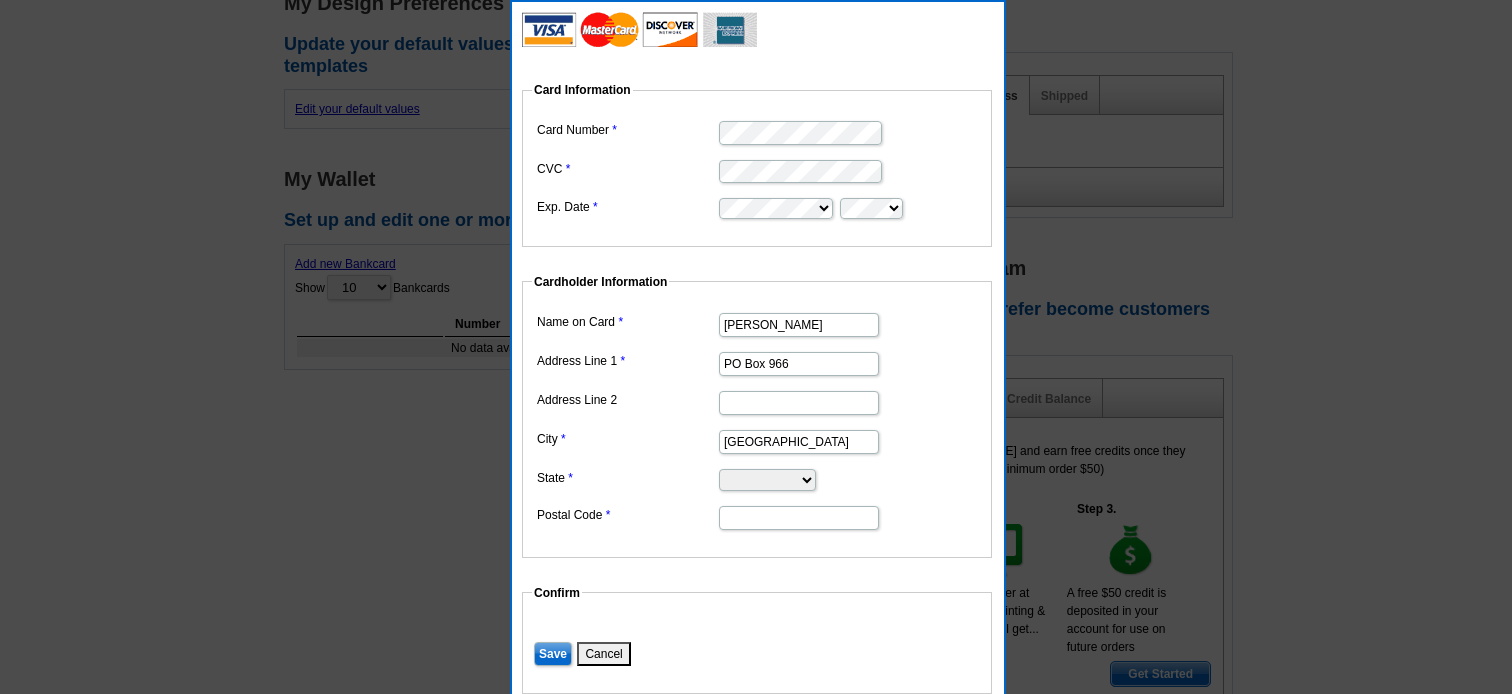 type on "Tahoe City" 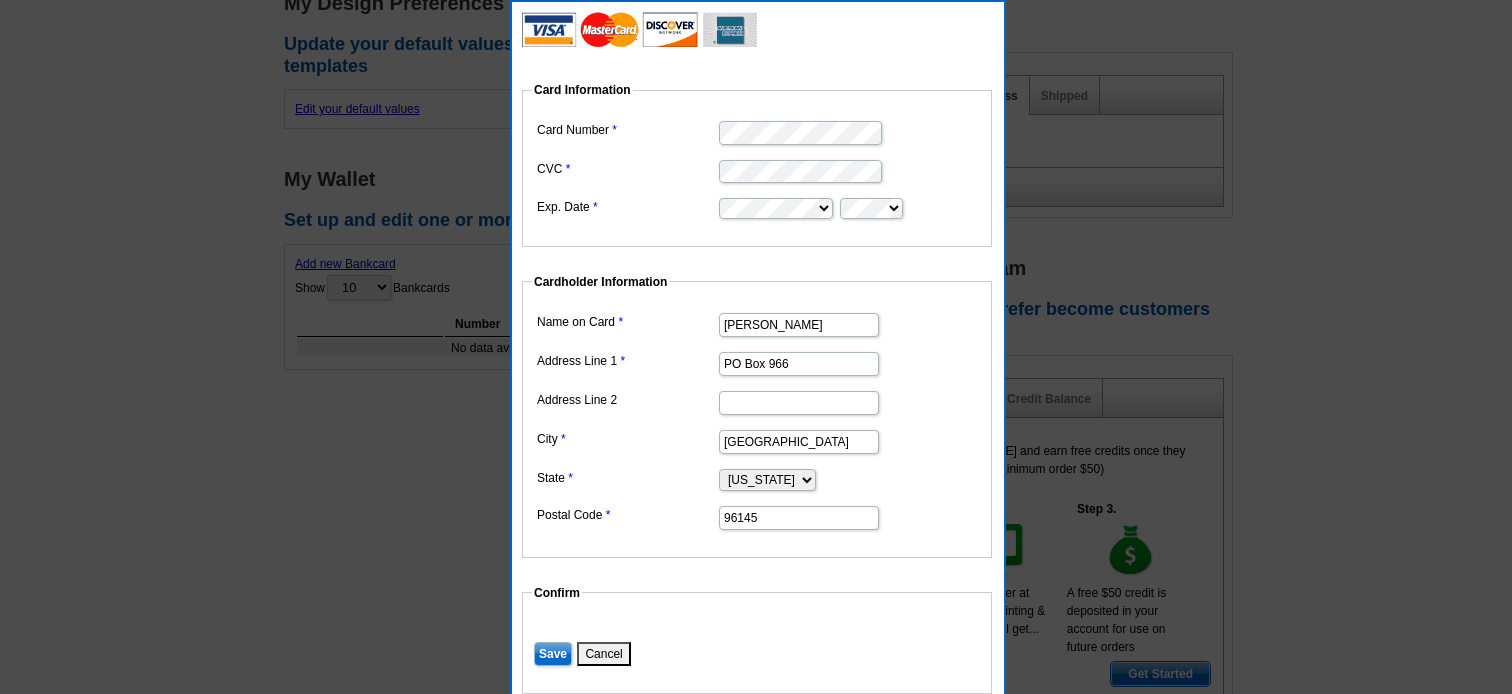 type on "96145" 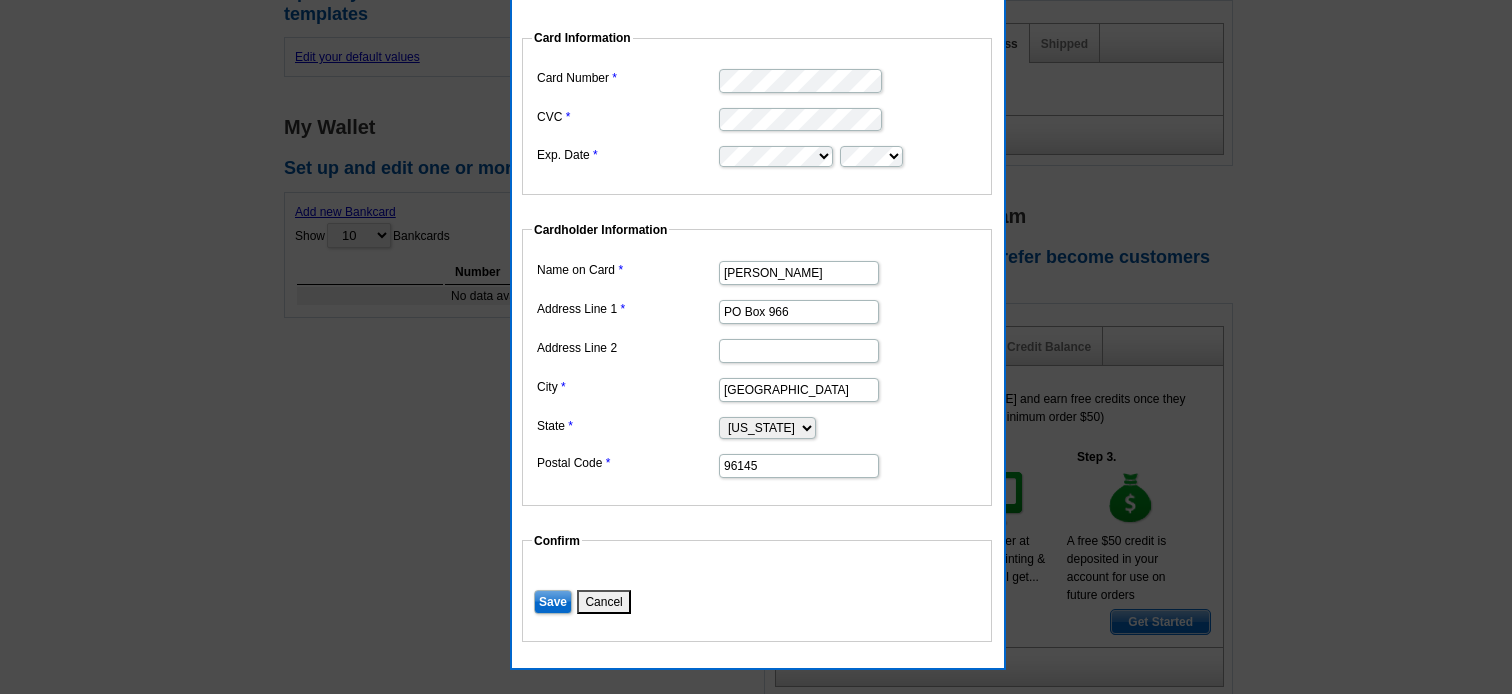 scroll, scrollTop: 1000, scrollLeft: 0, axis: vertical 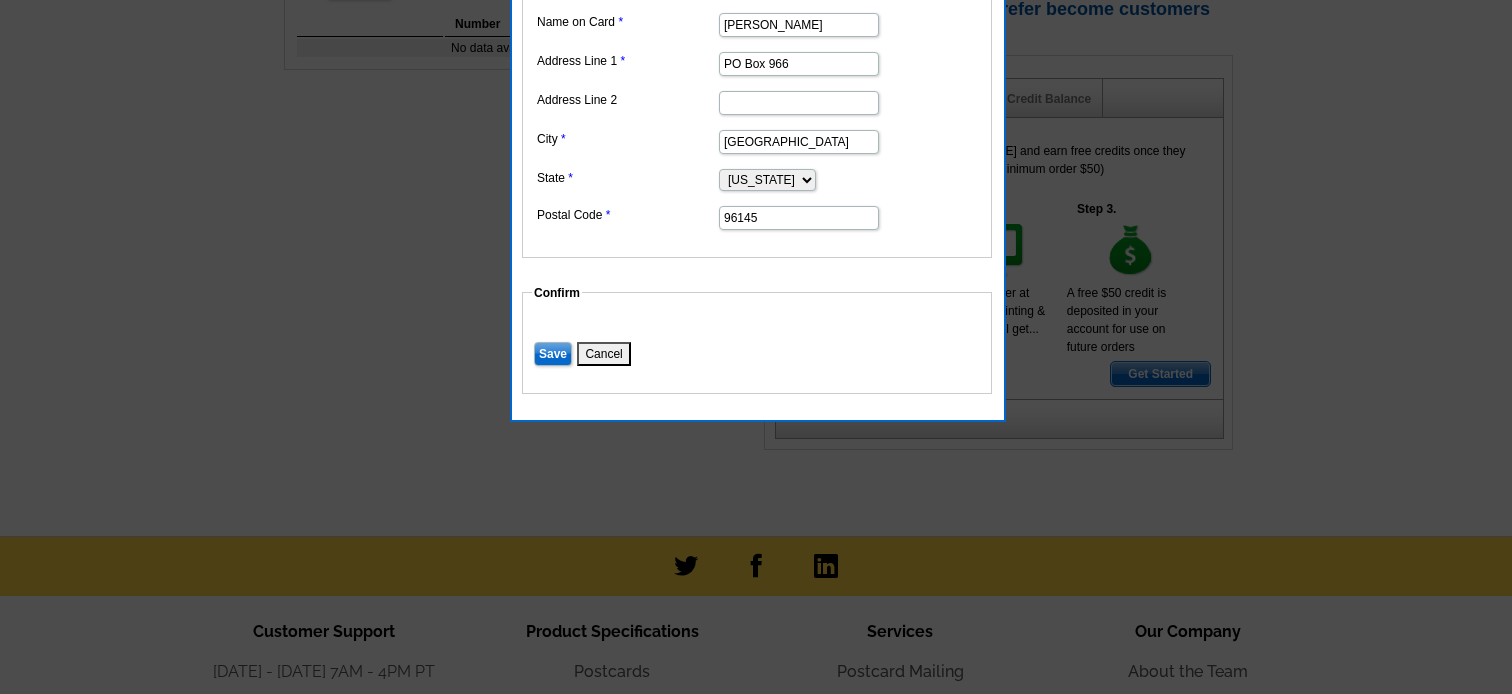 click on "Save" at bounding box center (553, 354) 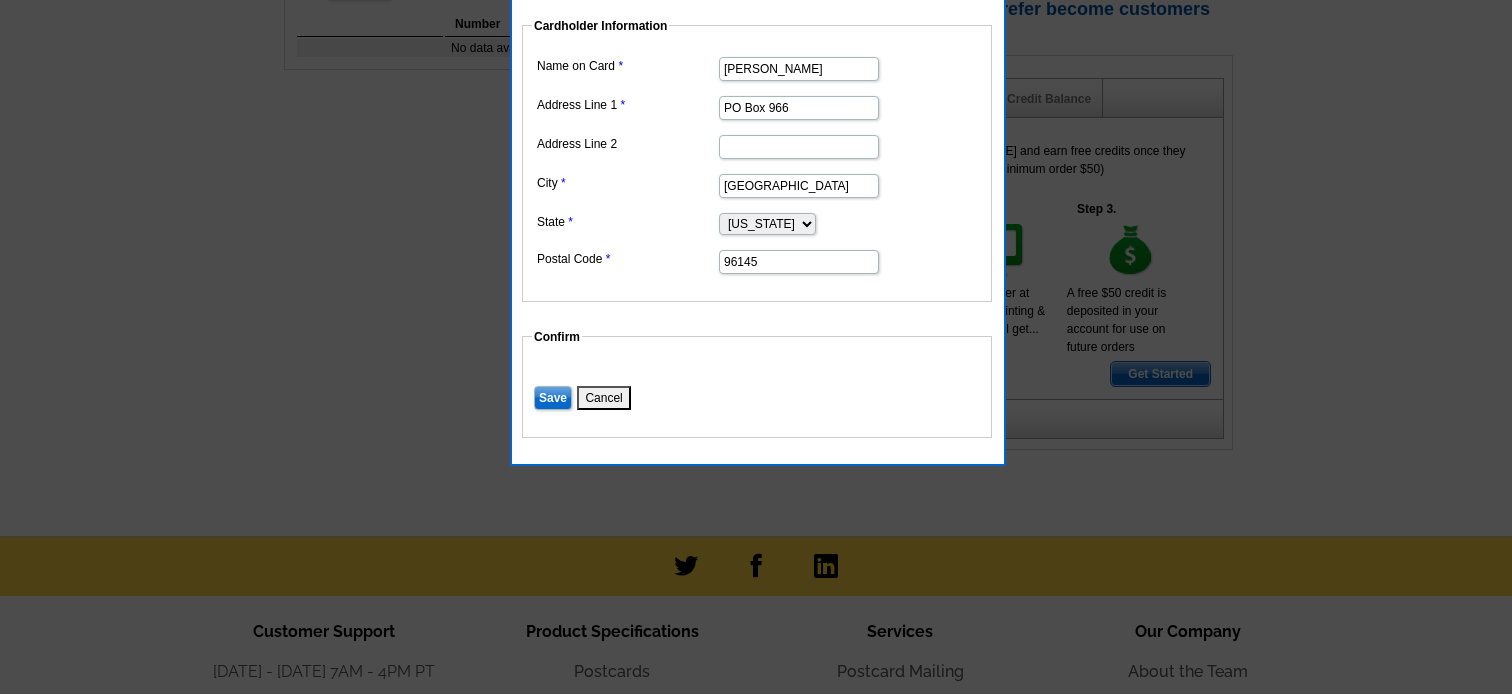 click on "Save" at bounding box center (553, 398) 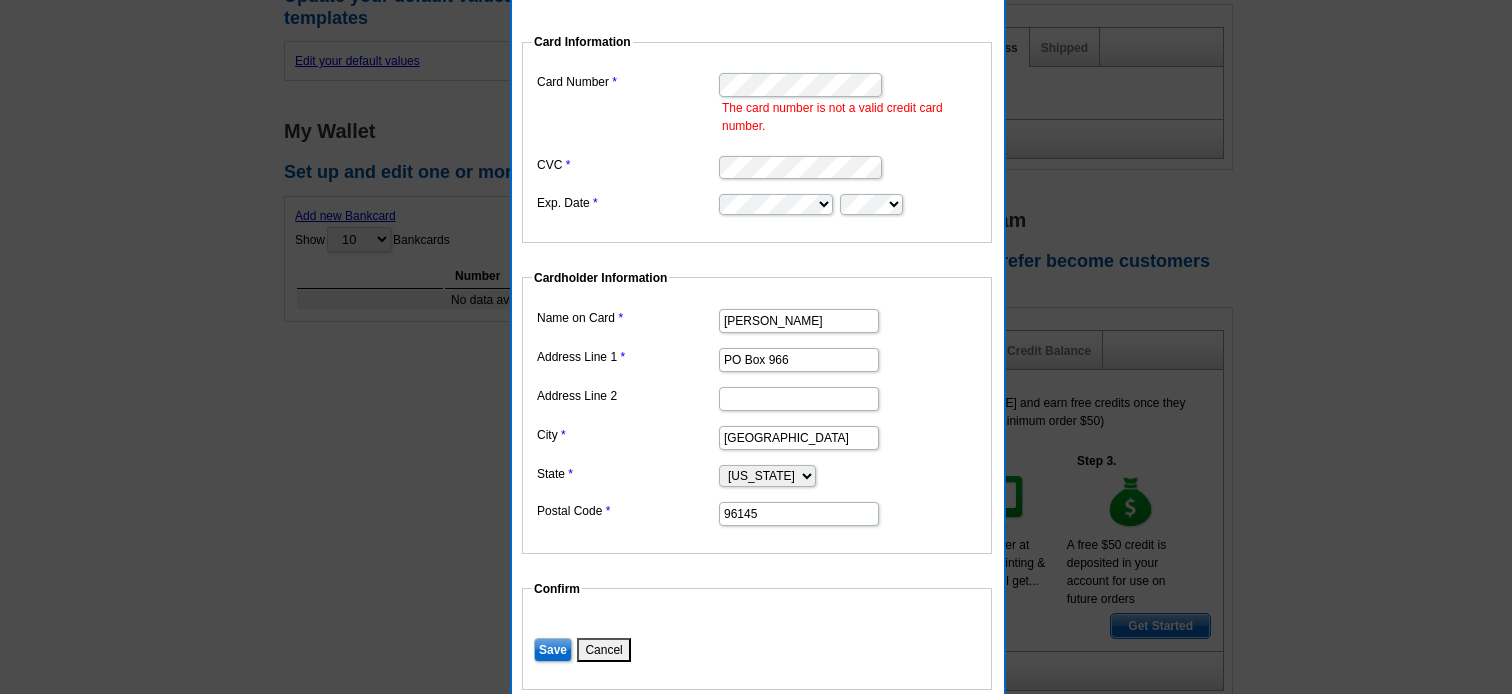 scroll, scrollTop: 700, scrollLeft: 0, axis: vertical 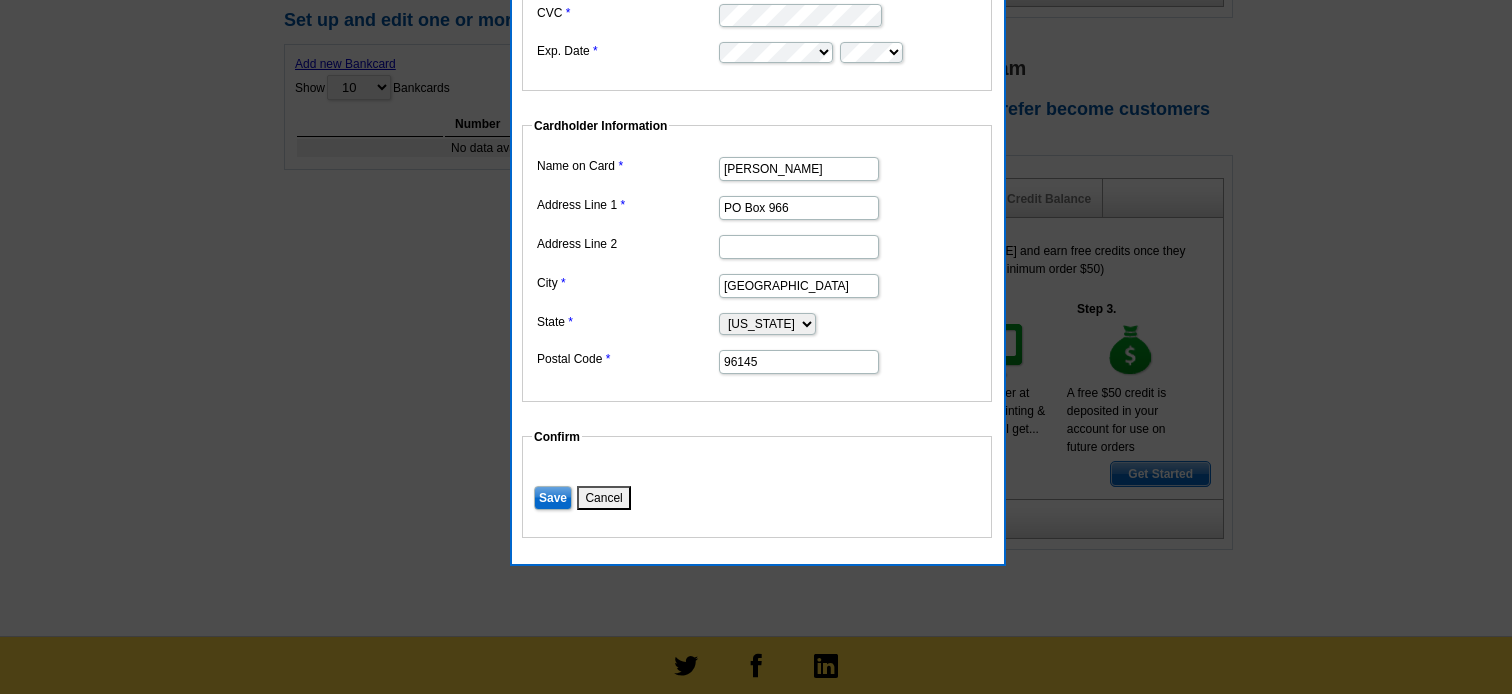 click on "Save" at bounding box center (553, 498) 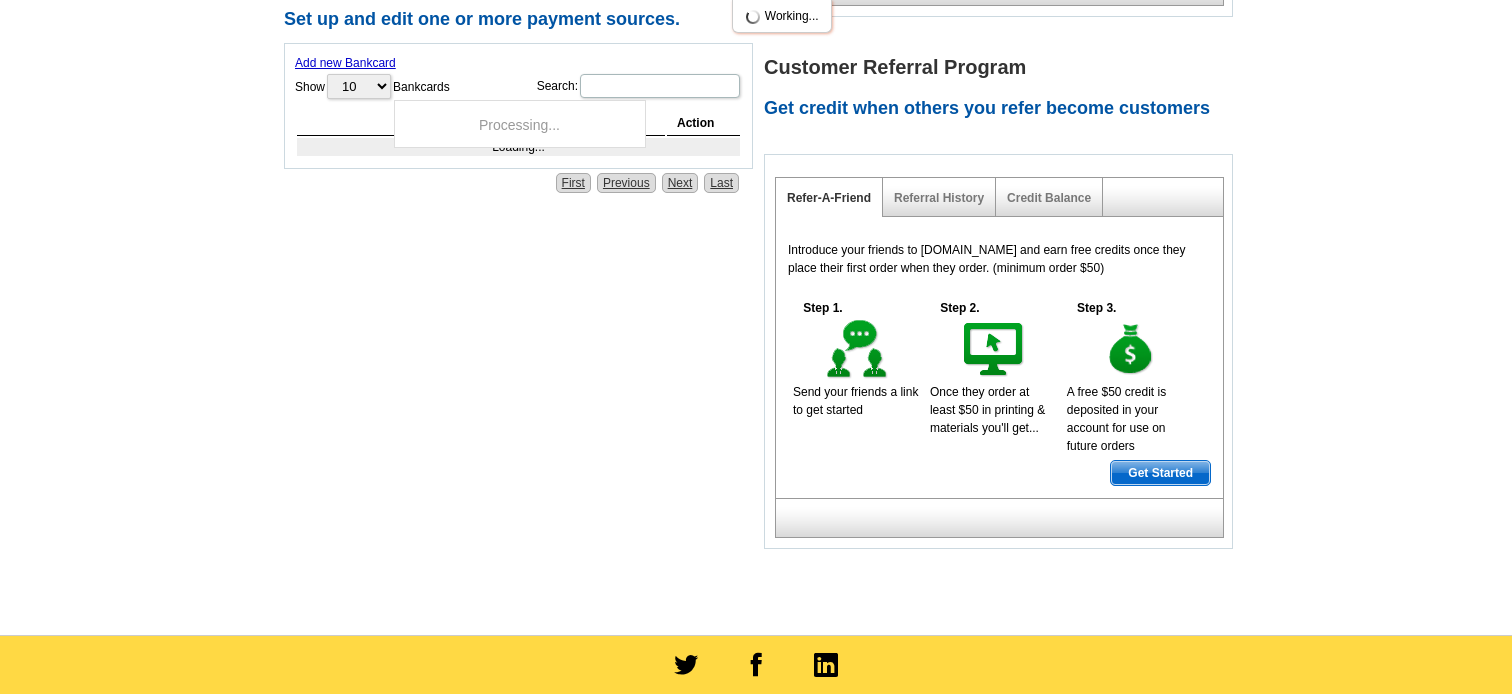 scroll, scrollTop: 900, scrollLeft: 0, axis: vertical 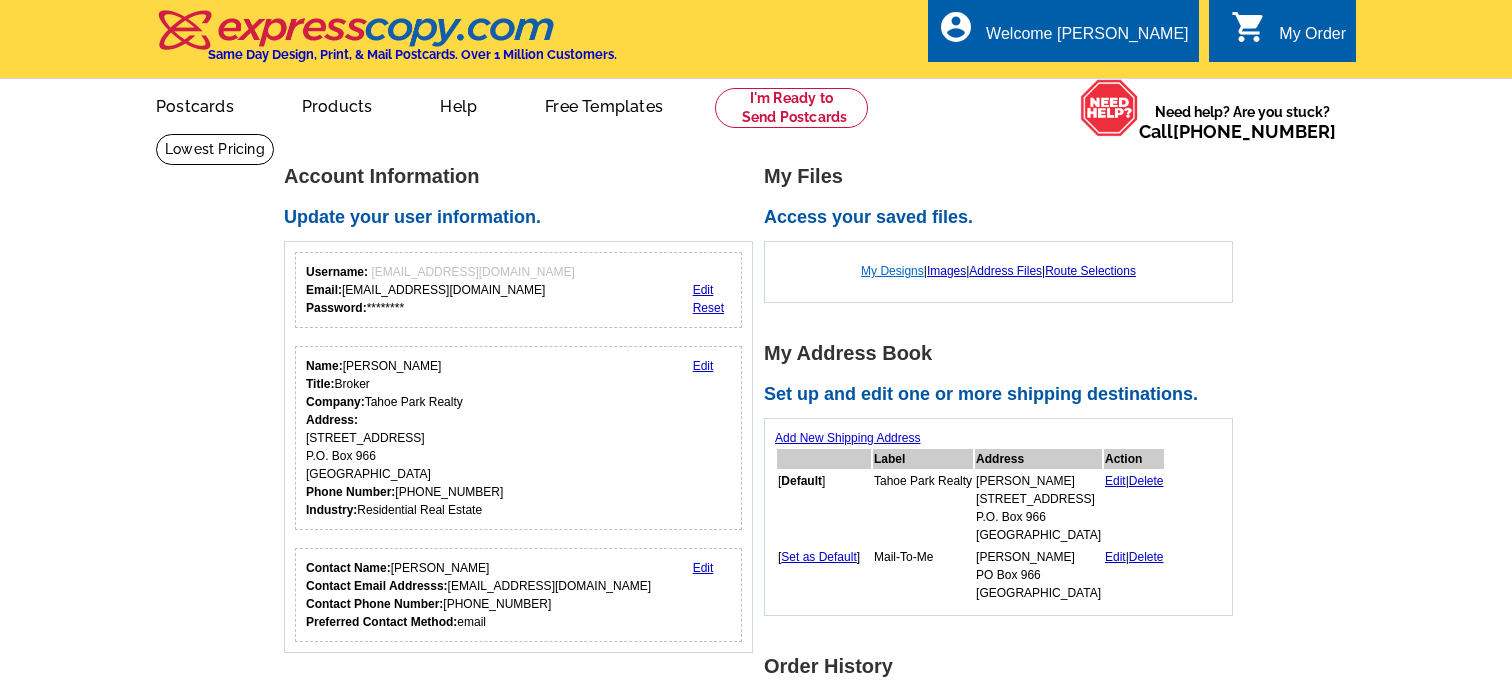 click on "My Designs" at bounding box center [892, 271] 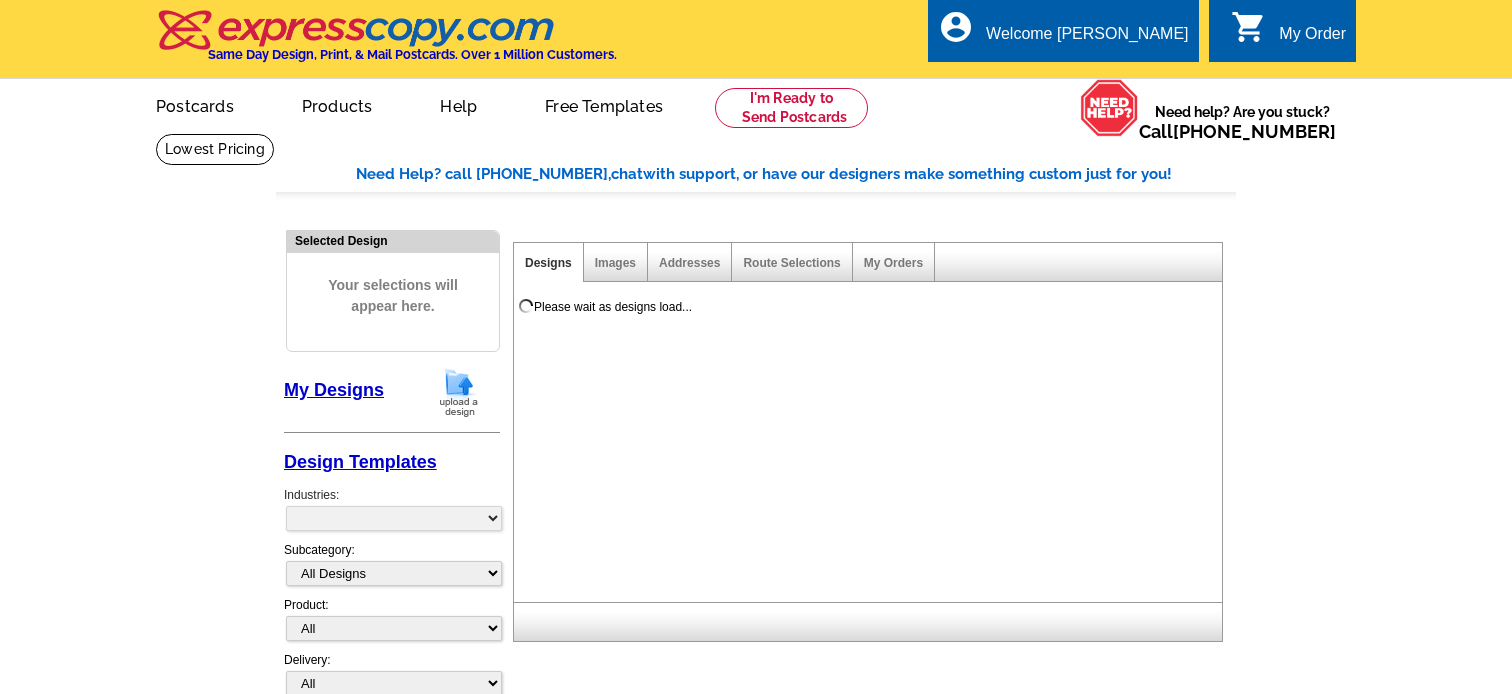 scroll, scrollTop: 0, scrollLeft: 0, axis: both 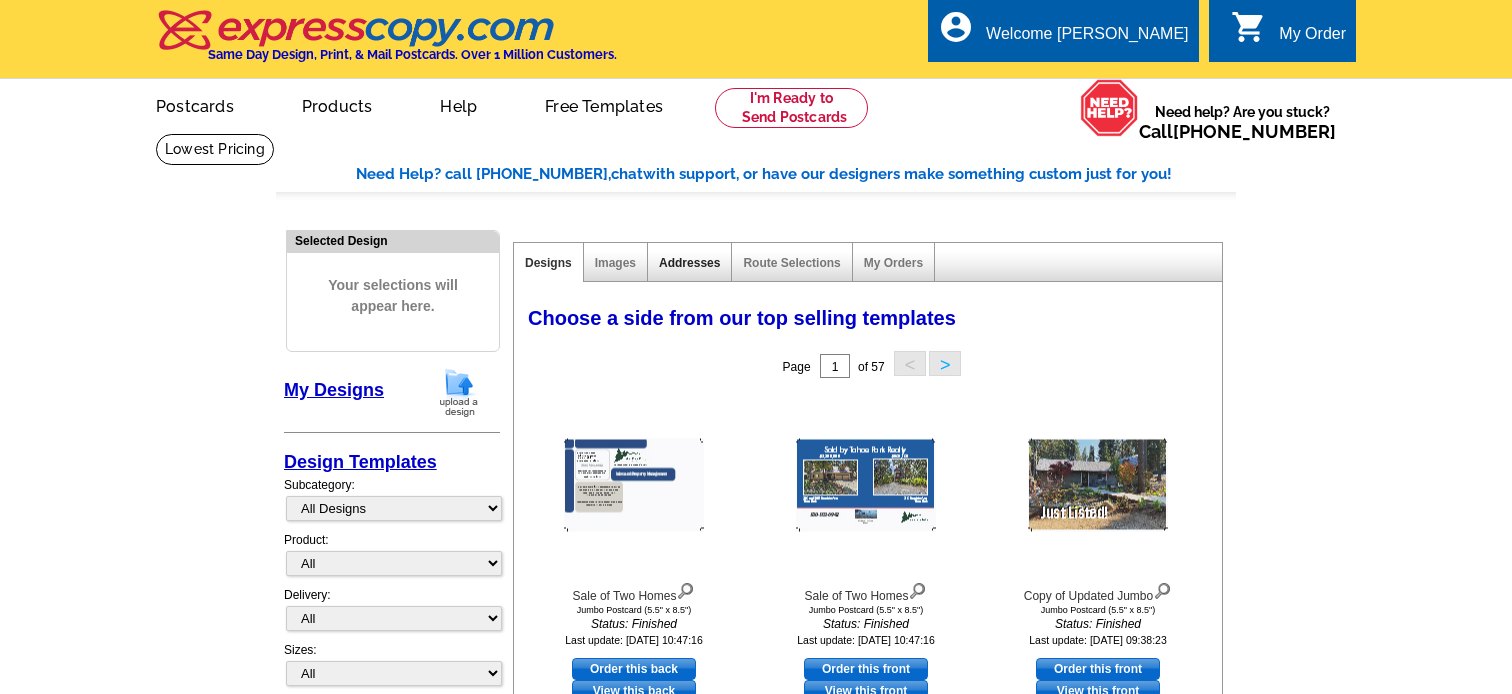 click on "Addresses" at bounding box center [689, 263] 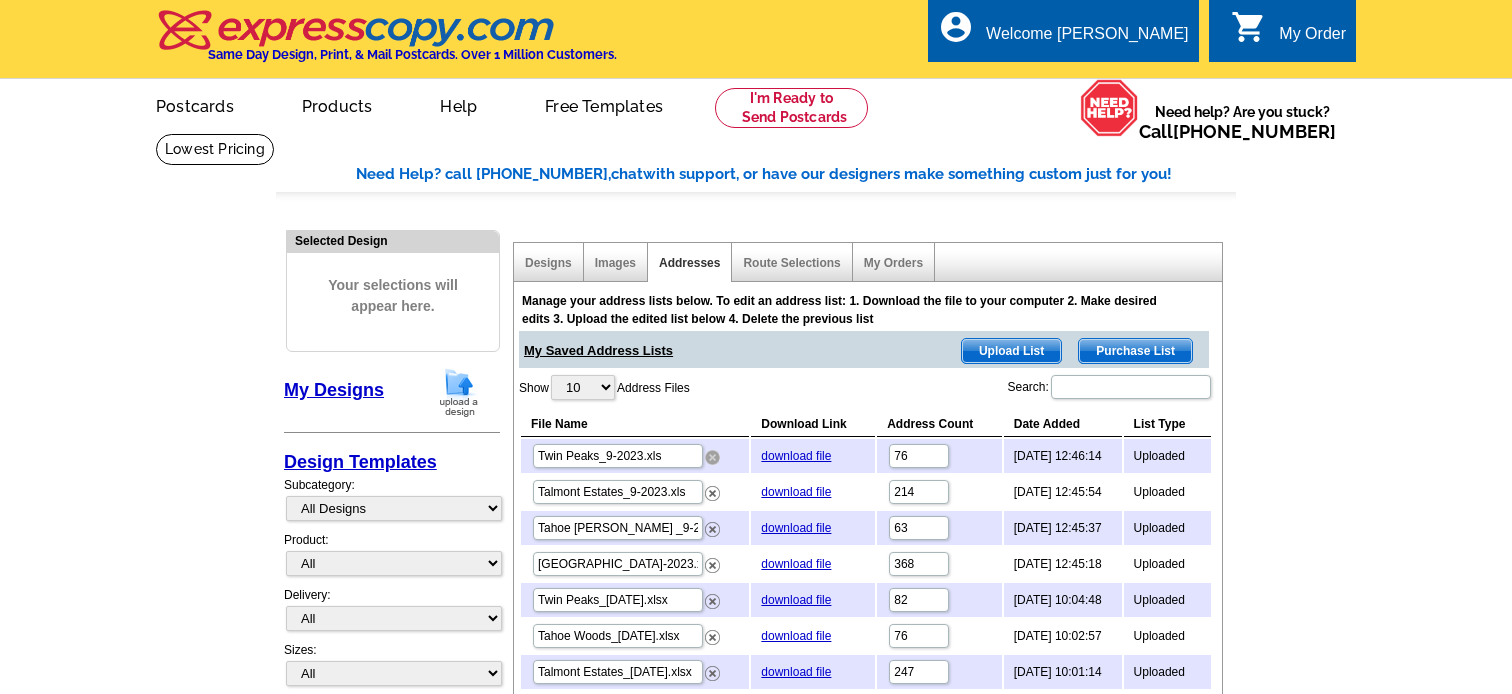 click at bounding box center (712, 457) 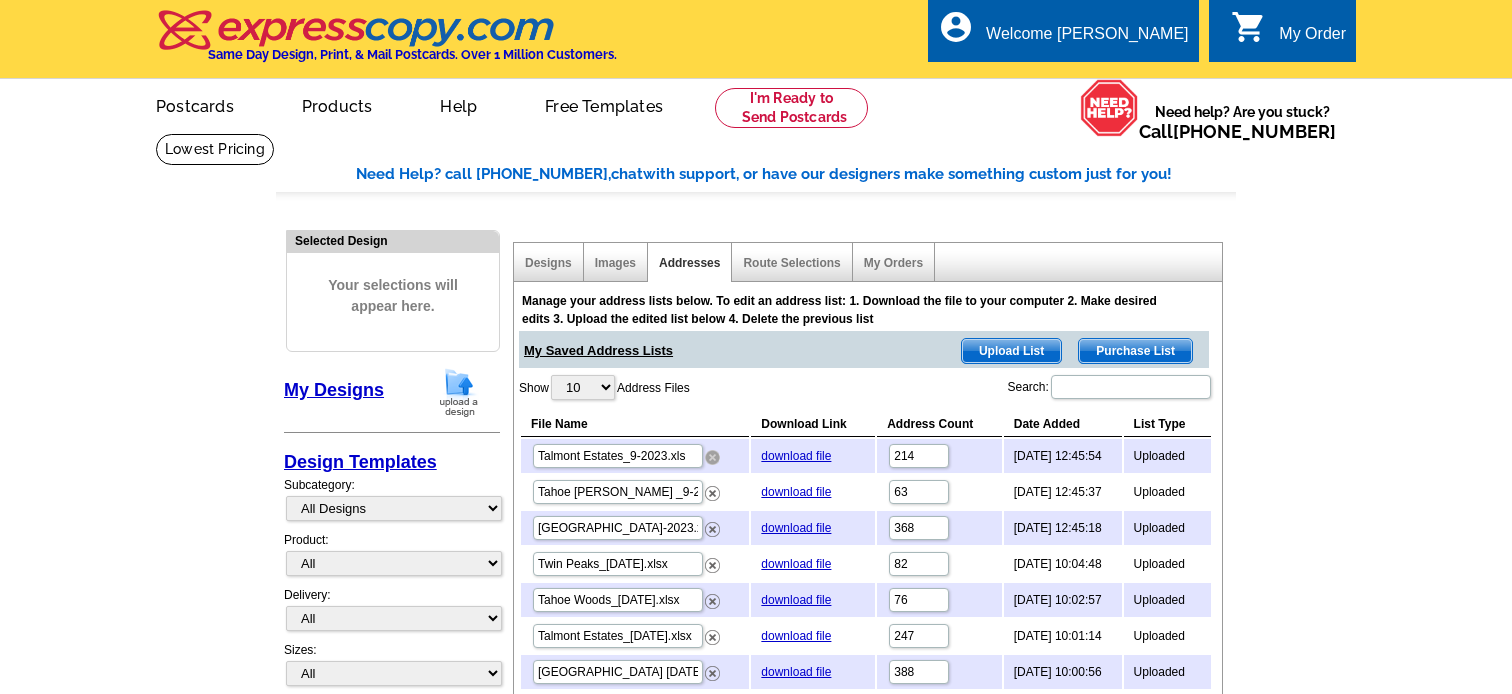 click at bounding box center (712, 457) 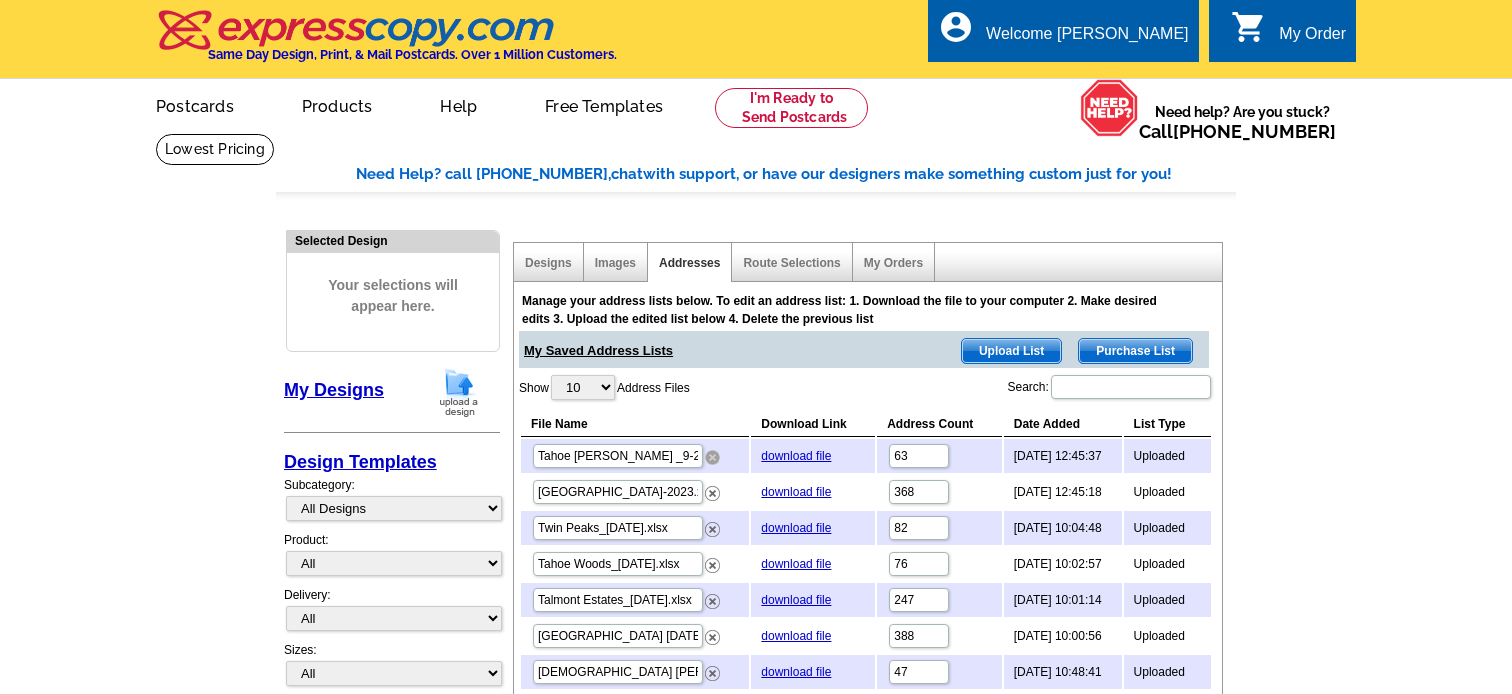 click at bounding box center [712, 457] 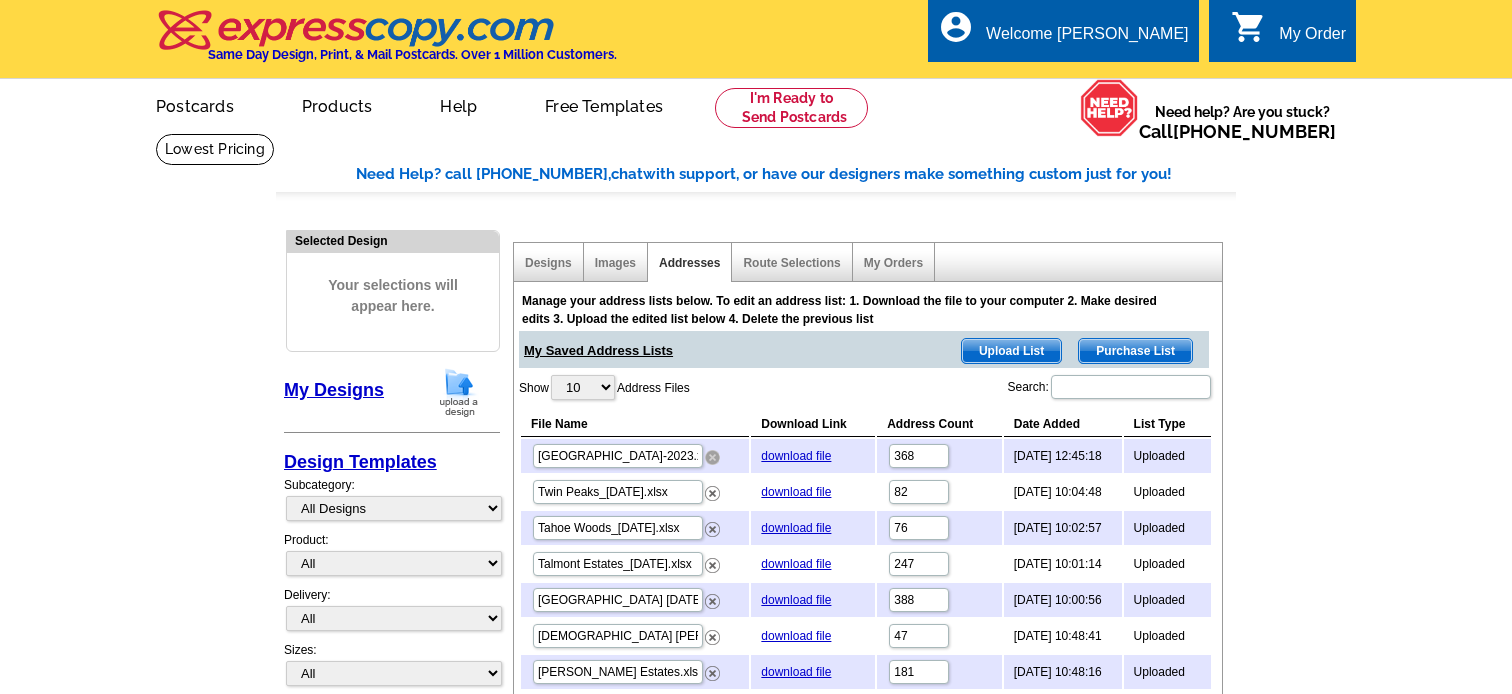 click at bounding box center (712, 457) 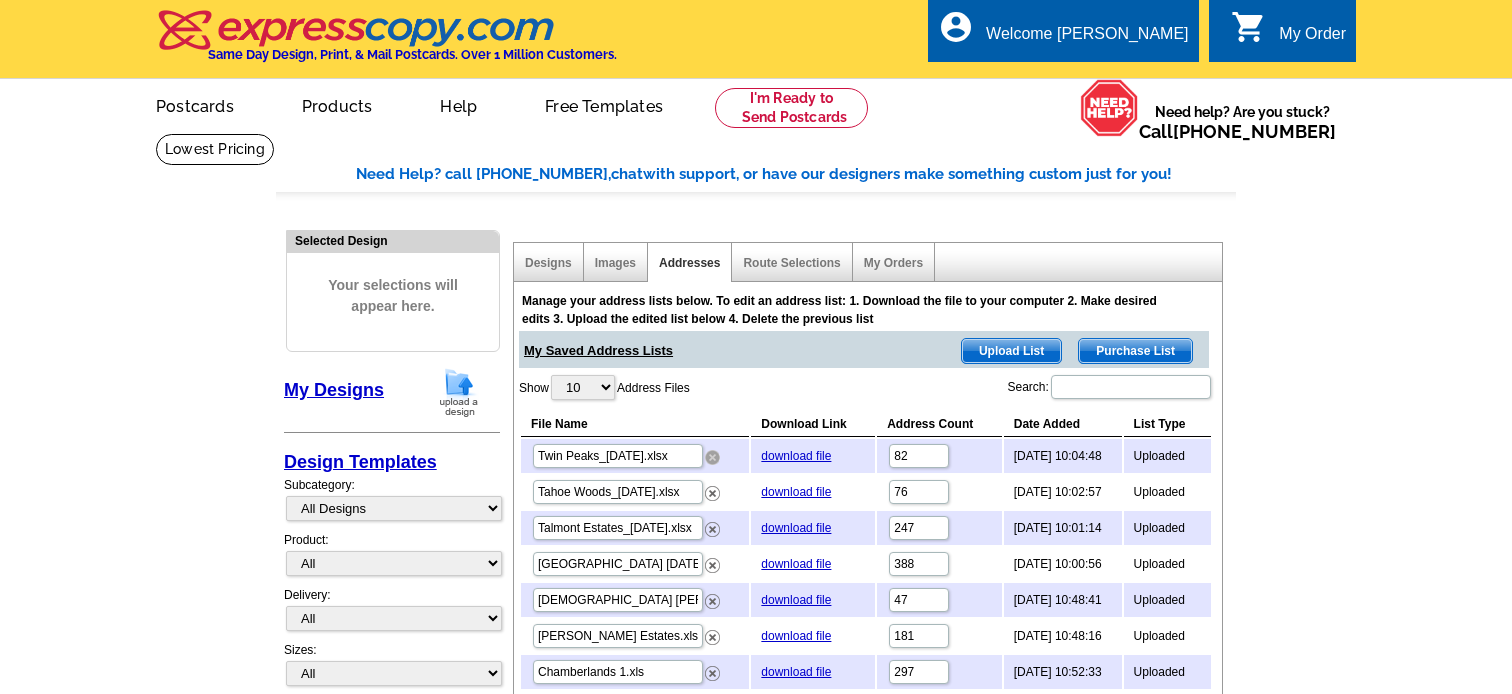 click at bounding box center (712, 457) 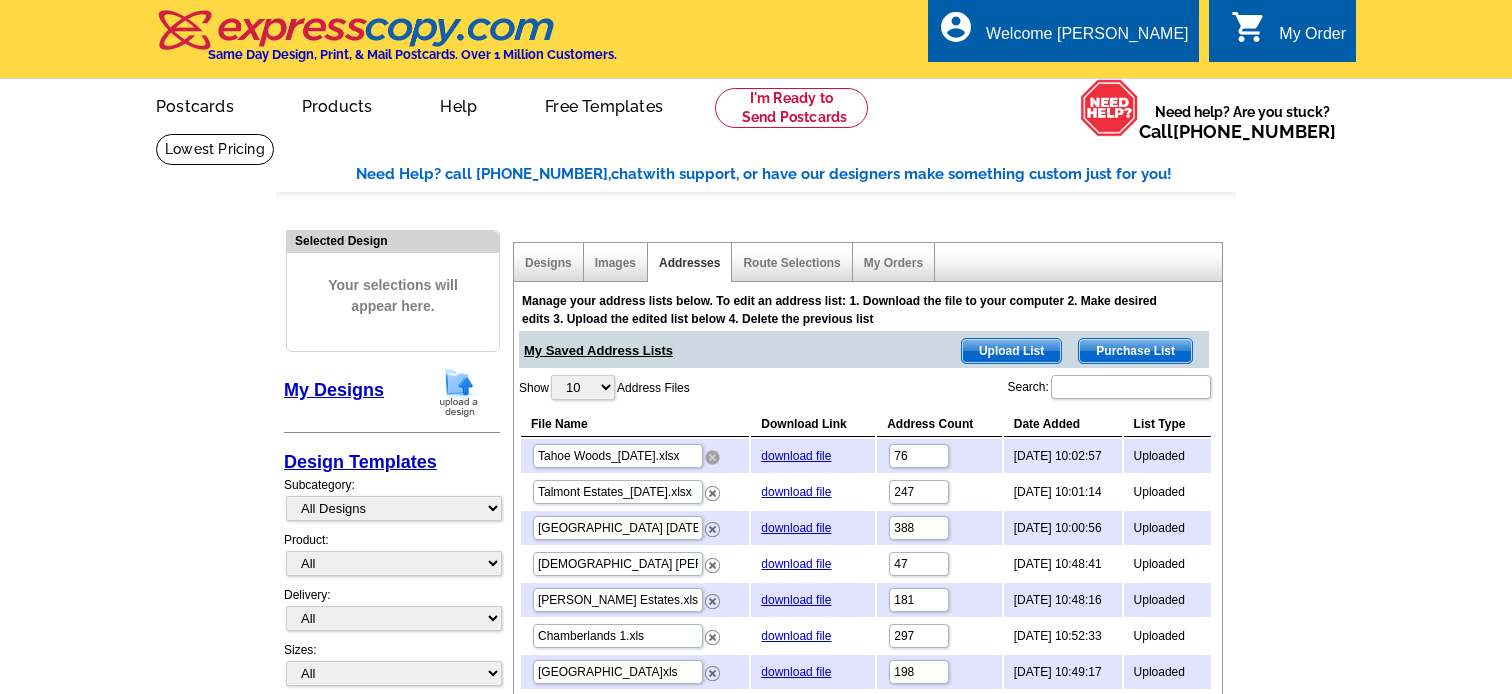 click at bounding box center [712, 457] 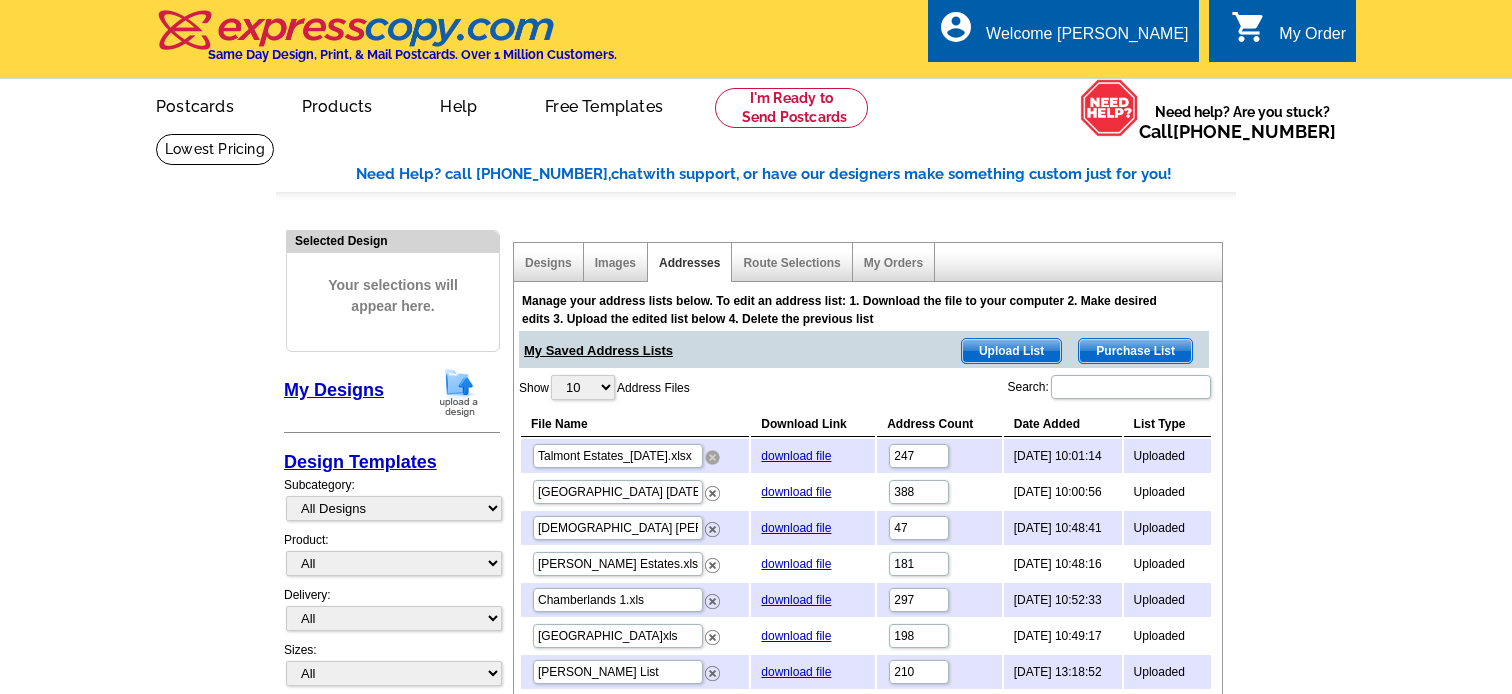click at bounding box center (712, 457) 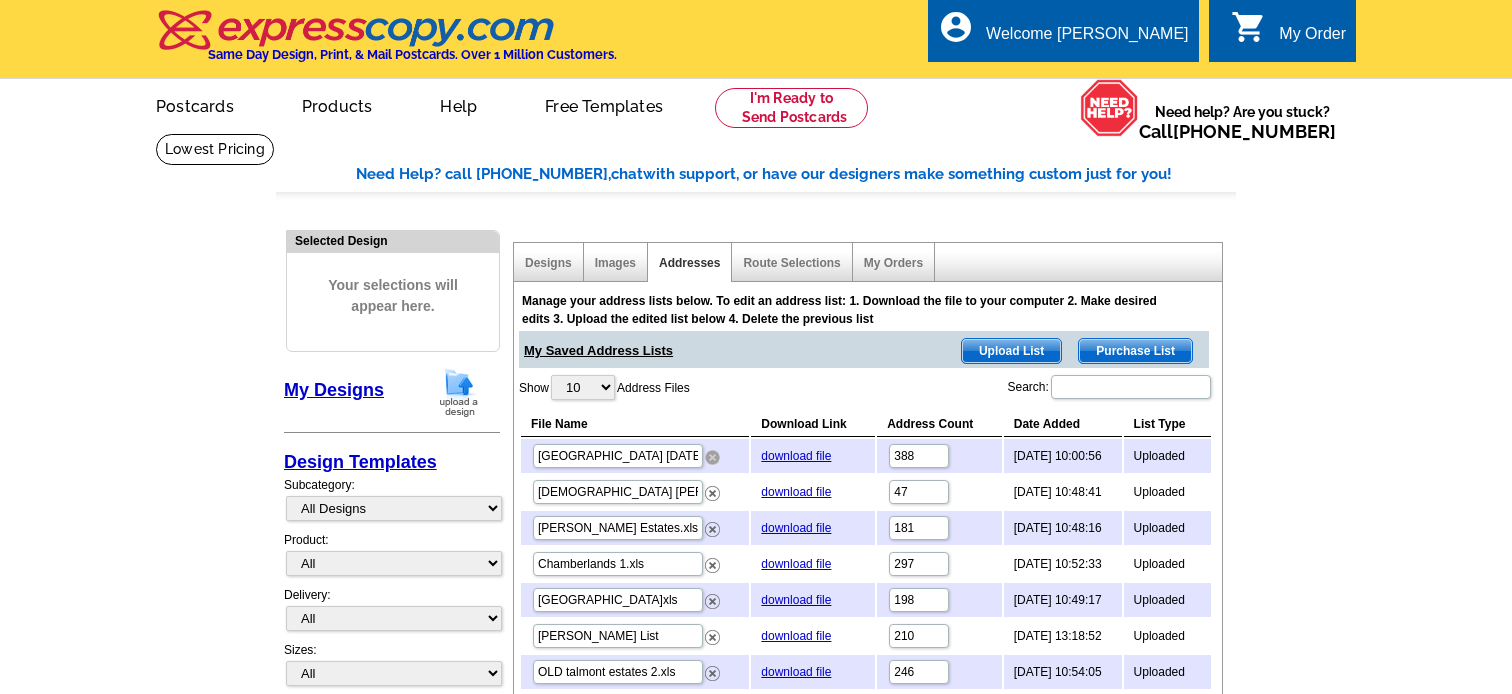 click at bounding box center (712, 457) 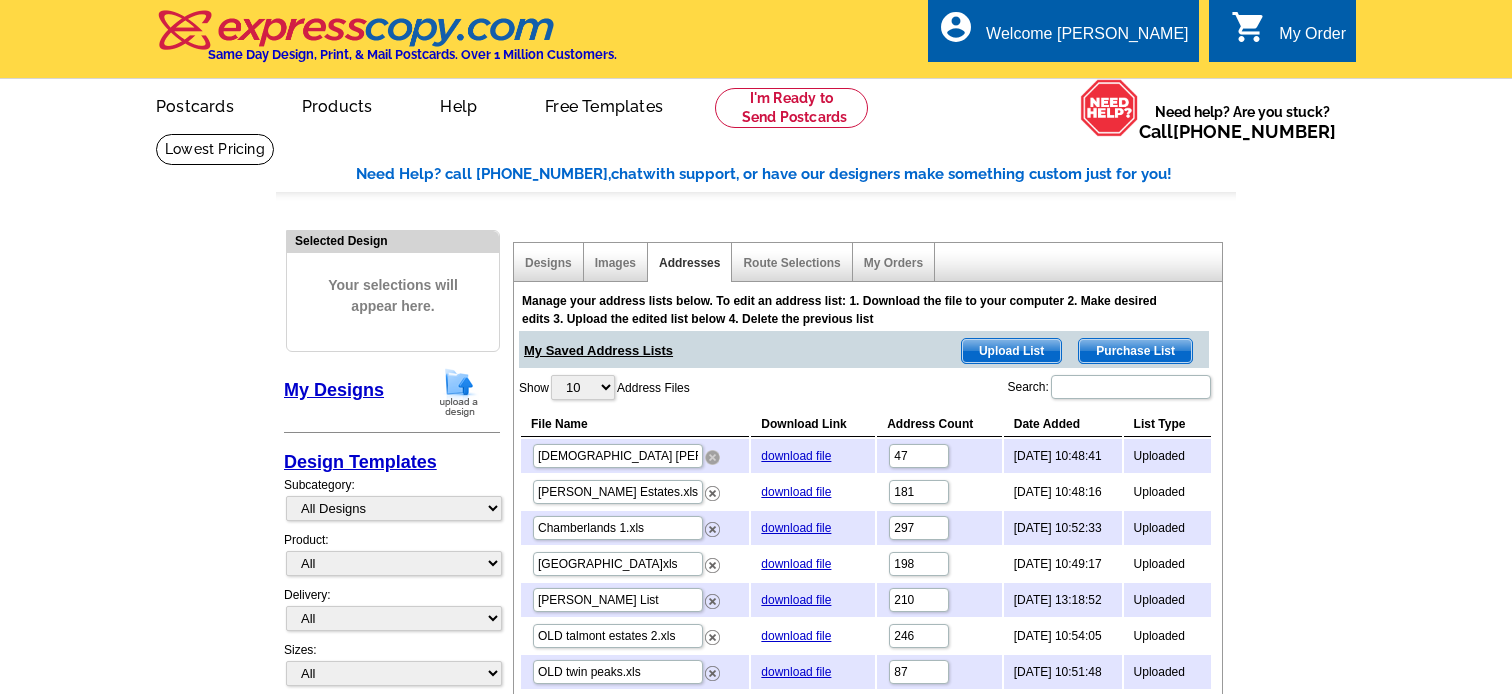 drag, startPoint x: 716, startPoint y: 455, endPoint x: 852, endPoint y: 64, distance: 413.97705 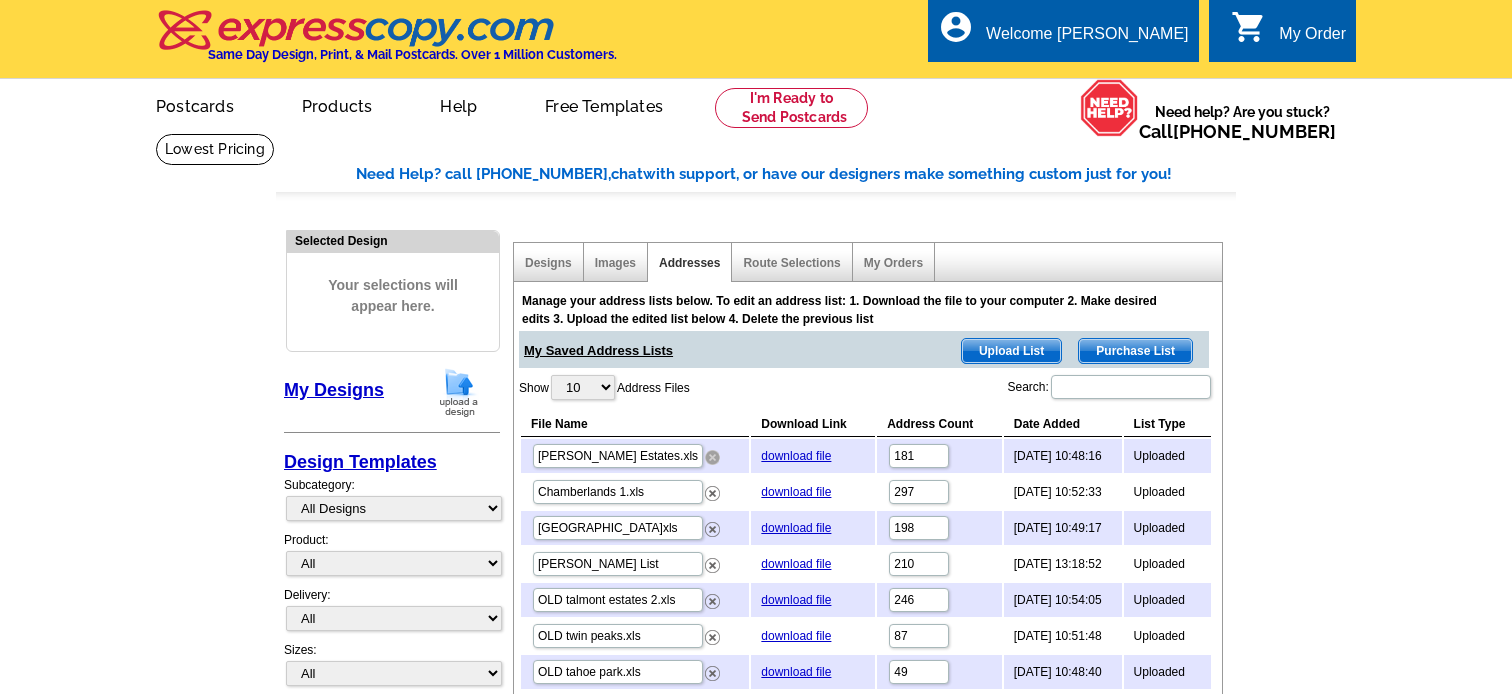 click at bounding box center (712, 457) 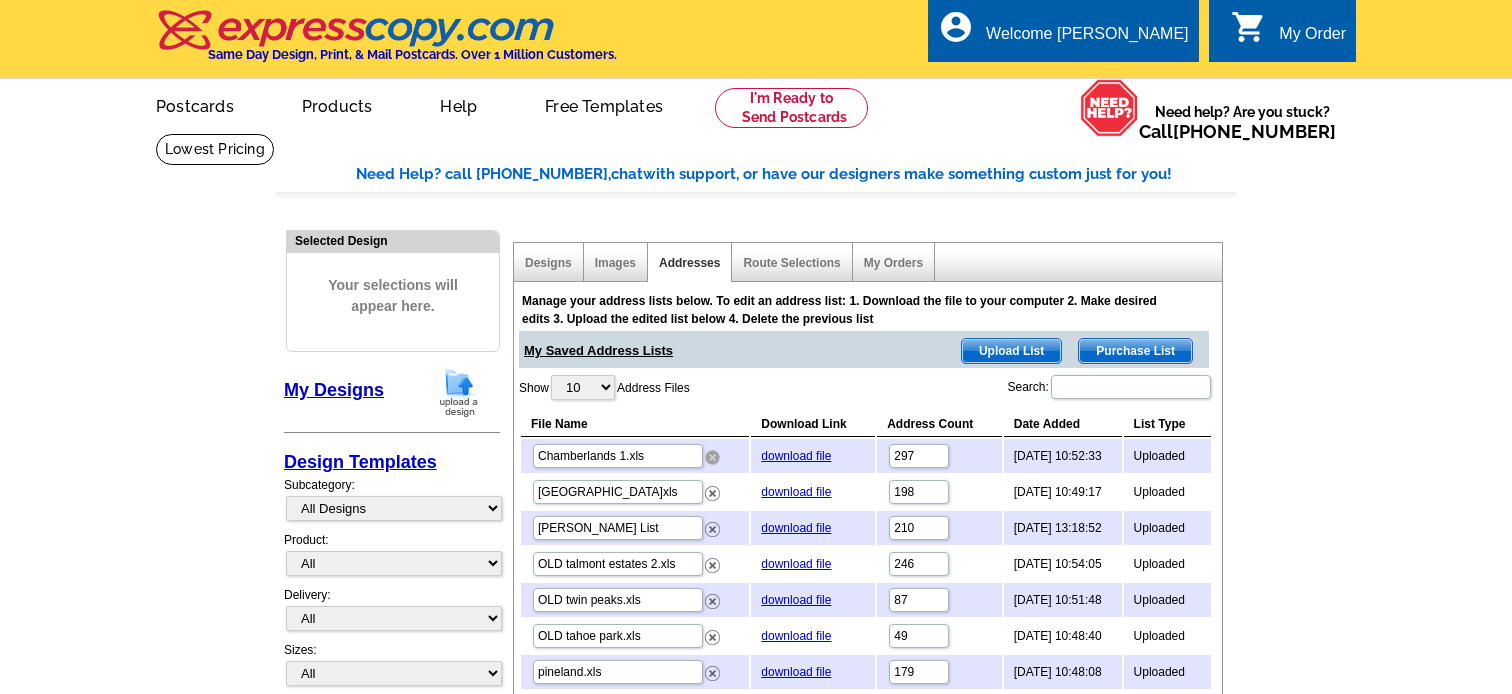click at bounding box center (712, 457) 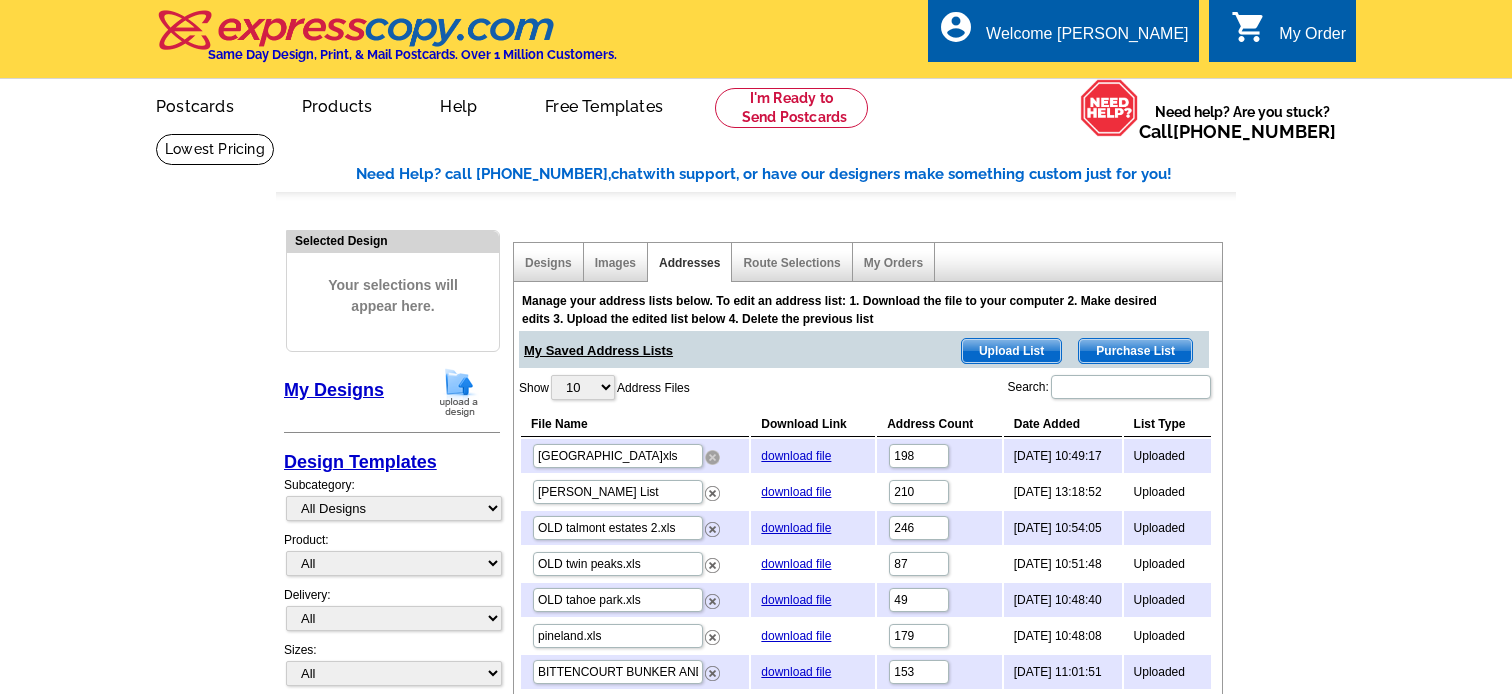 click at bounding box center (712, 457) 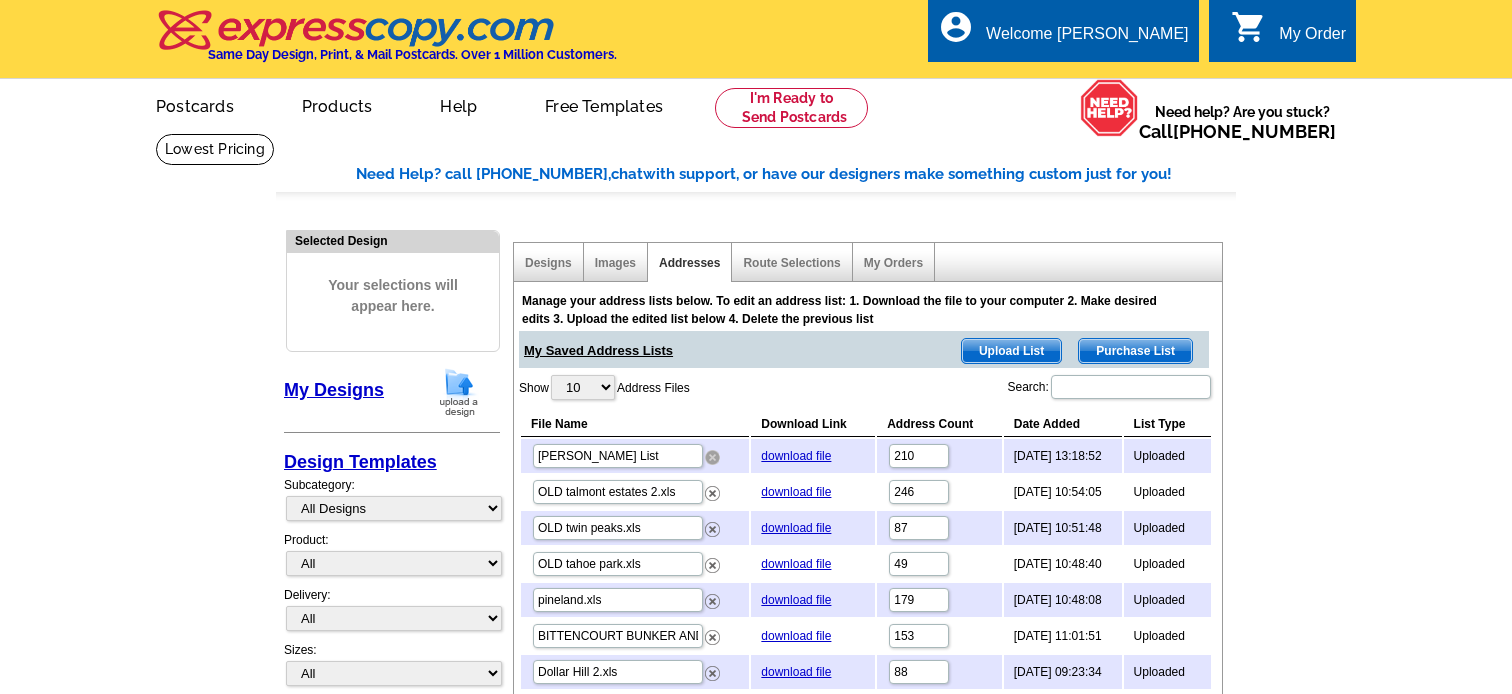 drag, startPoint x: 712, startPoint y: 462, endPoint x: 854, endPoint y: 72, distance: 415.047 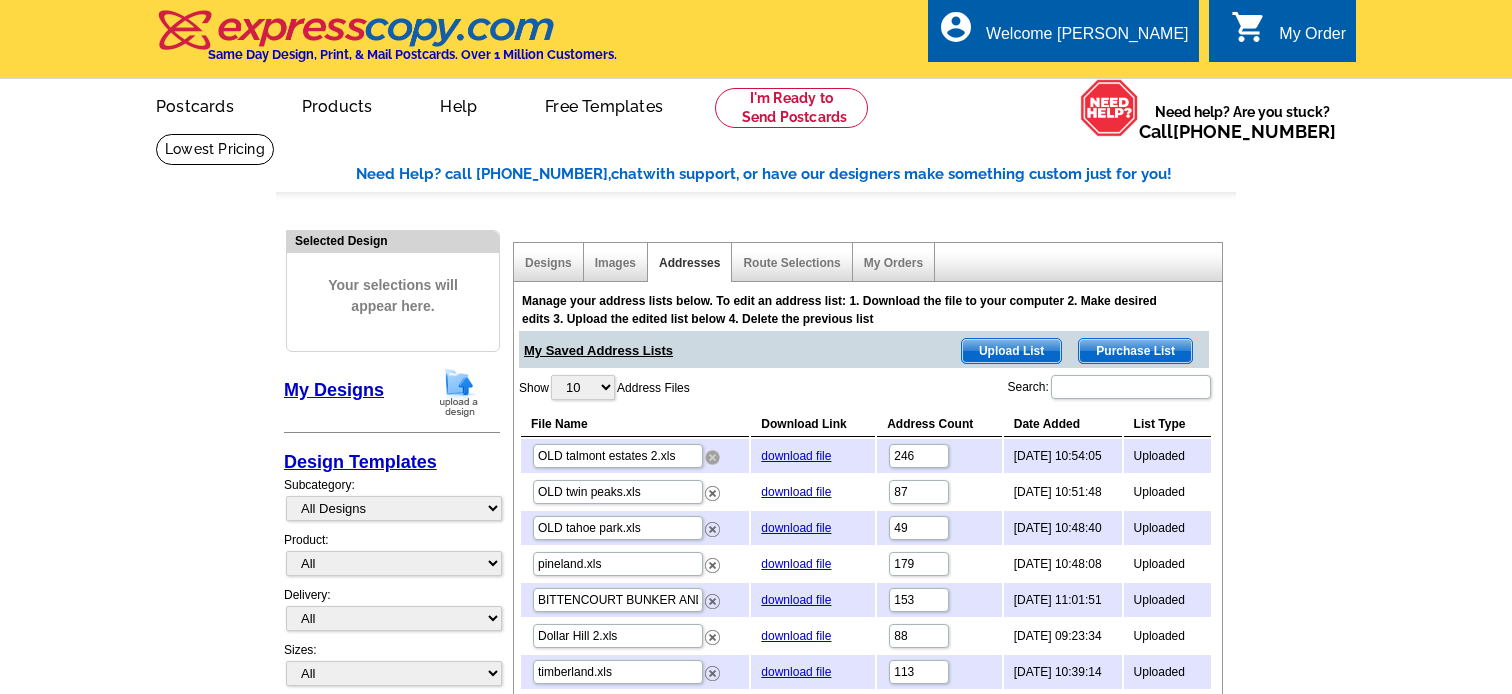 click at bounding box center (712, 457) 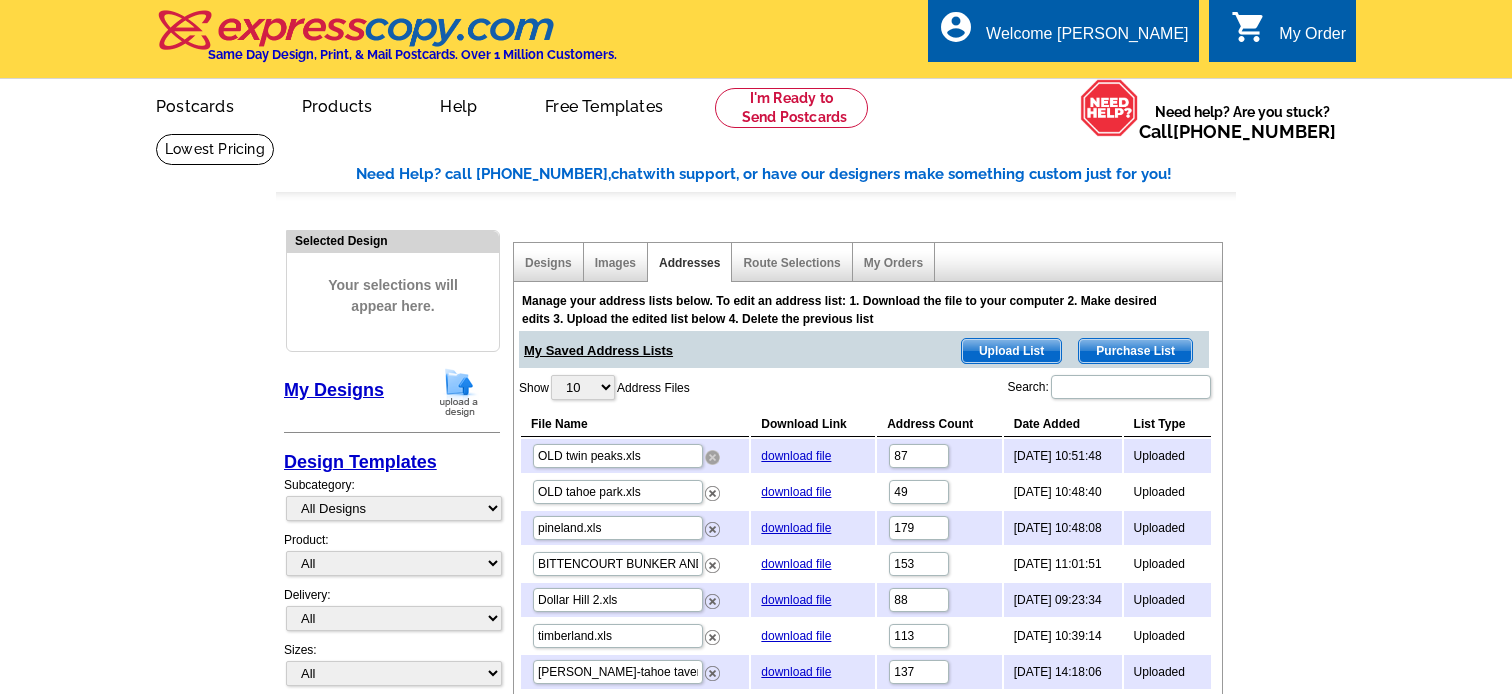 click at bounding box center [712, 457] 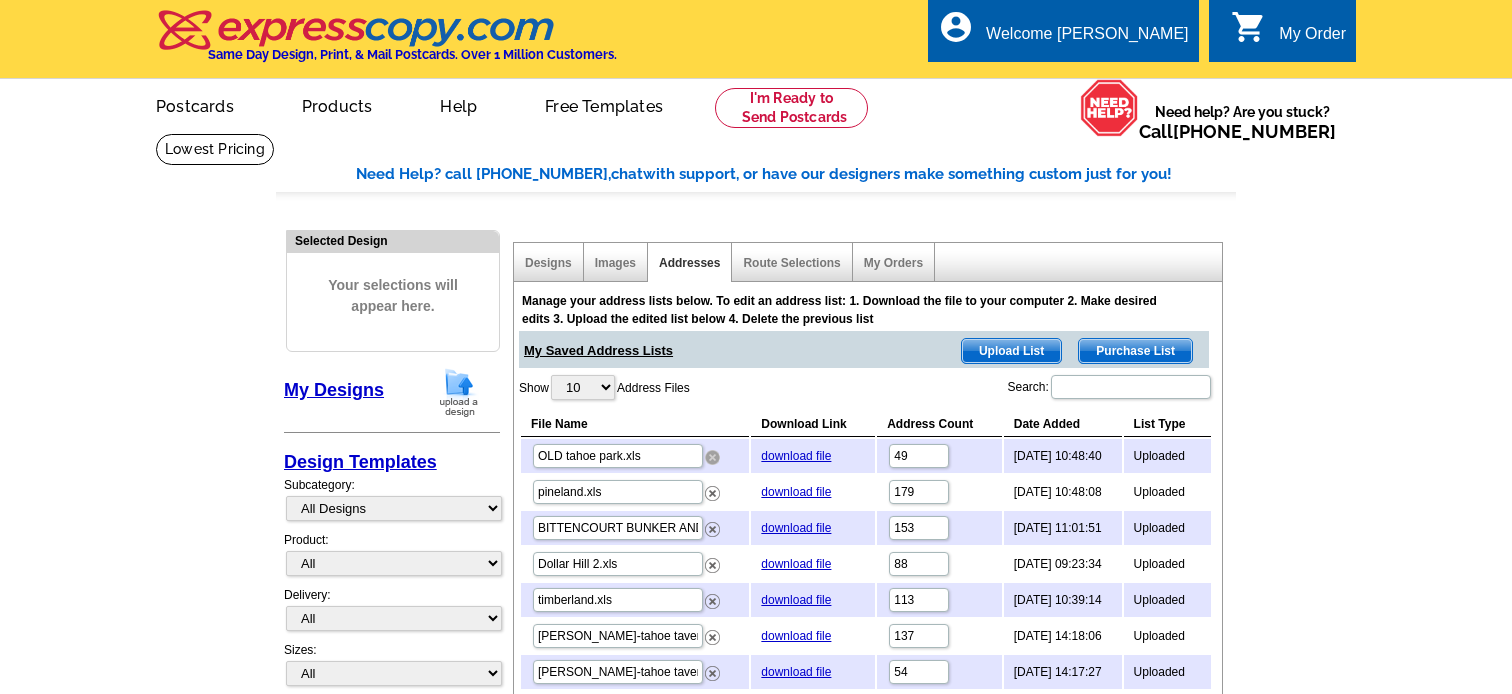 click at bounding box center (712, 457) 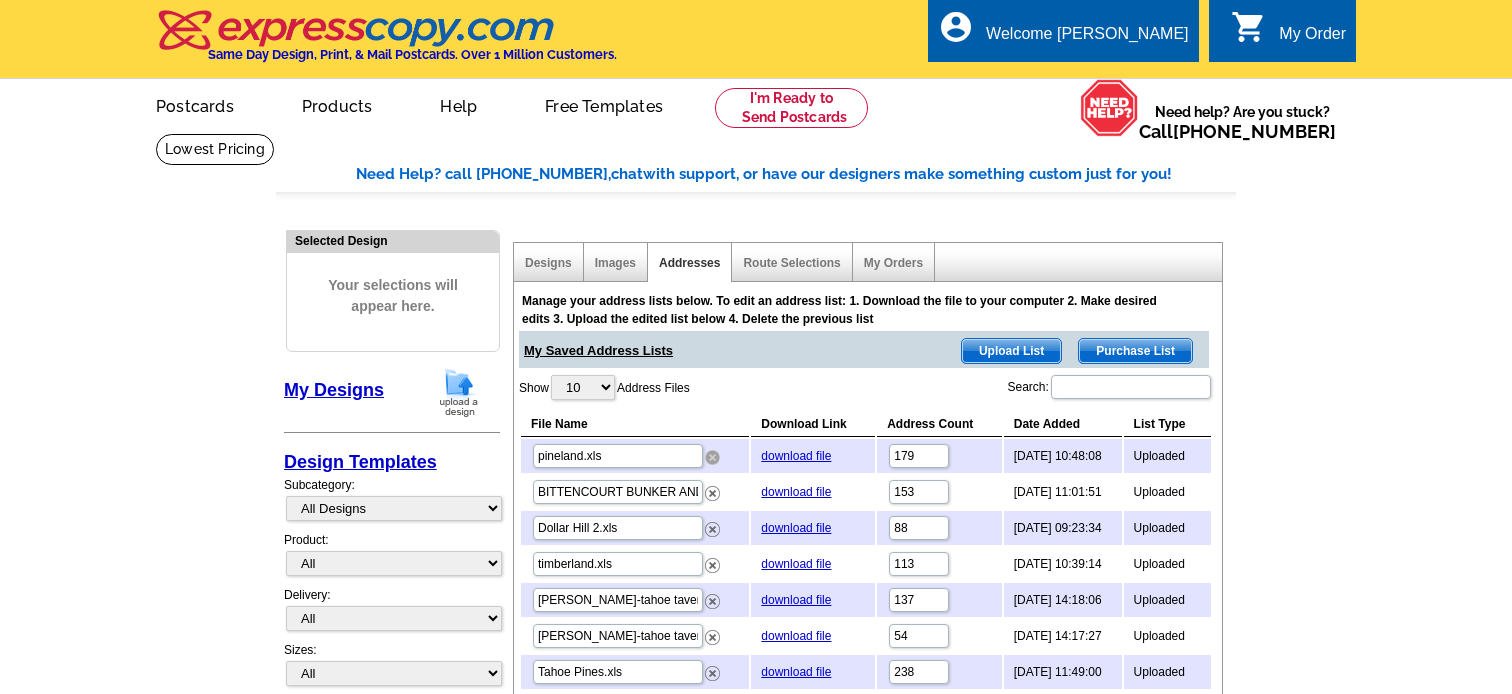 click at bounding box center [712, 457] 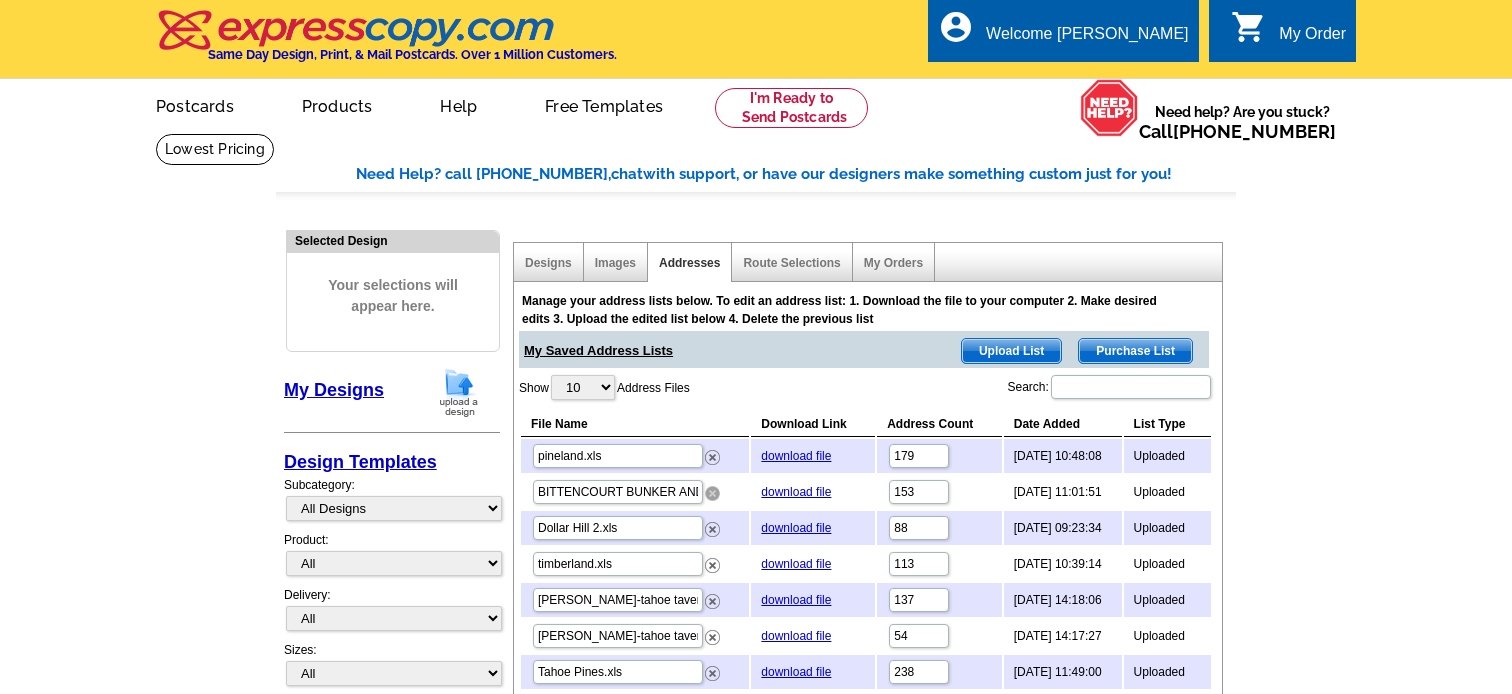 click at bounding box center [712, 493] 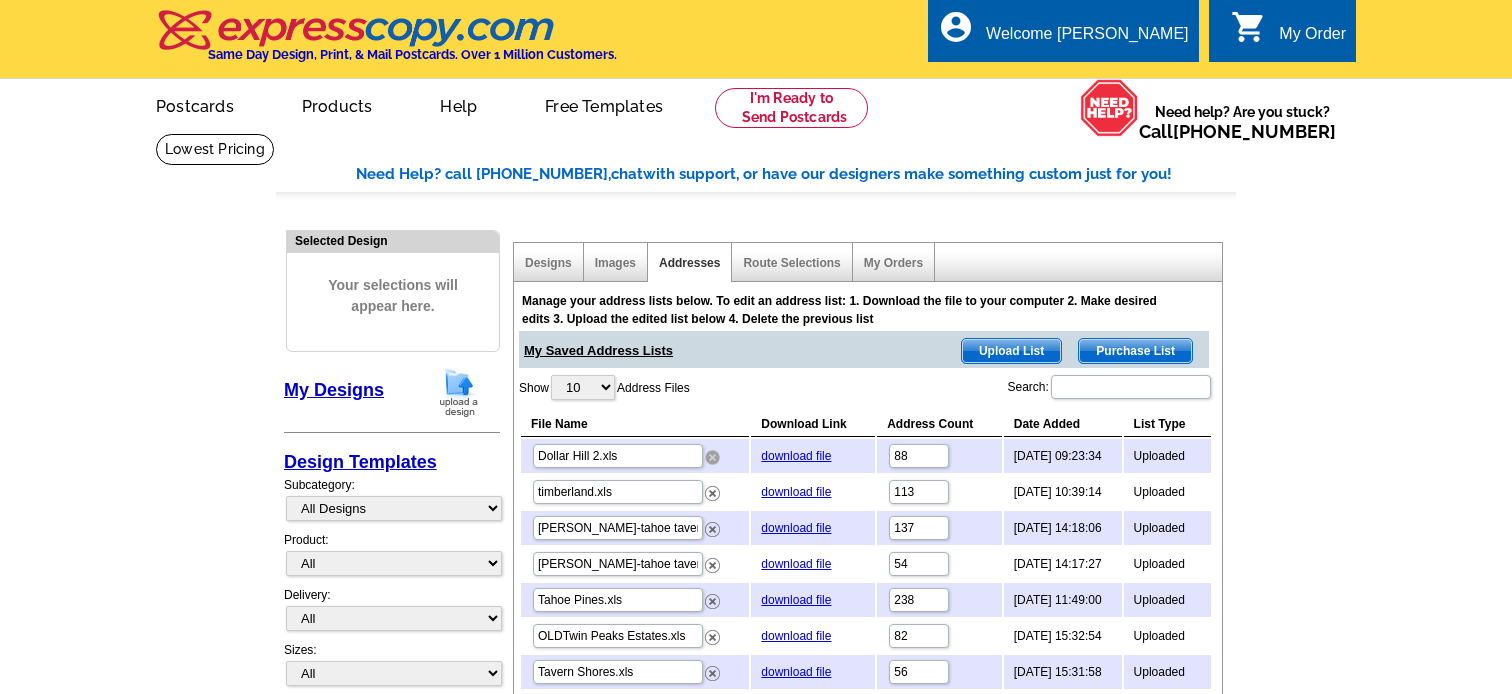 click at bounding box center (712, 457) 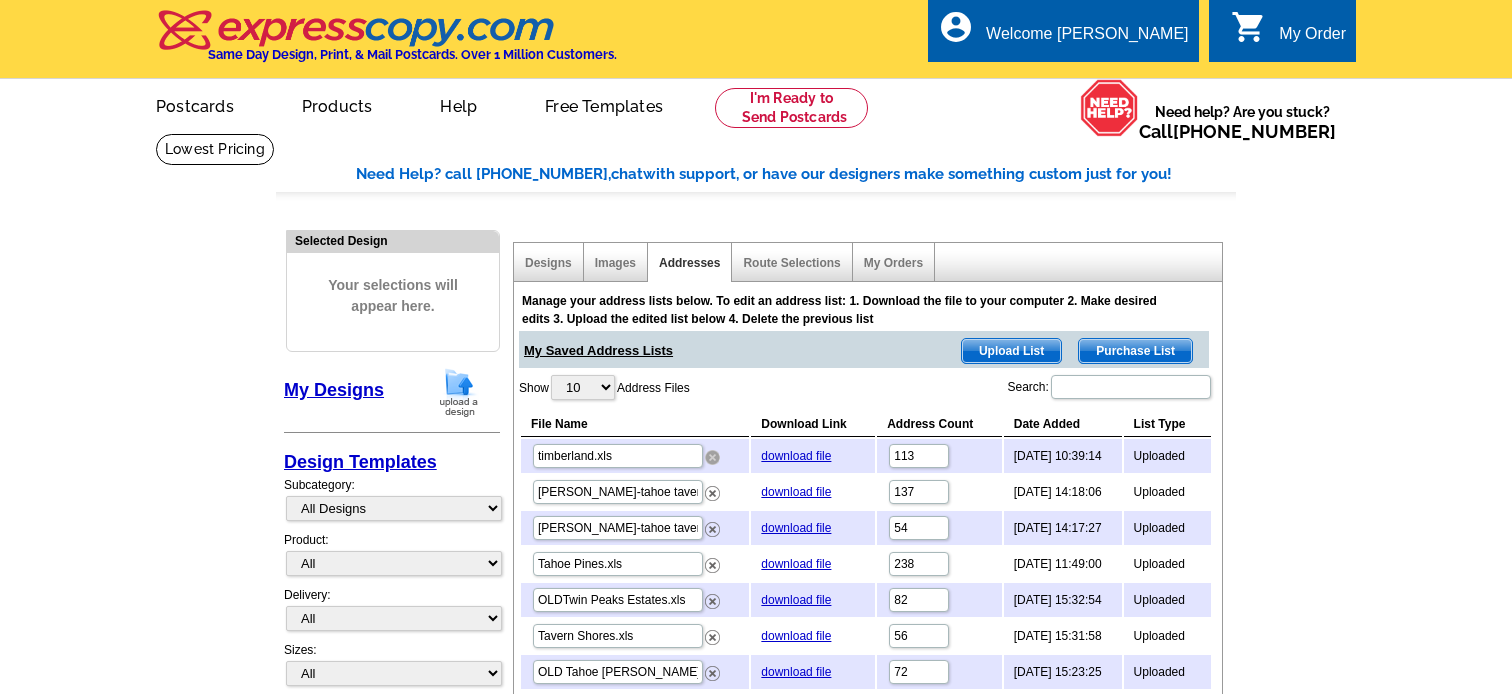 click at bounding box center (712, 457) 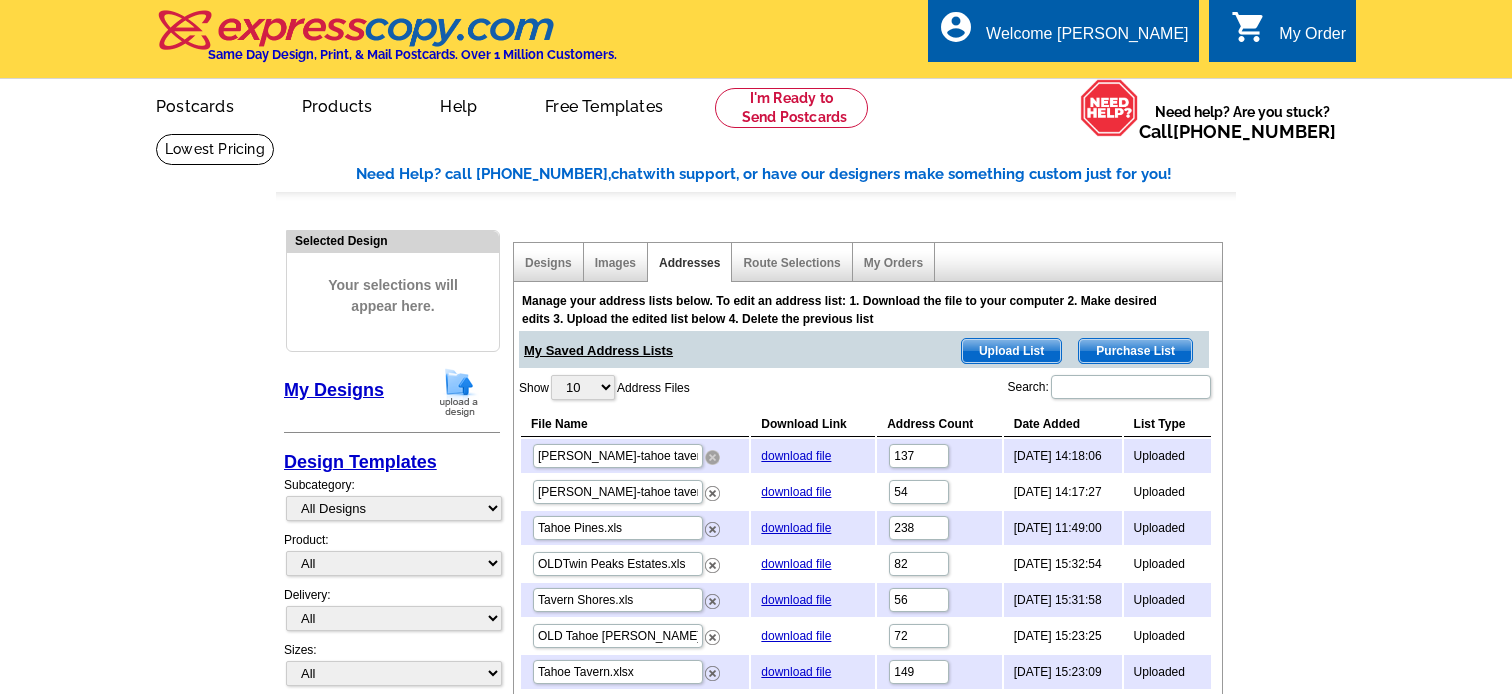 click at bounding box center [712, 457] 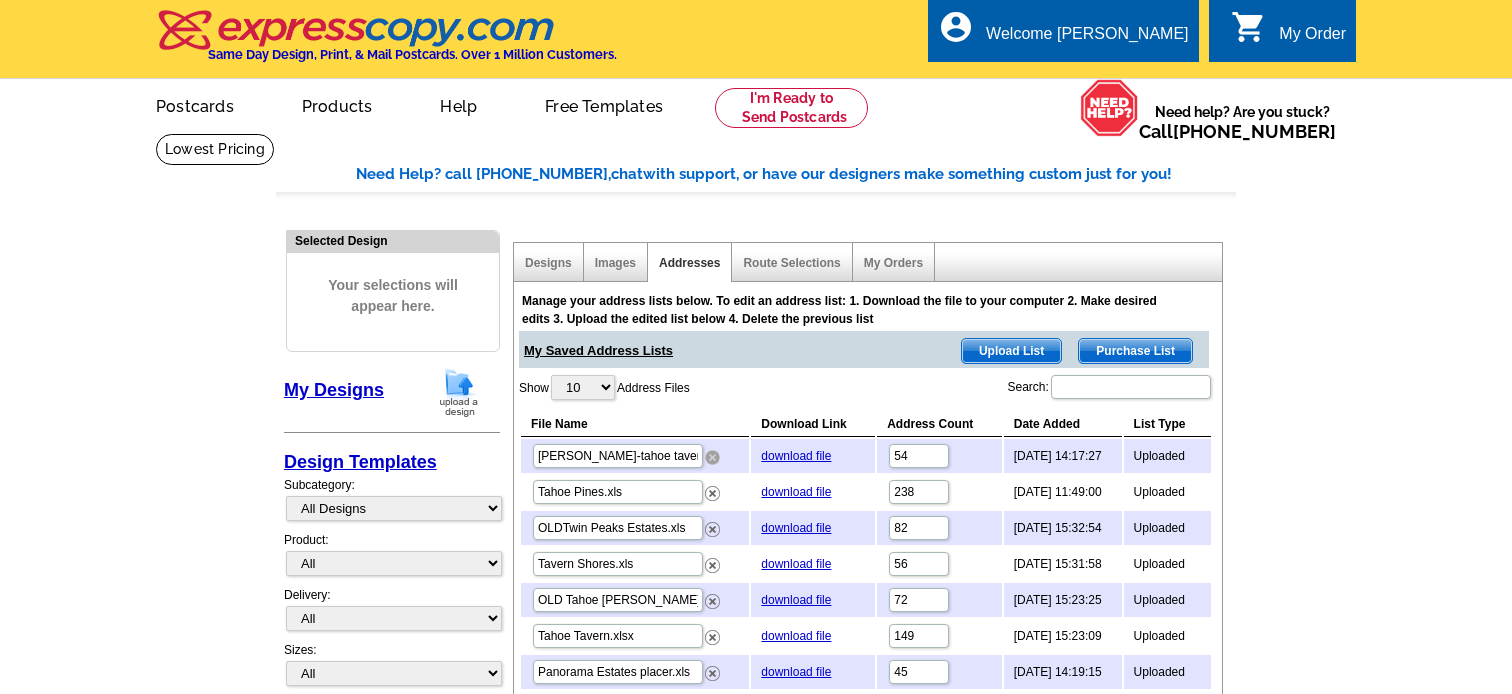 click at bounding box center (712, 457) 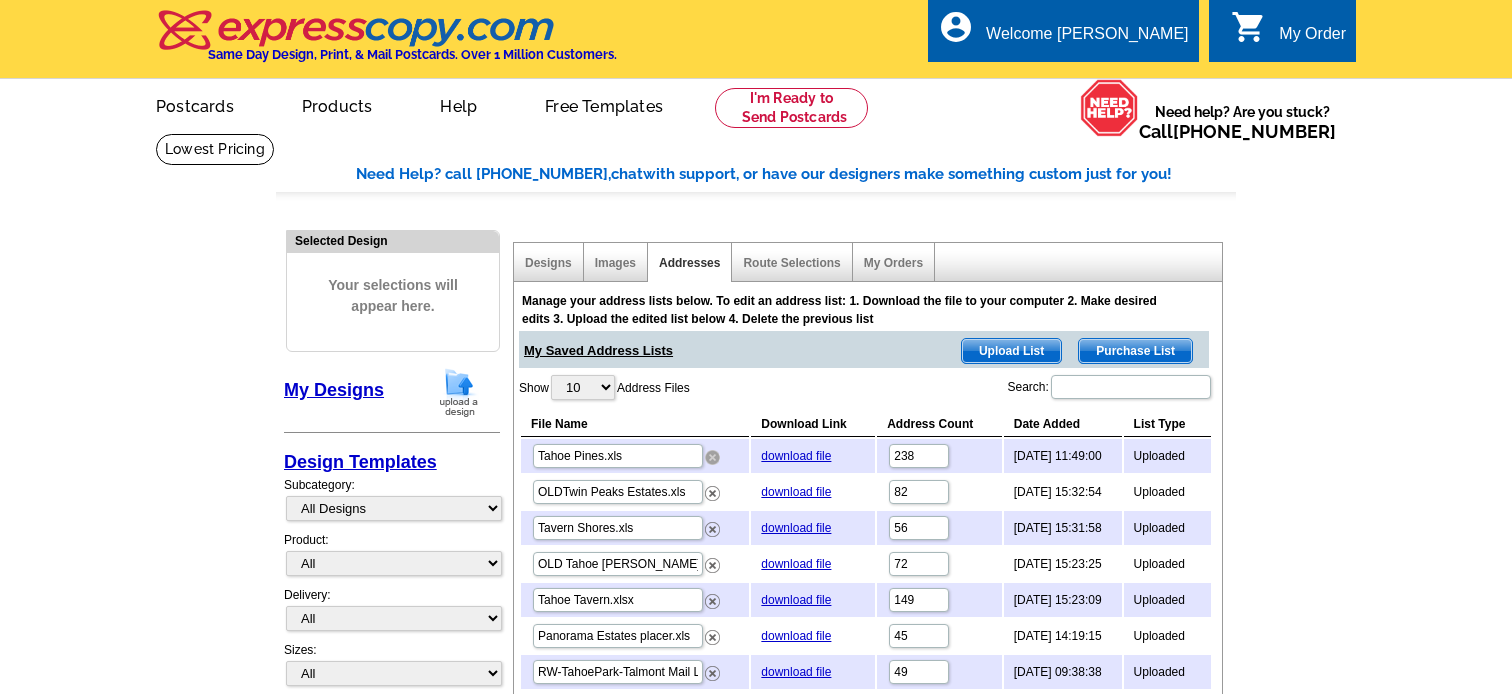 click at bounding box center [712, 457] 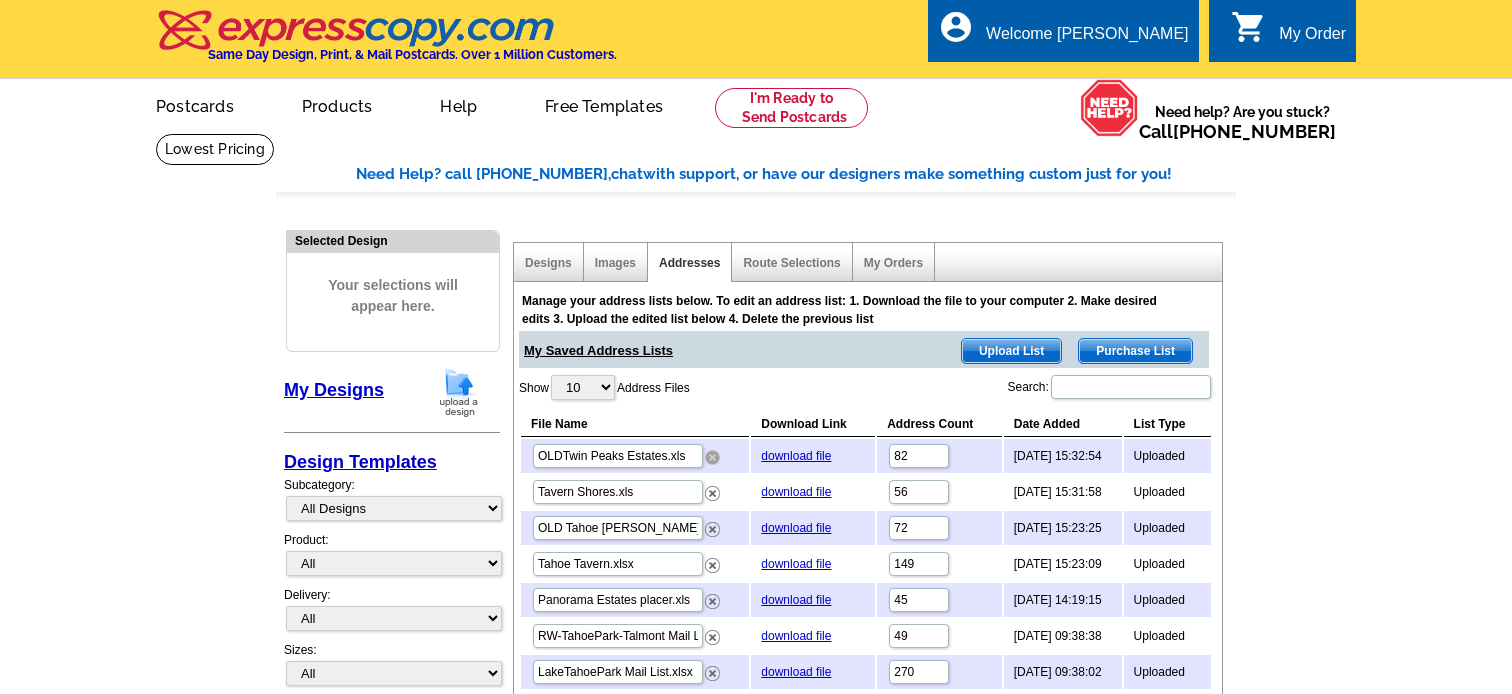 drag, startPoint x: 711, startPoint y: 451, endPoint x: 852, endPoint y: 61, distance: 414.70593 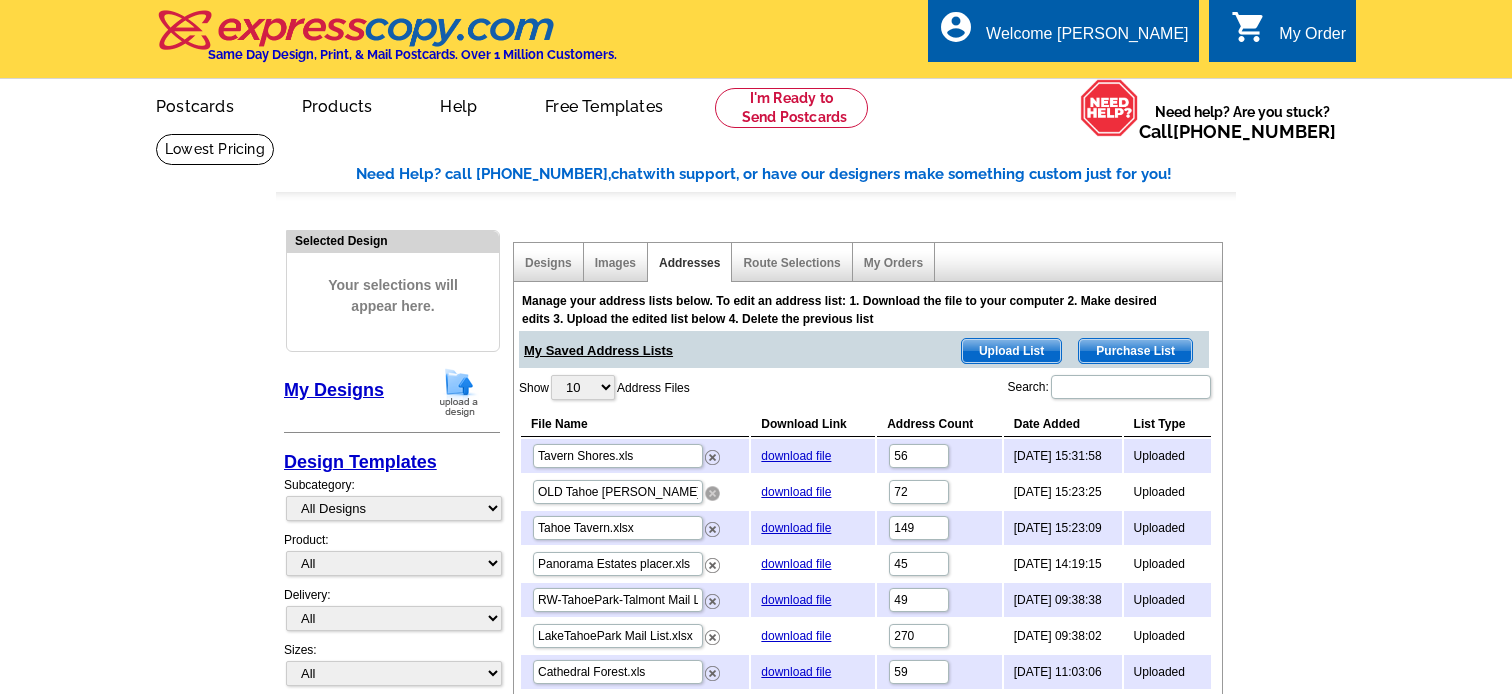 click at bounding box center (712, 493) 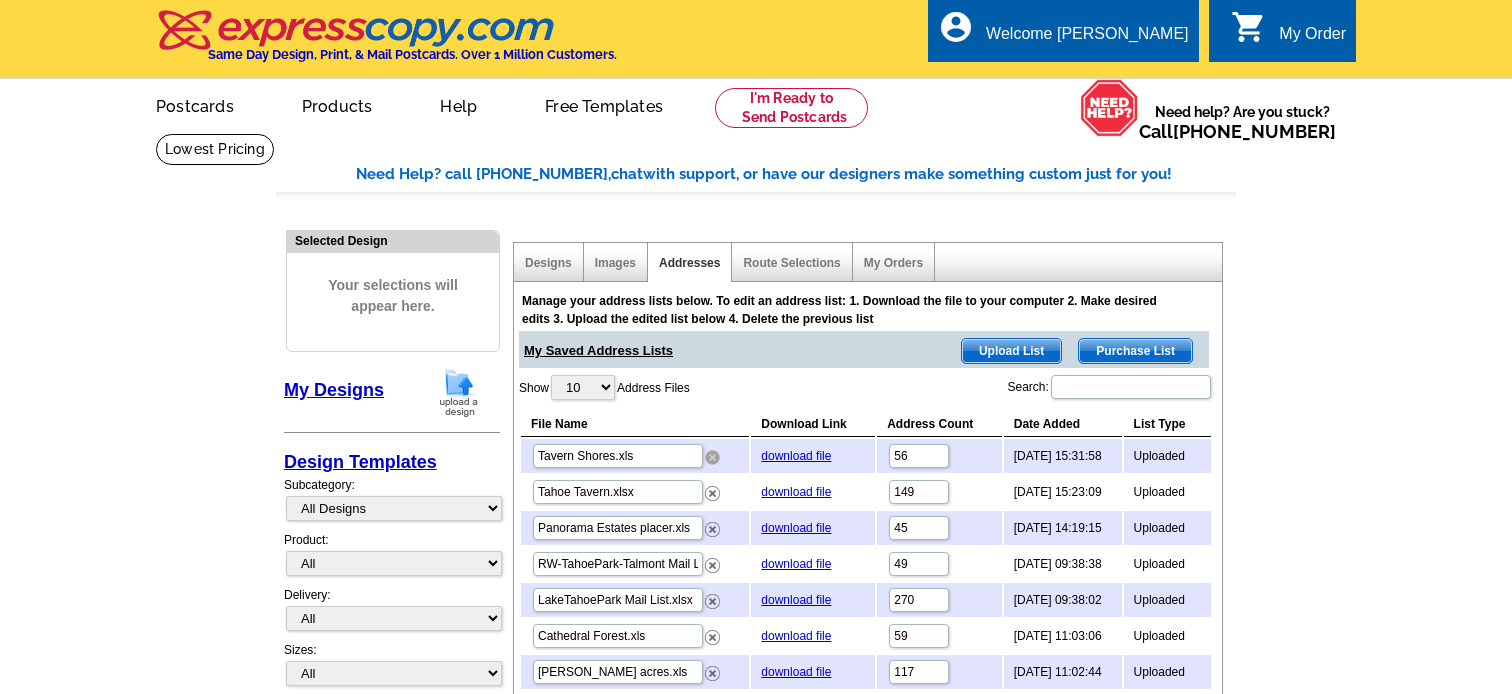 click at bounding box center (712, 457) 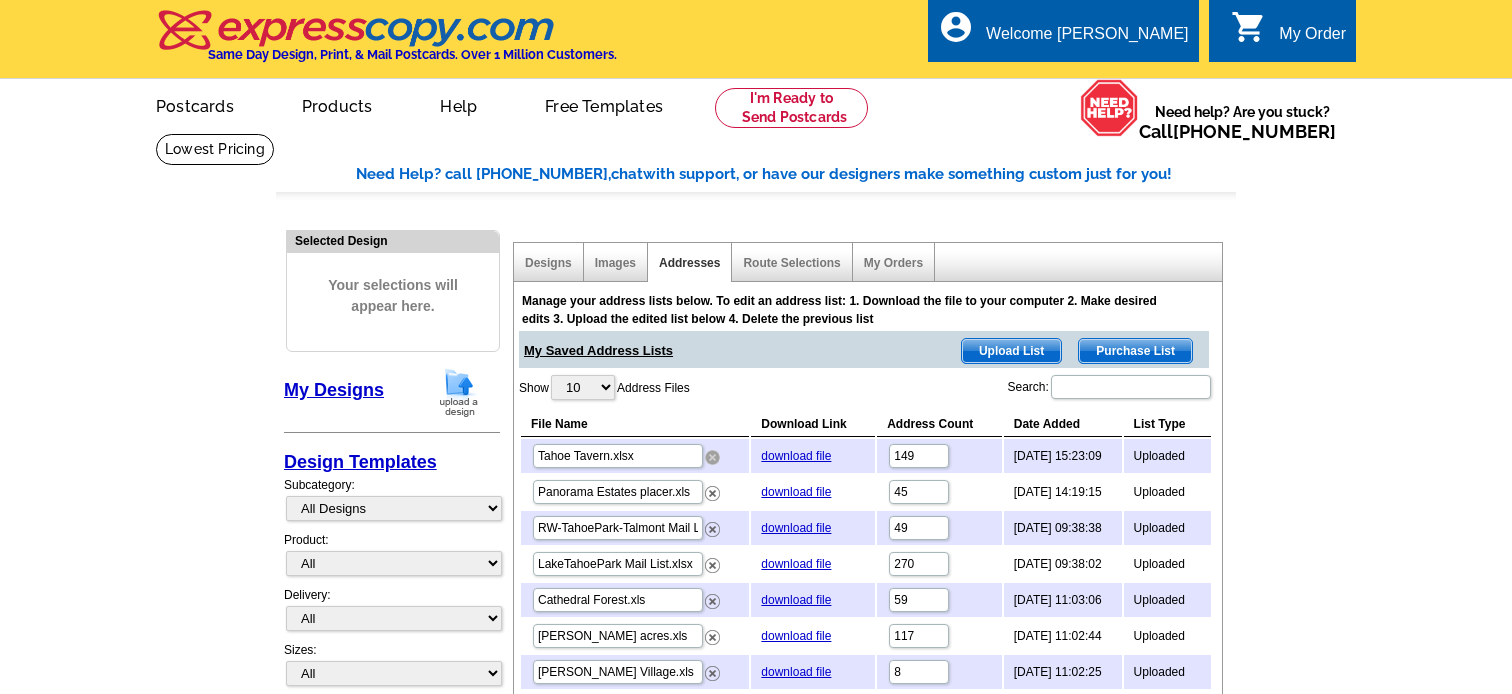 click at bounding box center (712, 457) 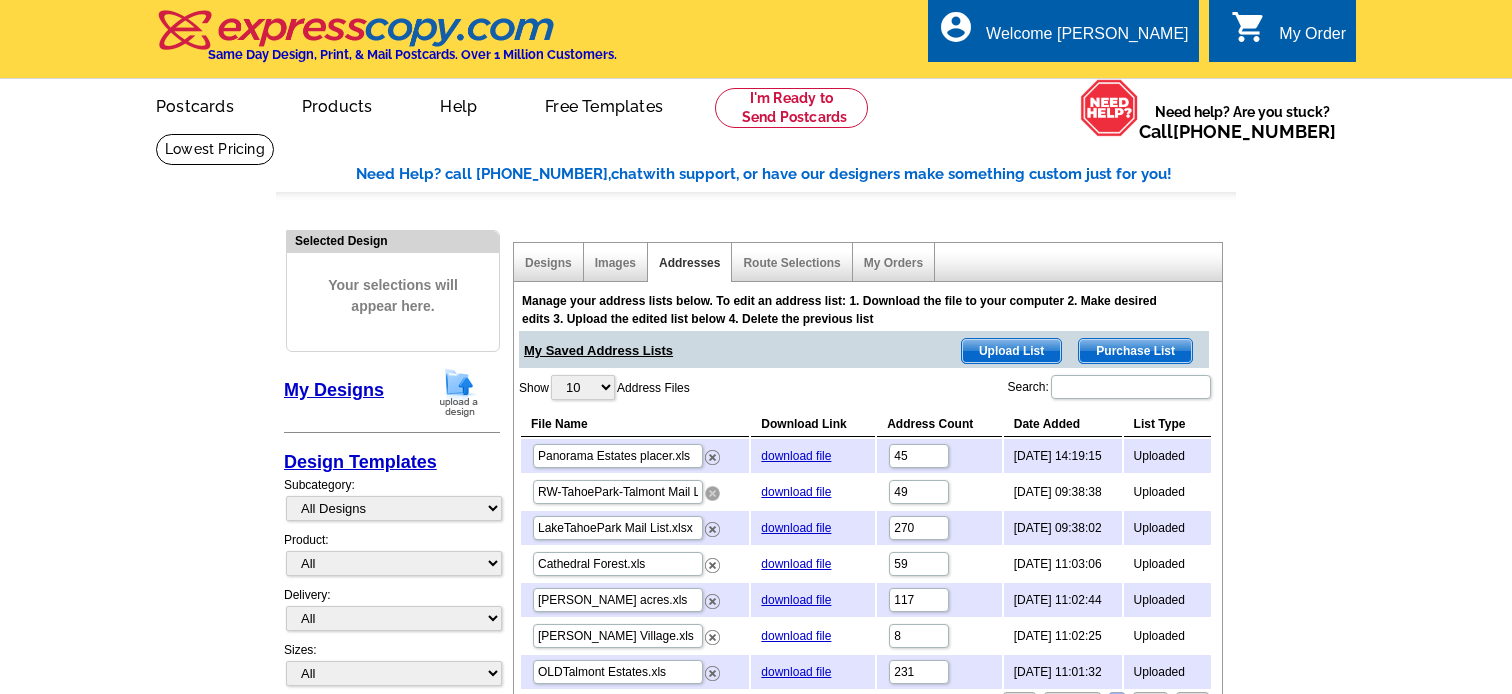 click at bounding box center [712, 493] 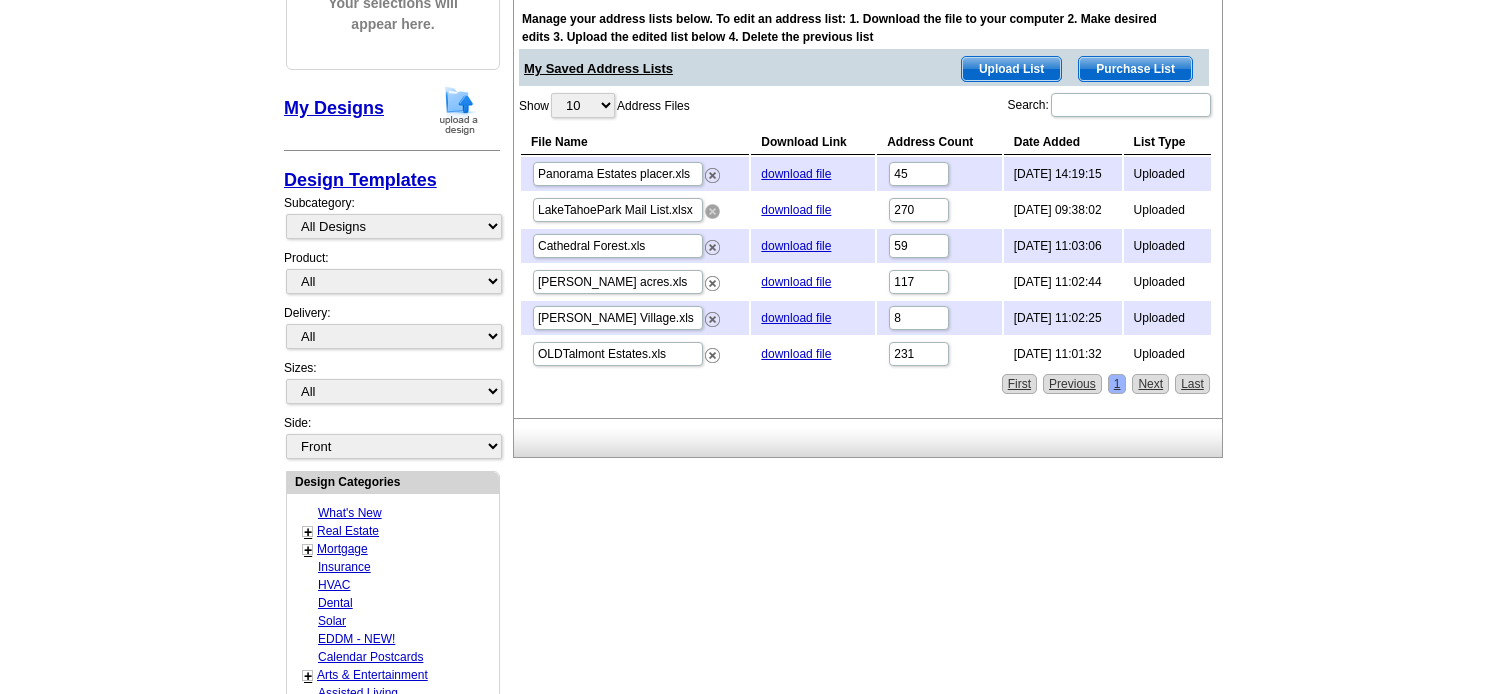 scroll, scrollTop: 300, scrollLeft: 0, axis: vertical 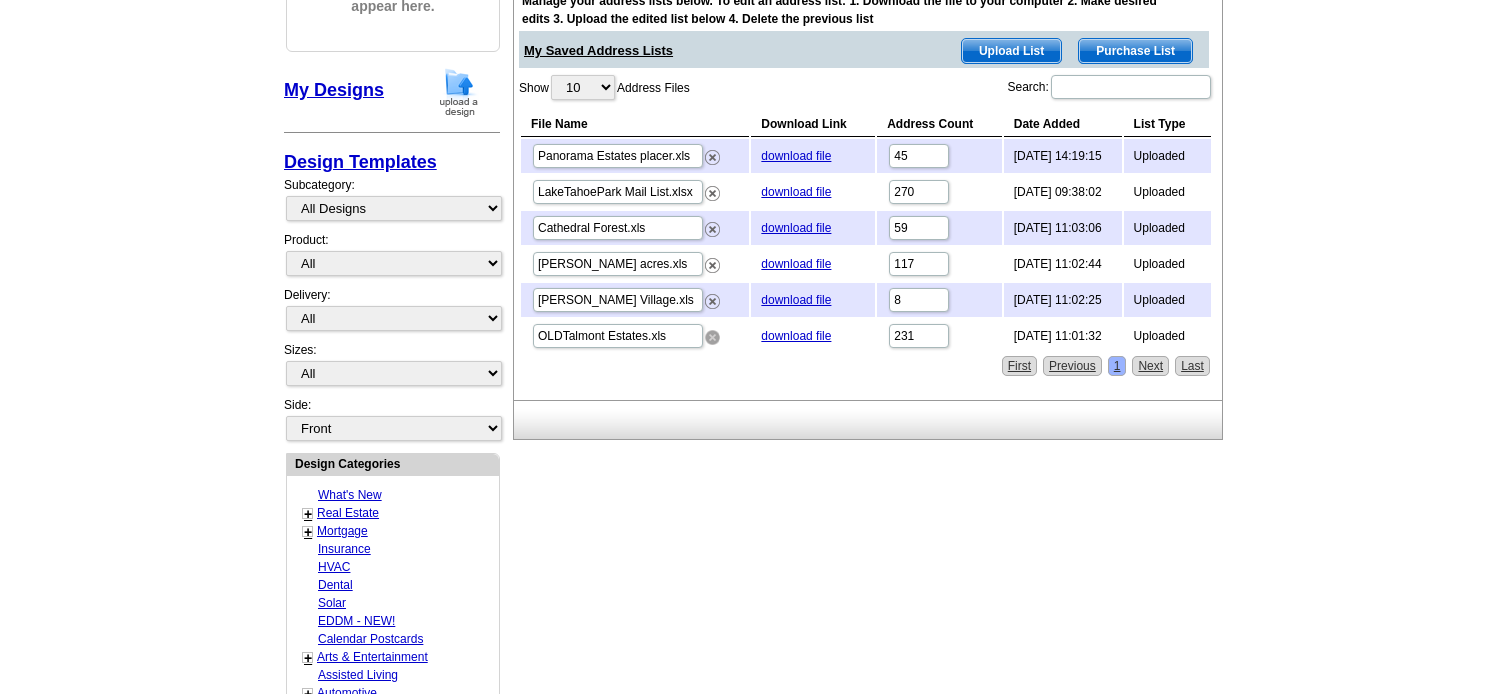 click at bounding box center (712, 337) 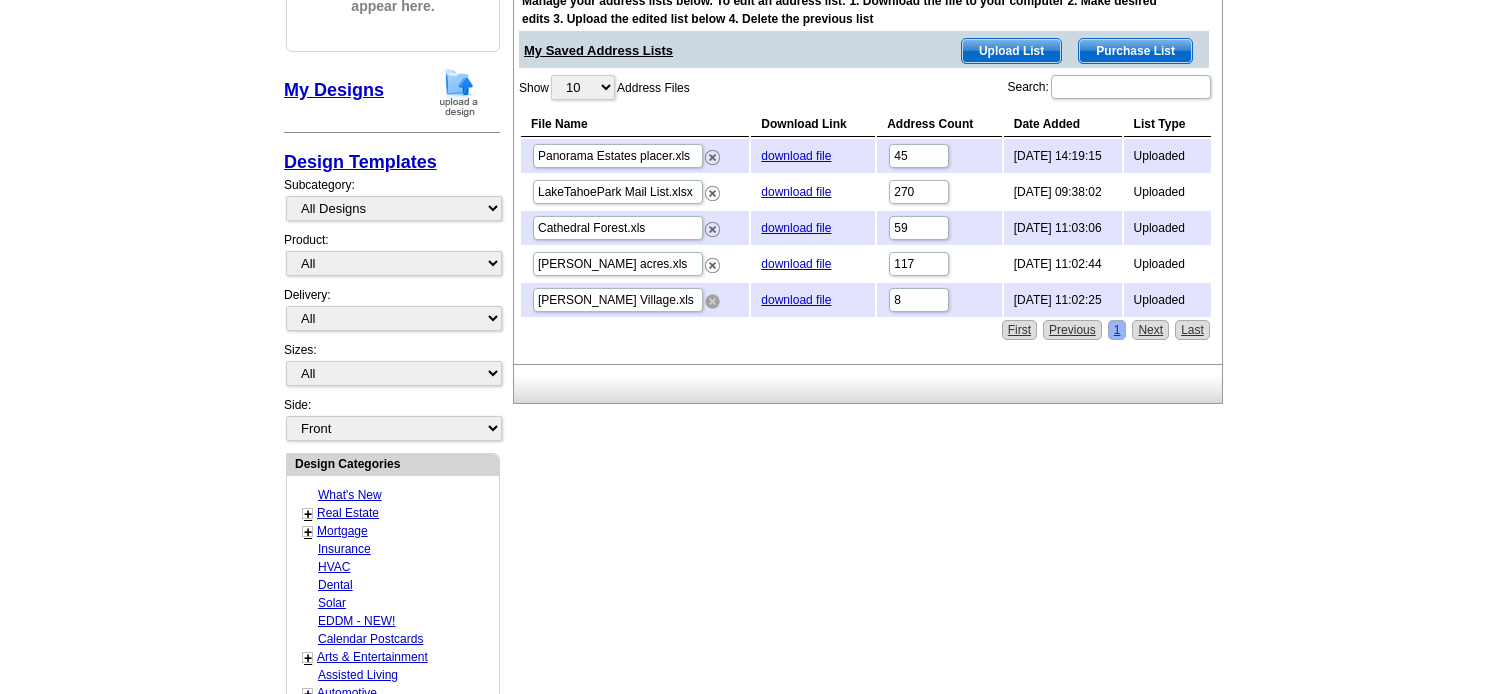click at bounding box center [712, 301] 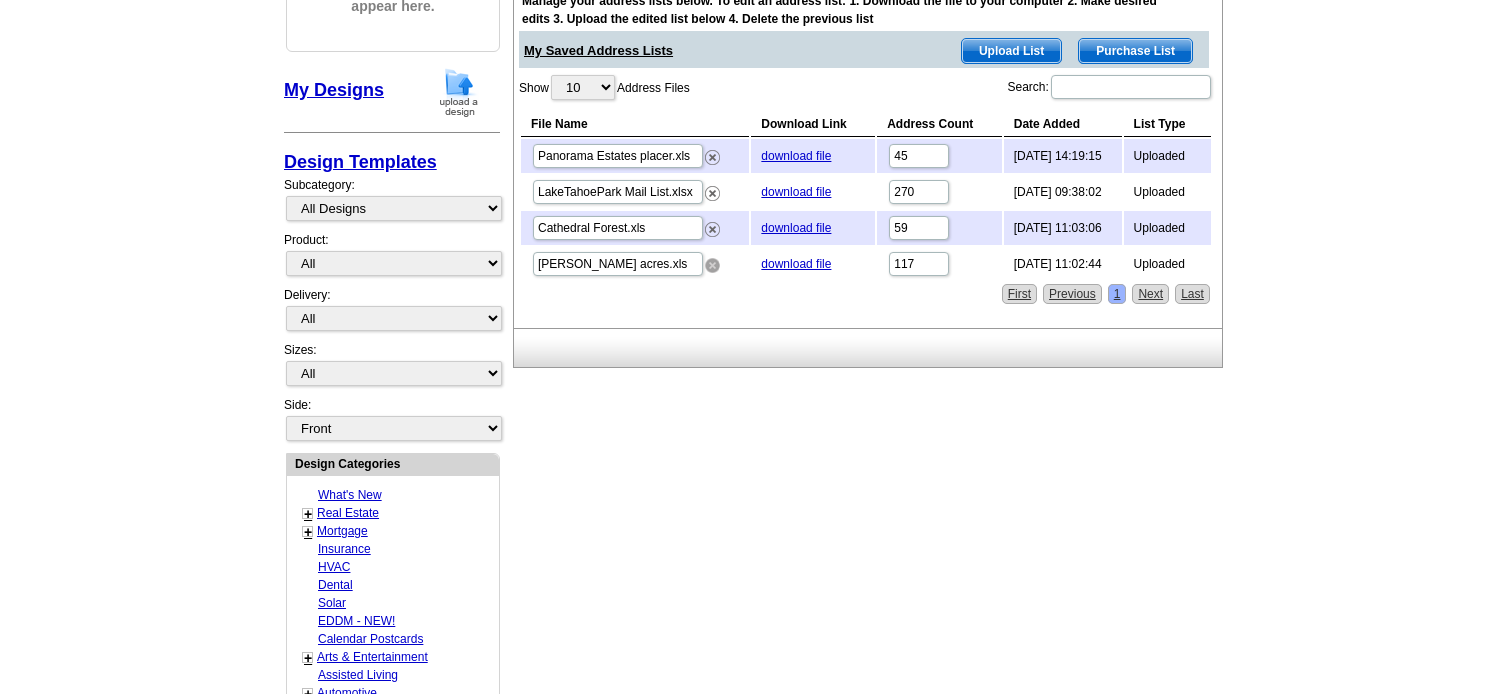 click at bounding box center [712, 265] 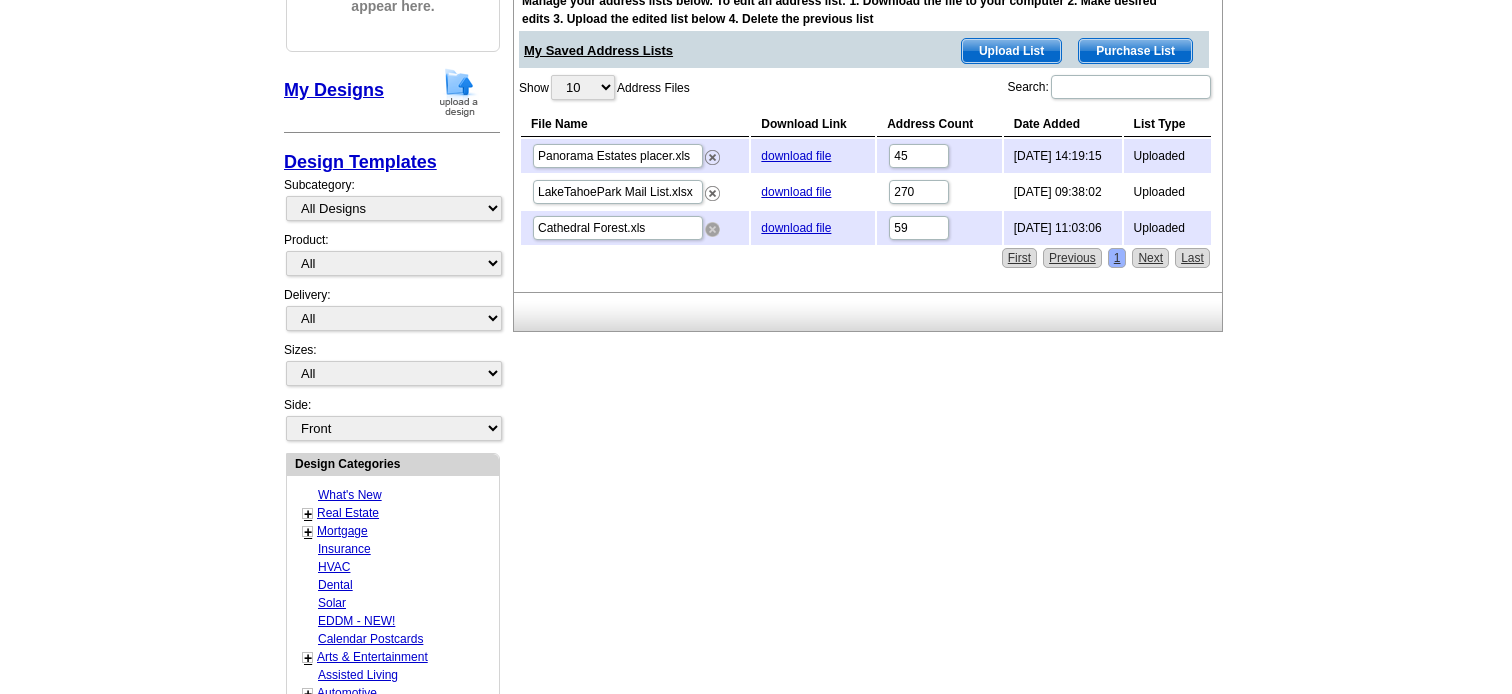 click at bounding box center [712, 229] 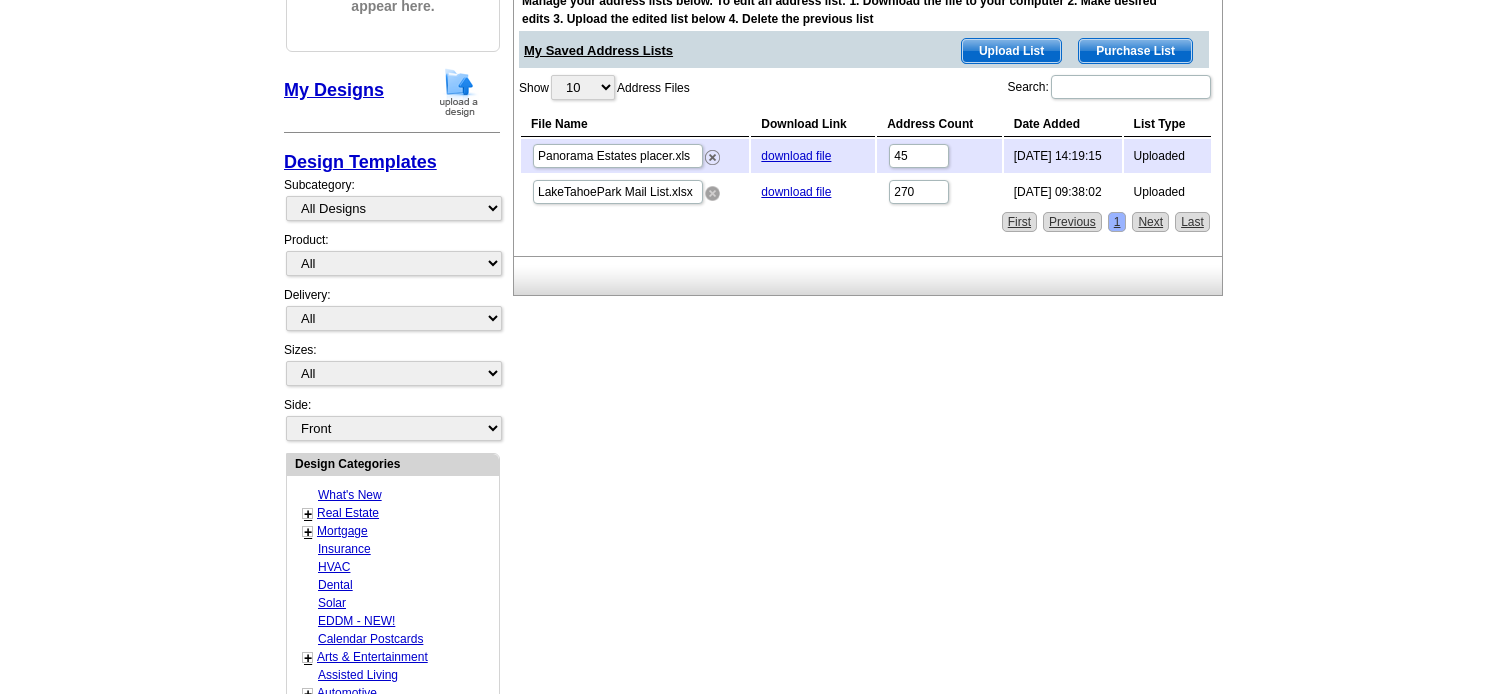 click at bounding box center (712, 193) 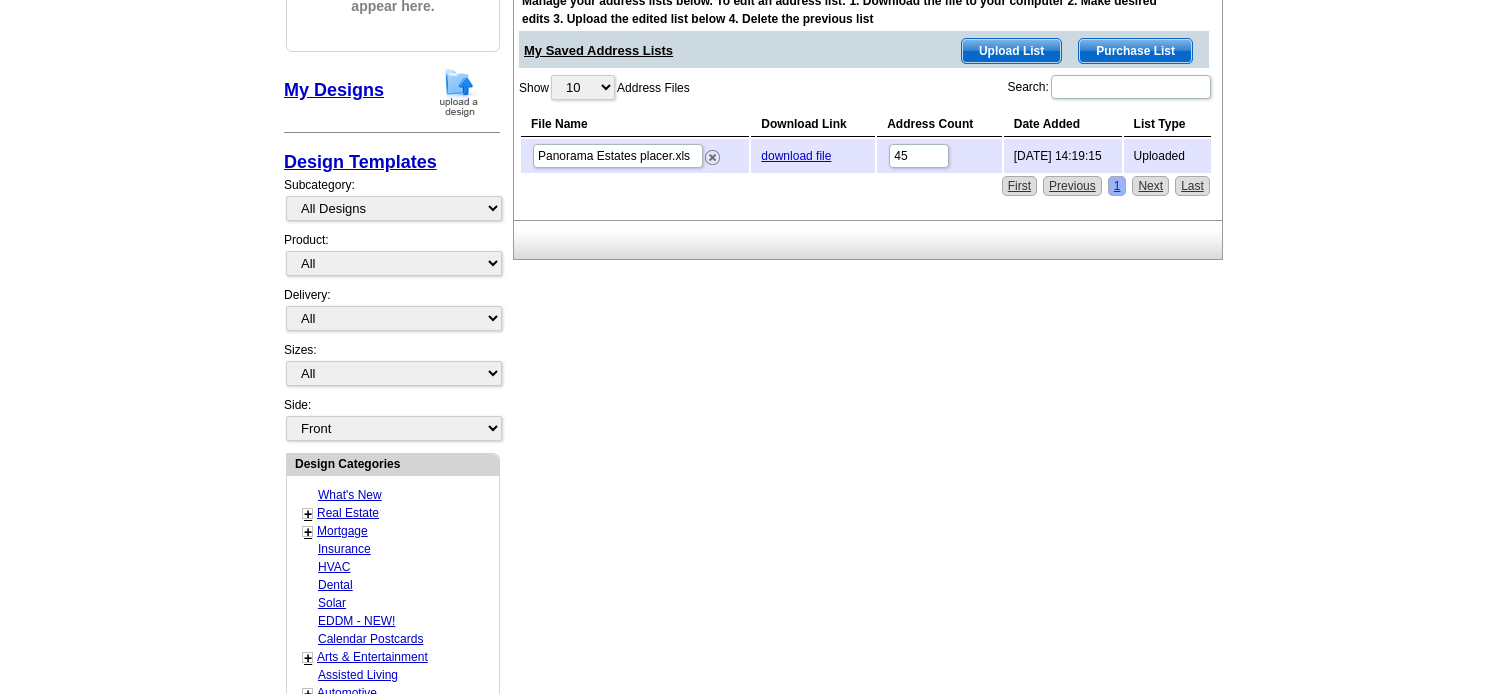 click on "Panorama Estates placer.xls" at bounding box center (635, 156) 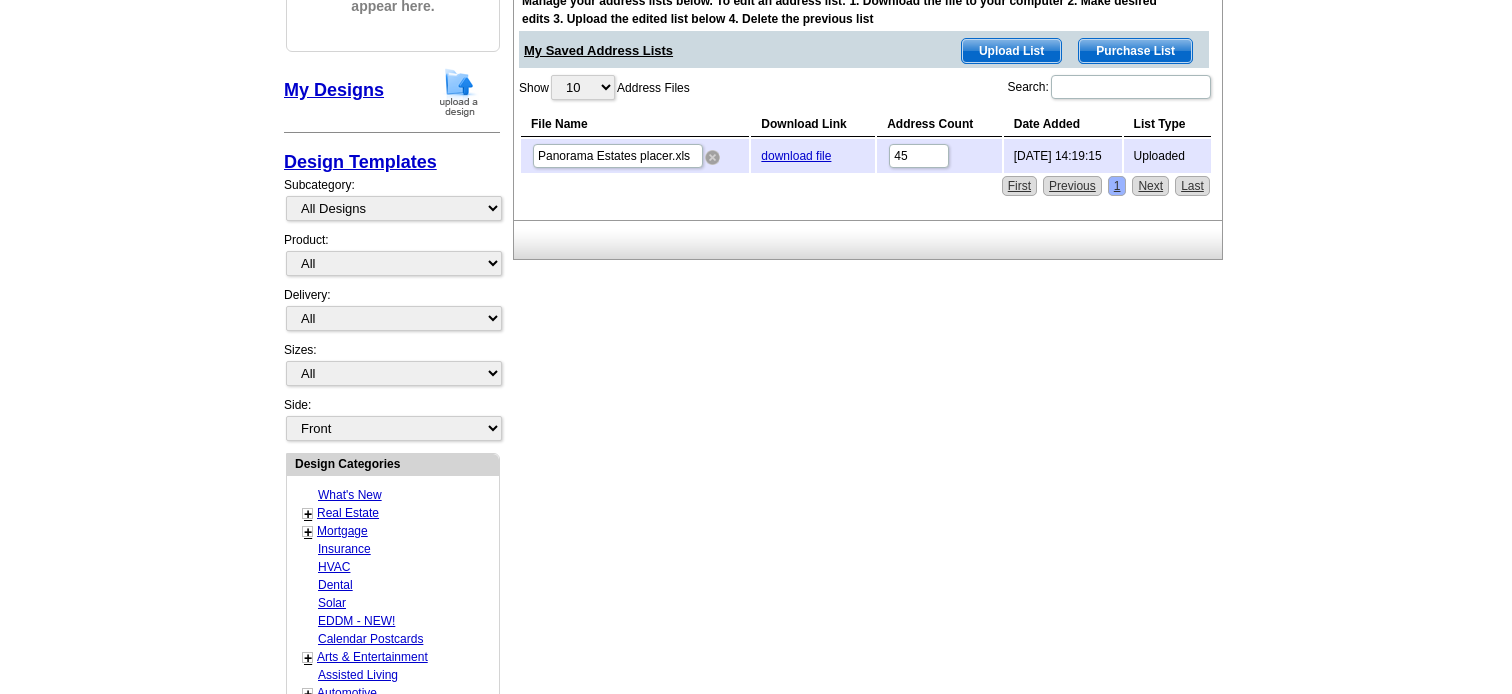 click at bounding box center (712, 157) 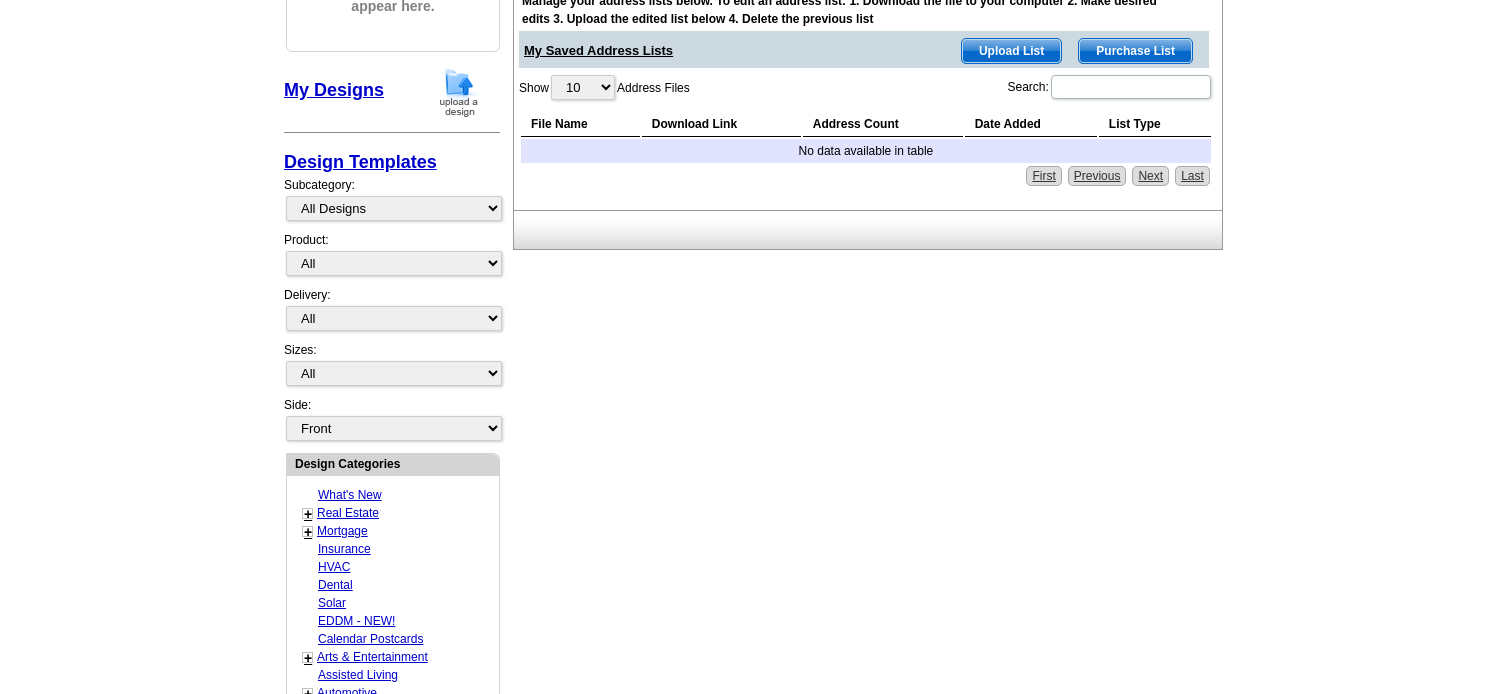 click on "Upload List" at bounding box center [1011, 51] 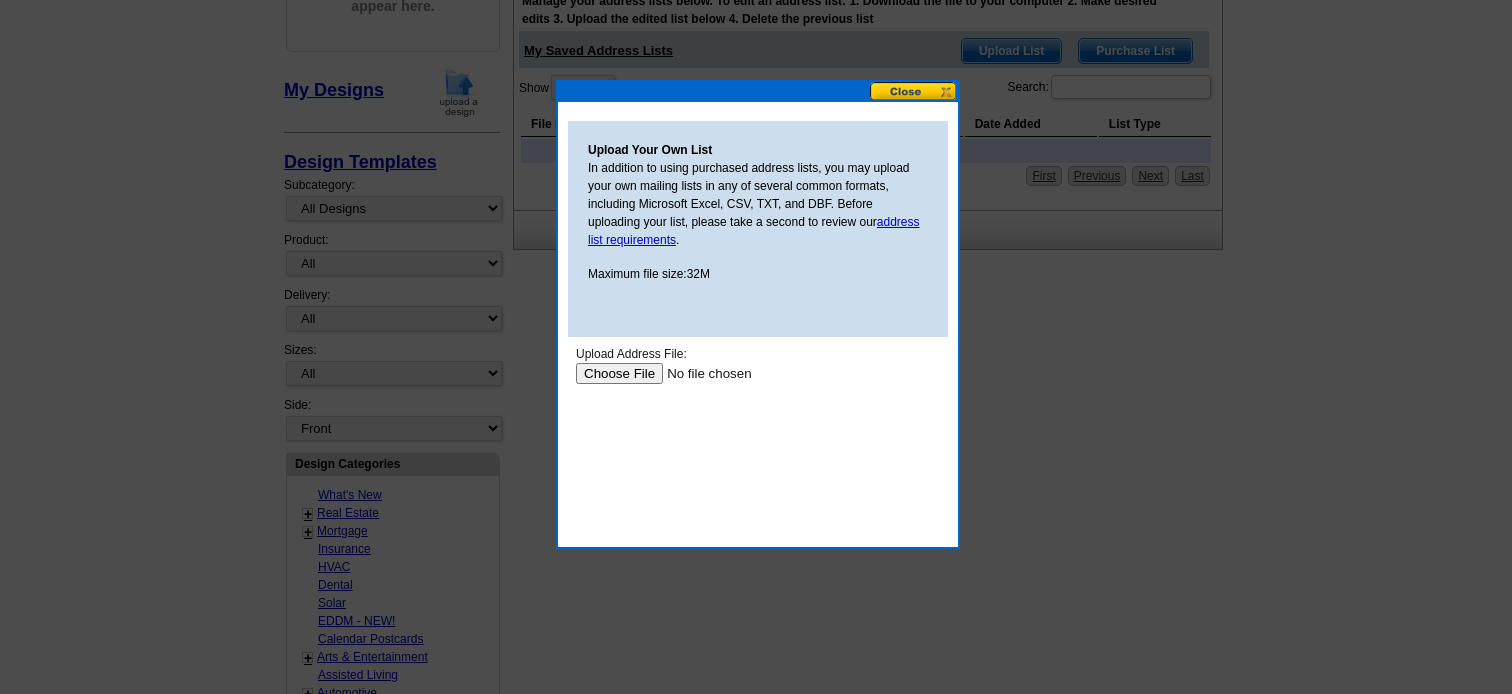 scroll, scrollTop: 0, scrollLeft: 0, axis: both 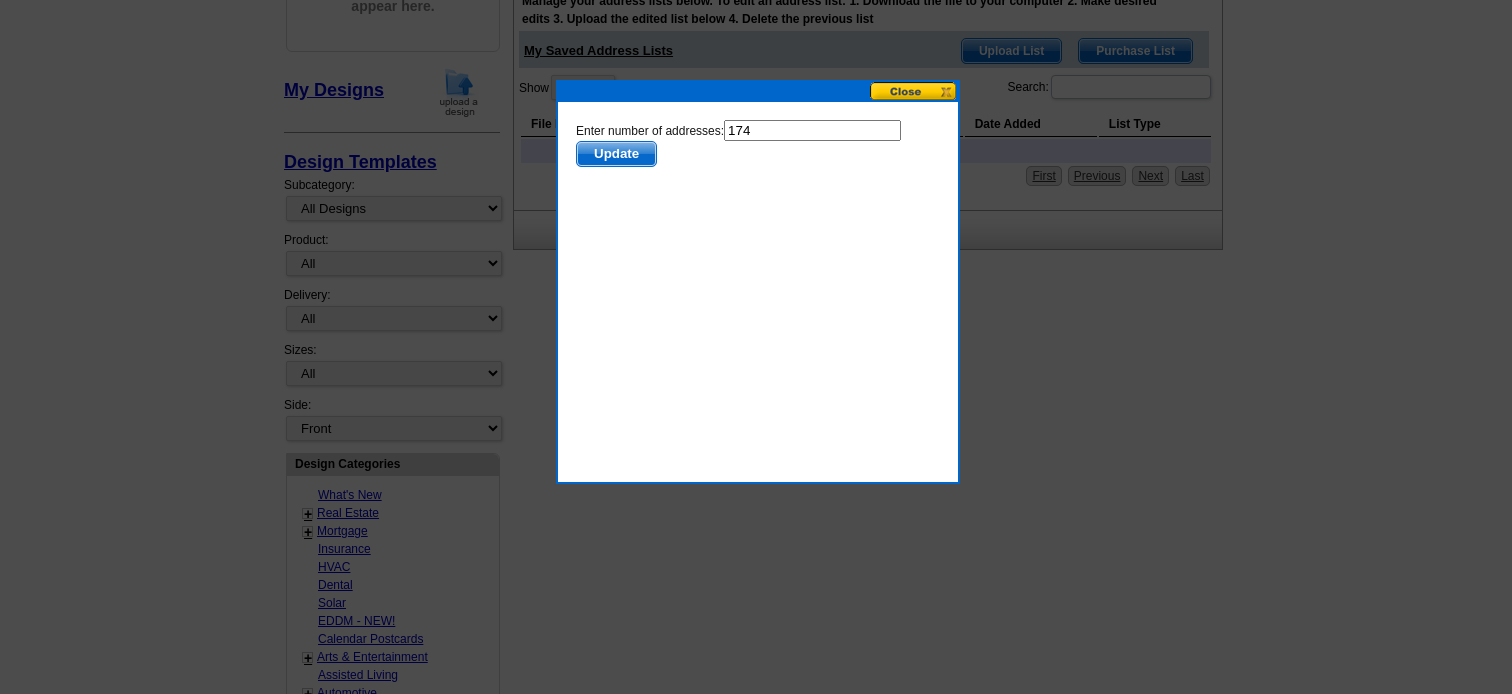 click on "Update" at bounding box center (616, 154) 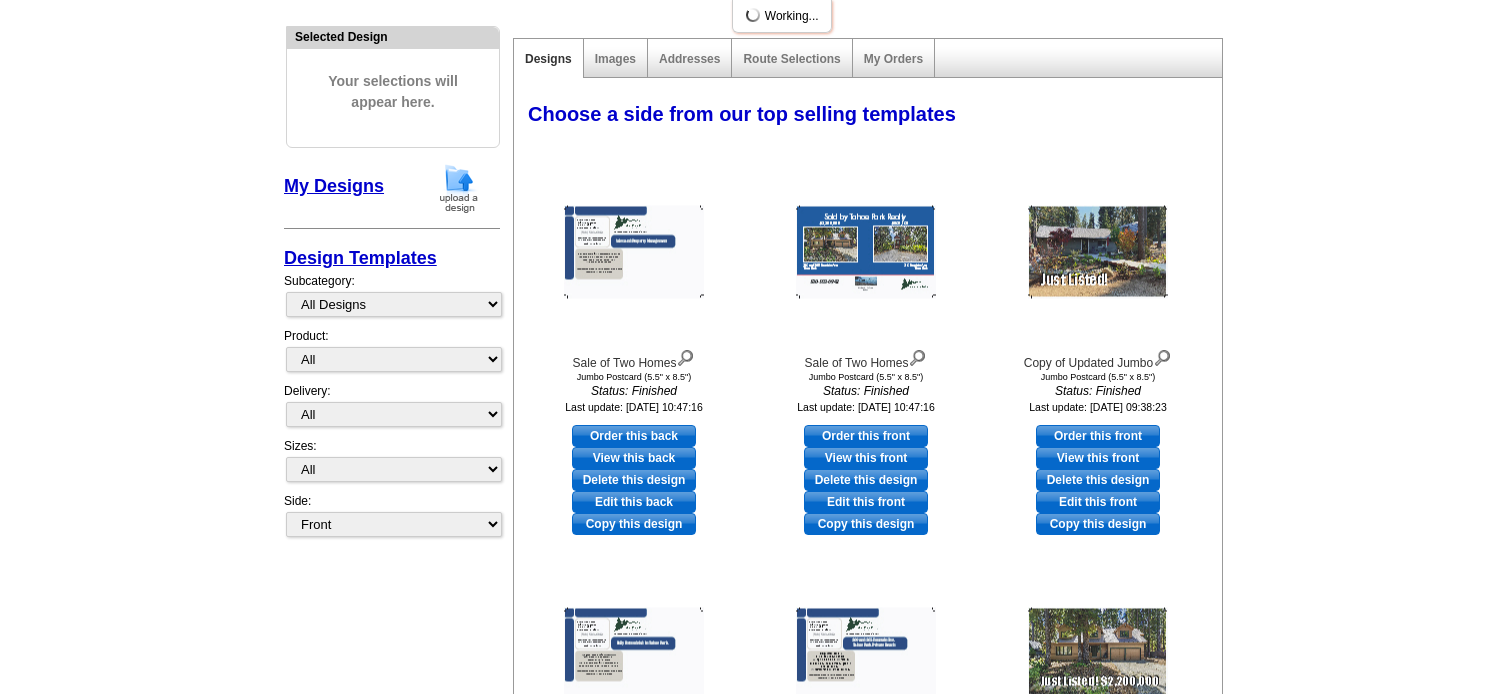 scroll, scrollTop: 300, scrollLeft: 0, axis: vertical 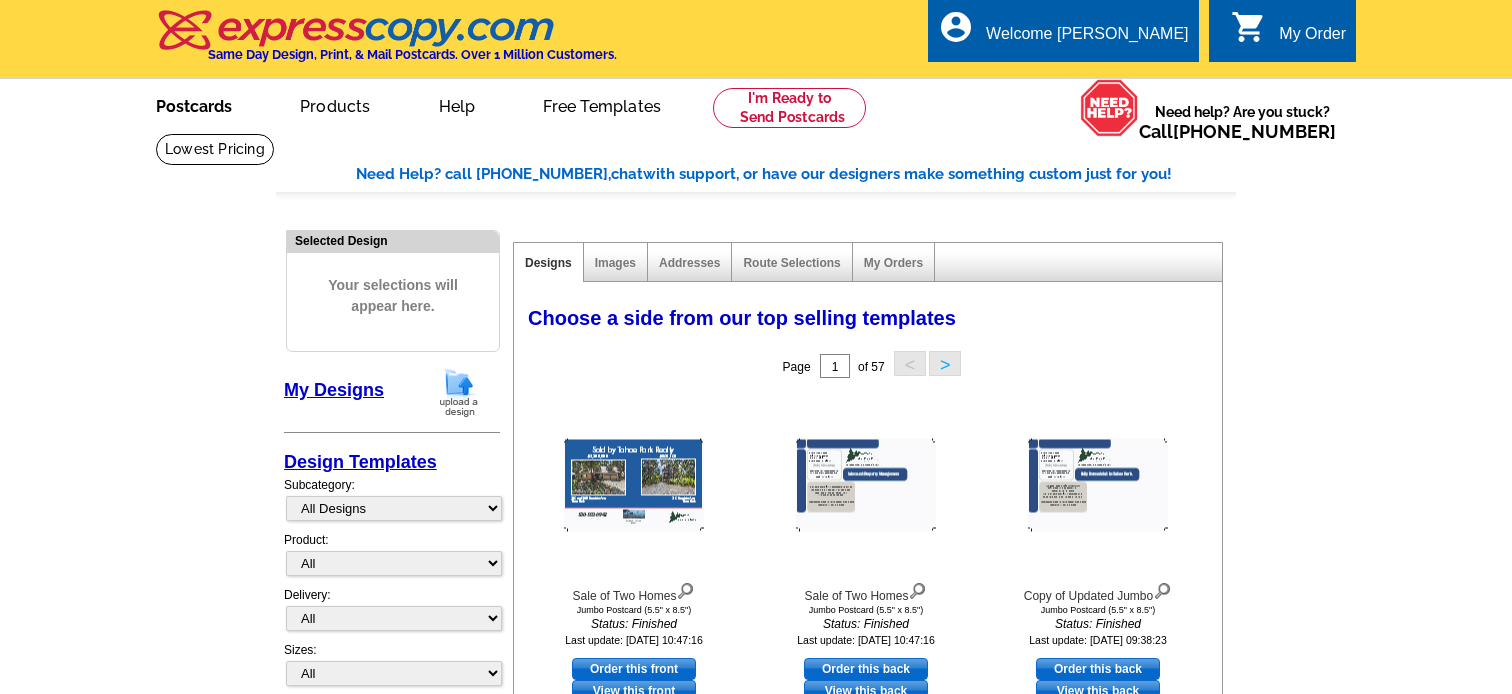click on "Postcards" at bounding box center (194, 104) 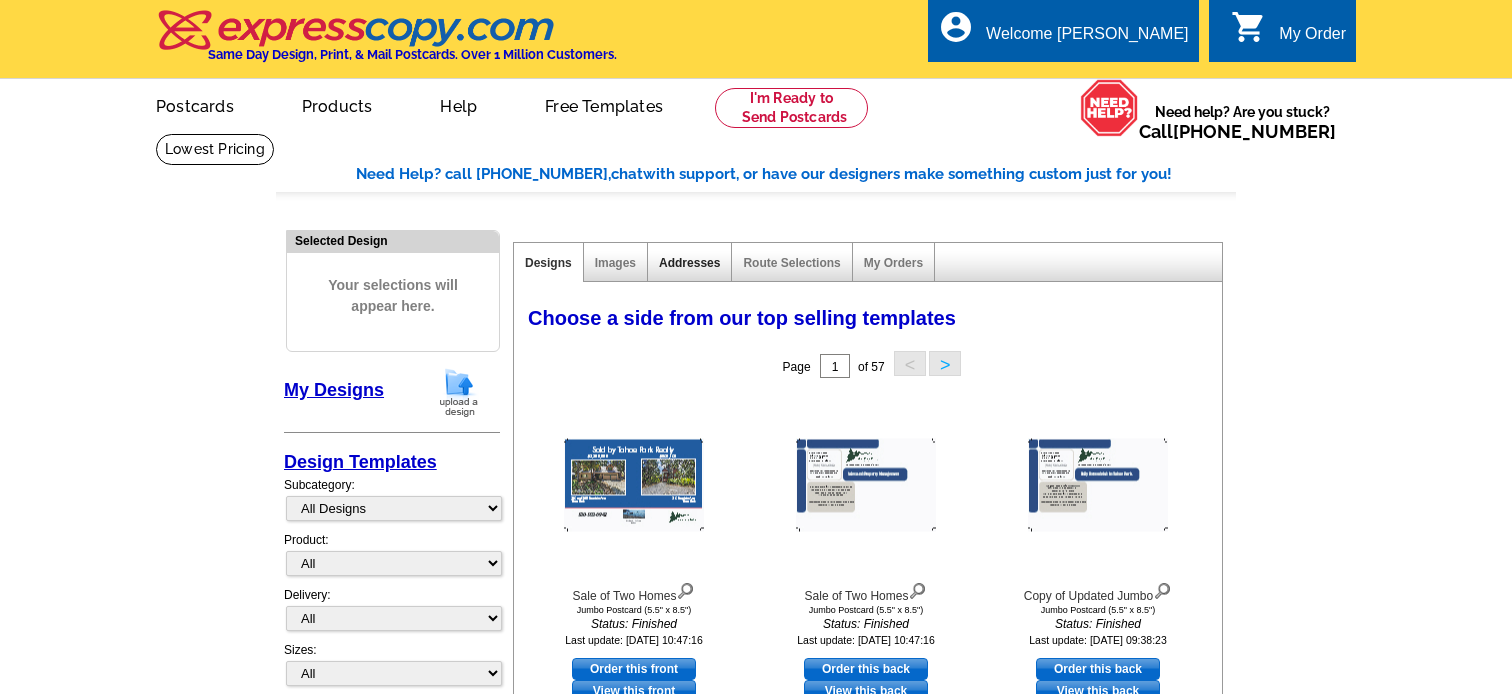click on "Addresses" at bounding box center (689, 263) 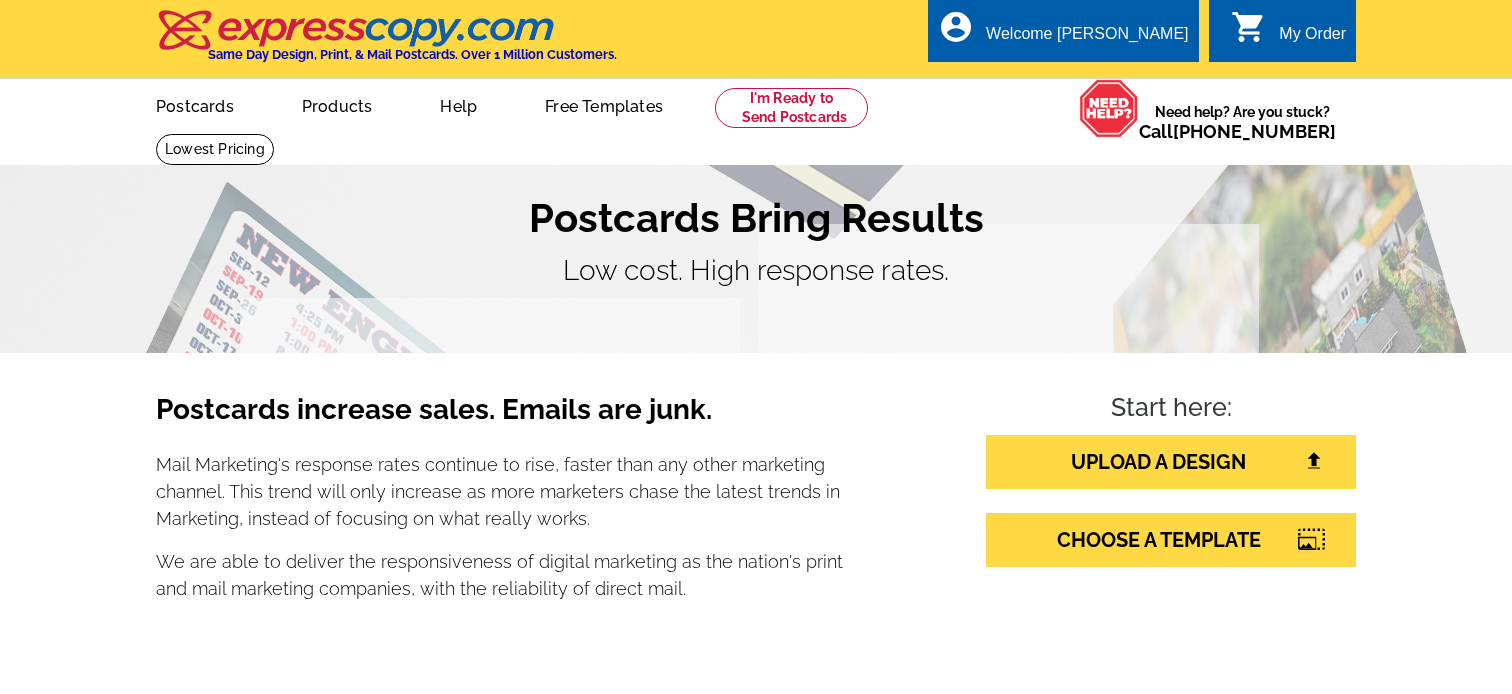 scroll, scrollTop: 0, scrollLeft: 0, axis: both 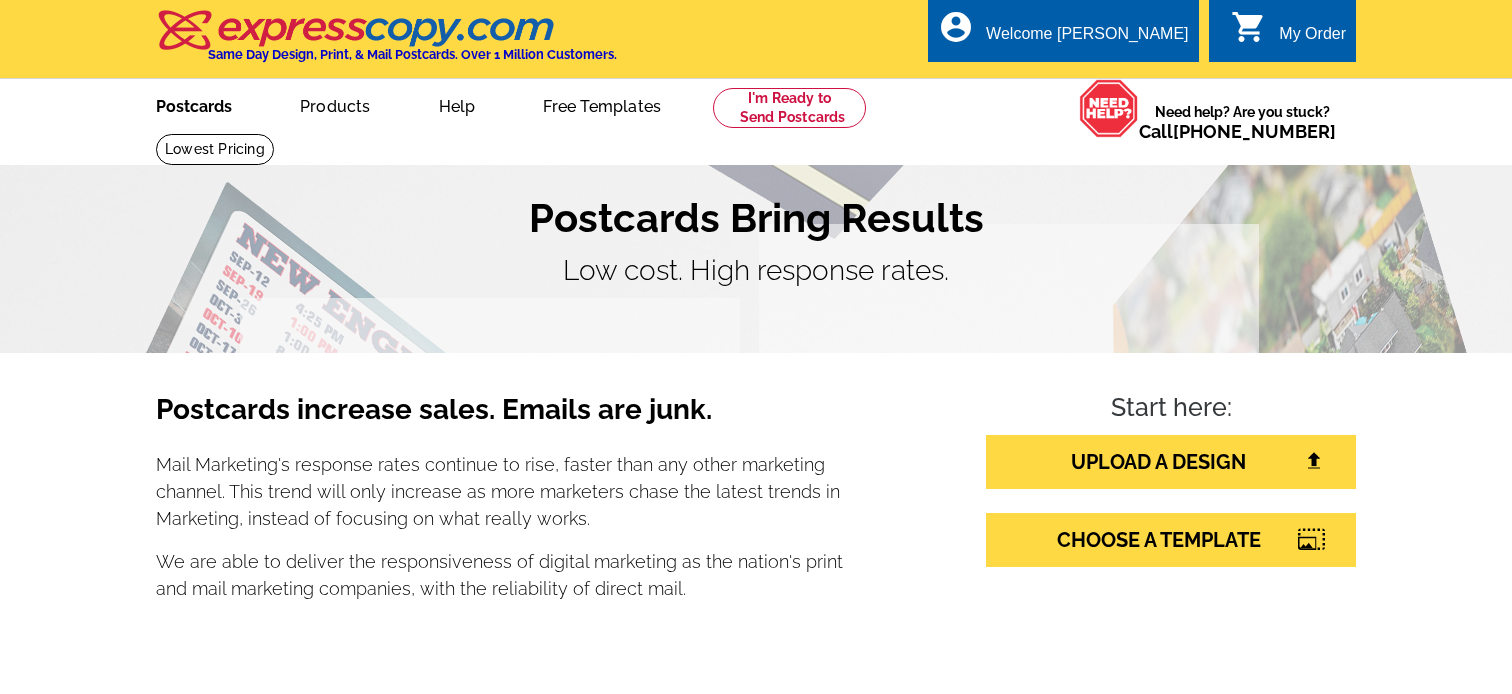 click on "Postcards" at bounding box center (194, 104) 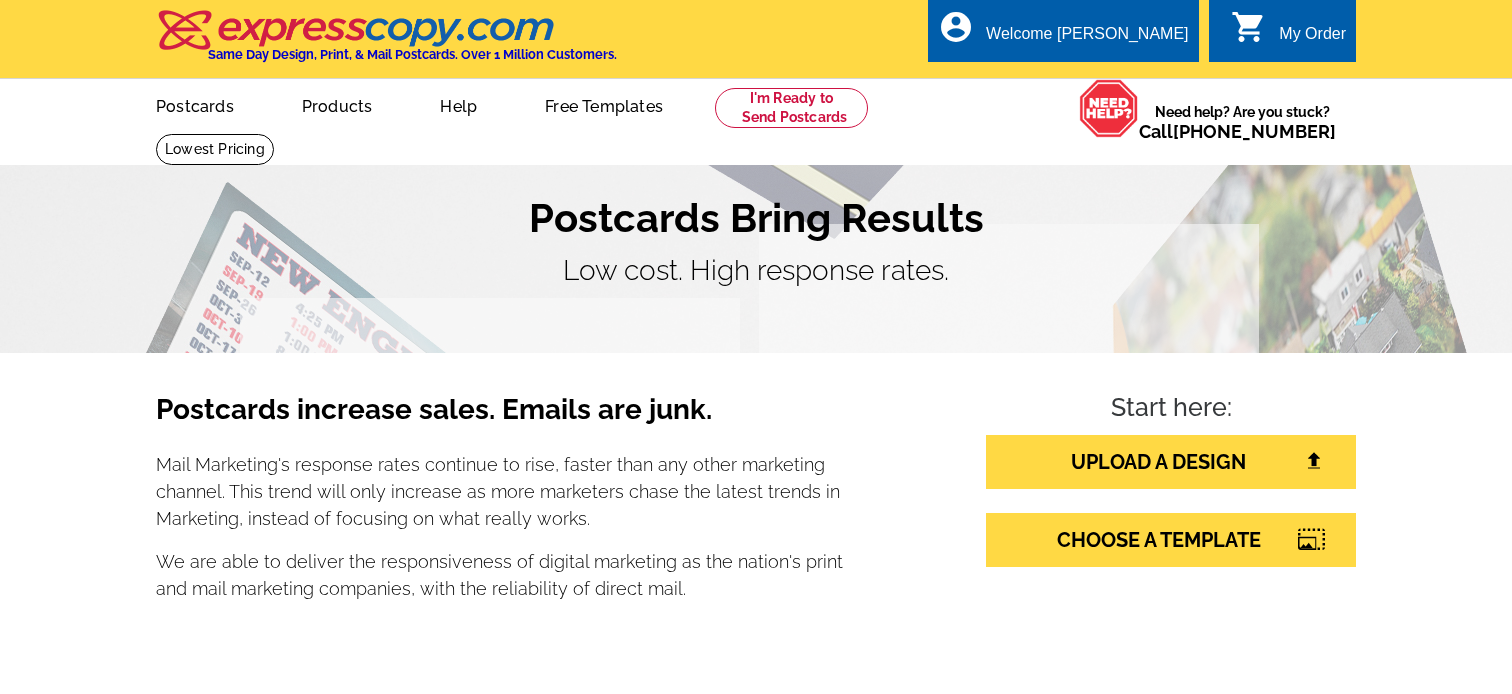 scroll, scrollTop: 0, scrollLeft: 0, axis: both 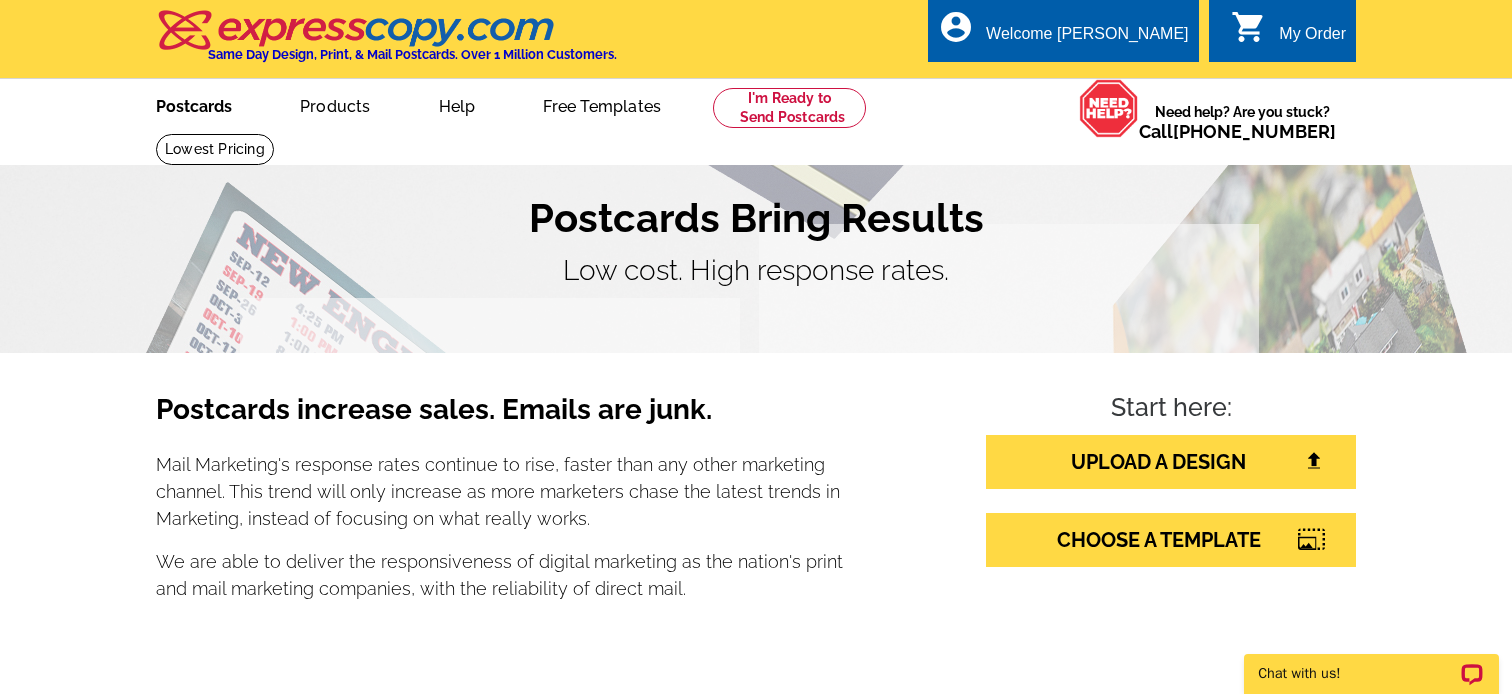 click on "Postcards" at bounding box center (194, 104) 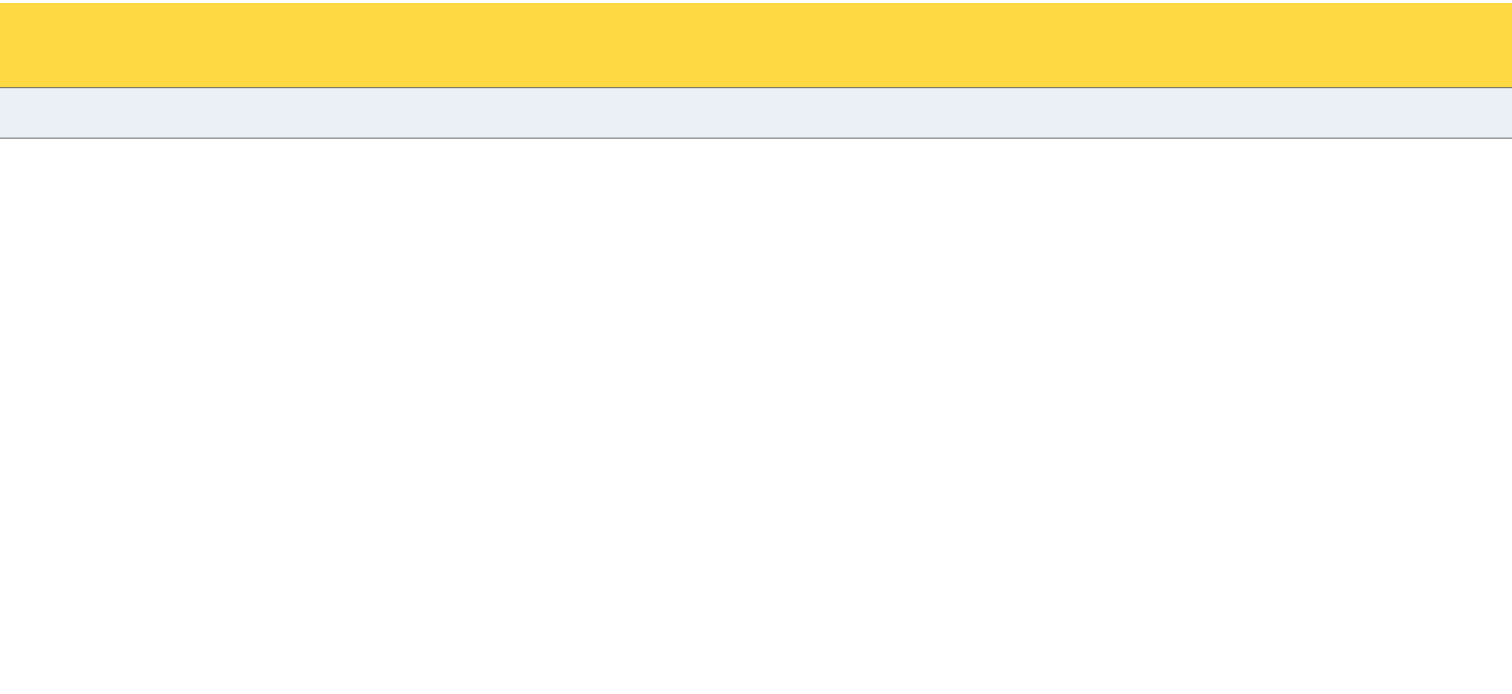 scroll, scrollTop: 0, scrollLeft: 0, axis: both 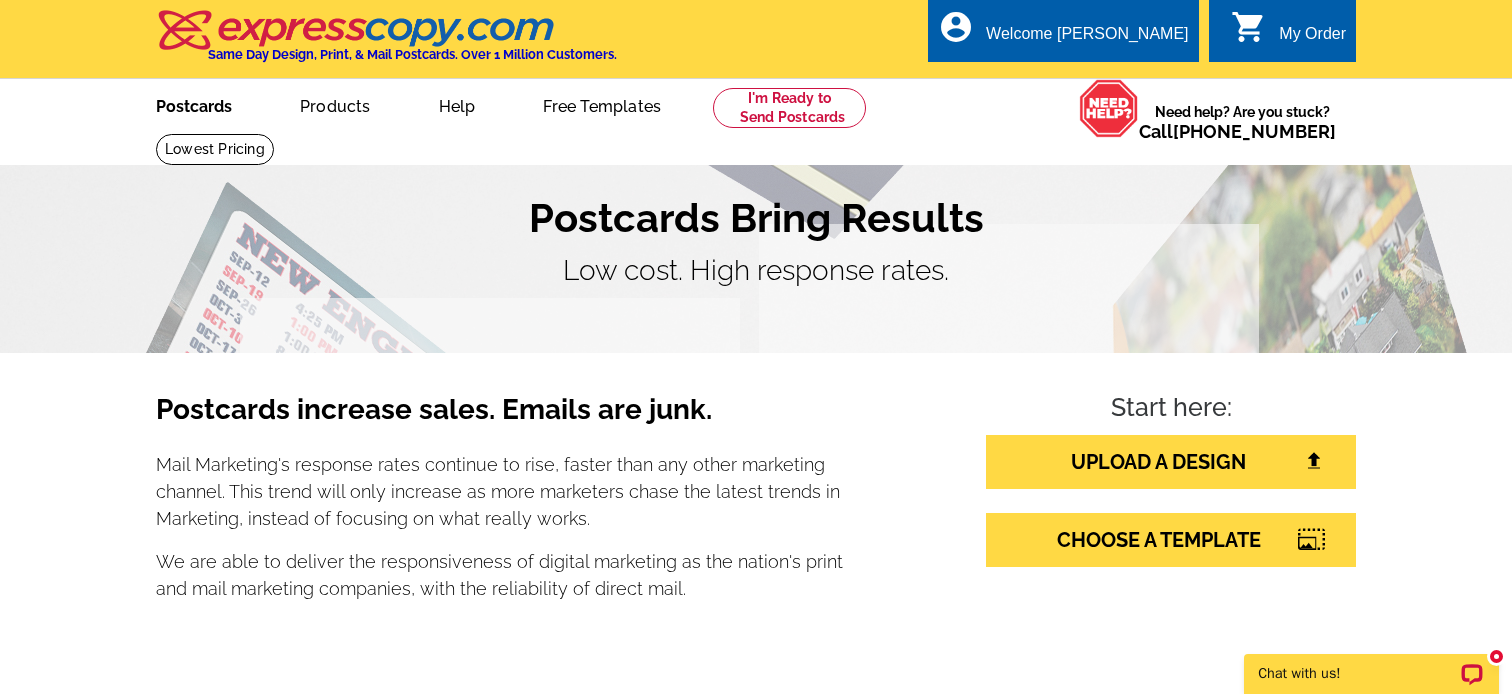 click on "Postcards" at bounding box center [194, 104] 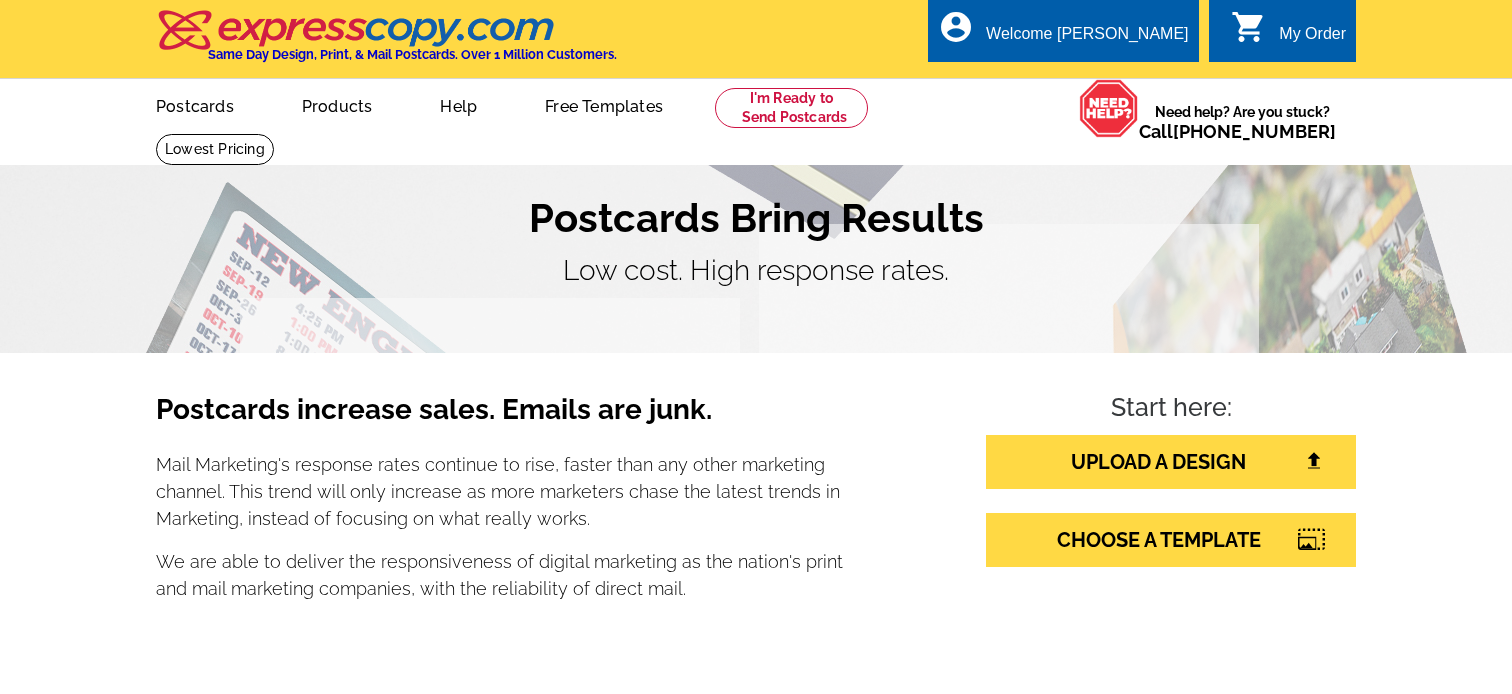 scroll, scrollTop: 0, scrollLeft: 0, axis: both 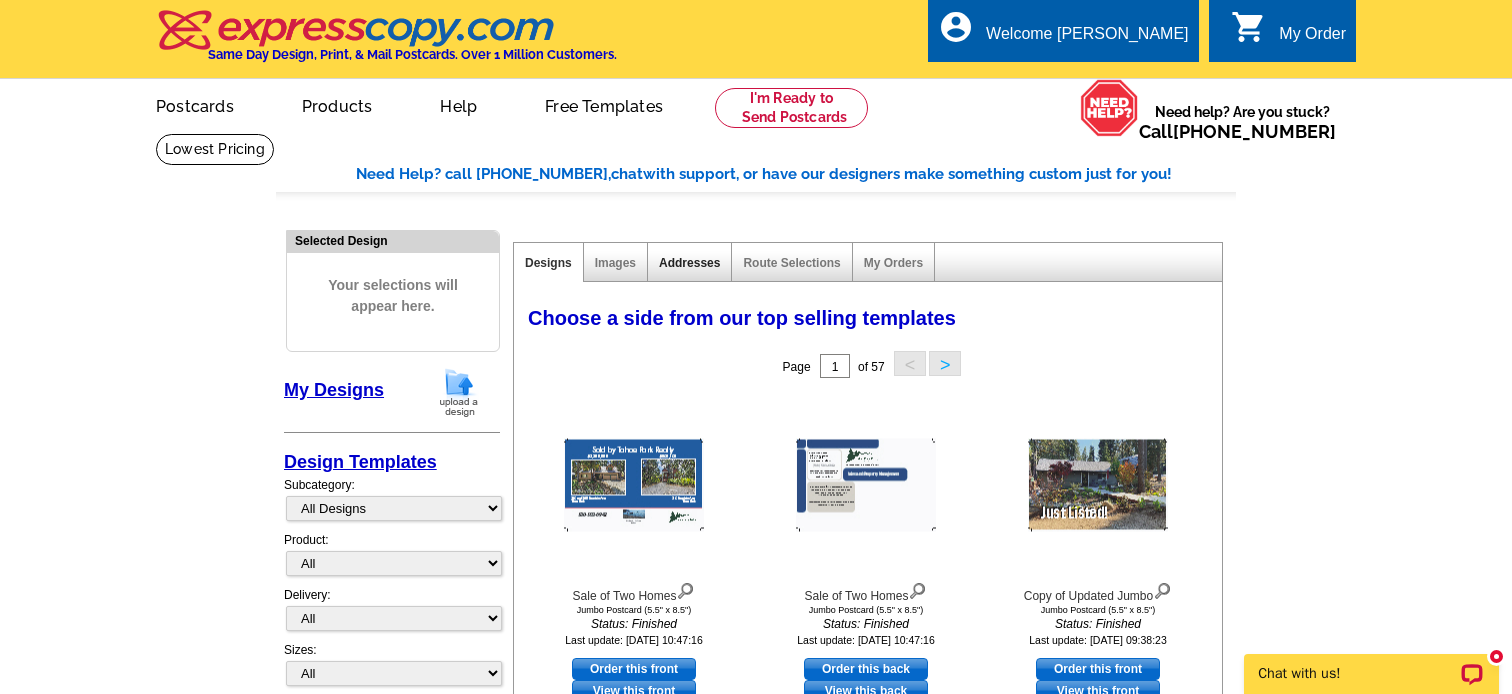 click on "Addresses" at bounding box center (689, 263) 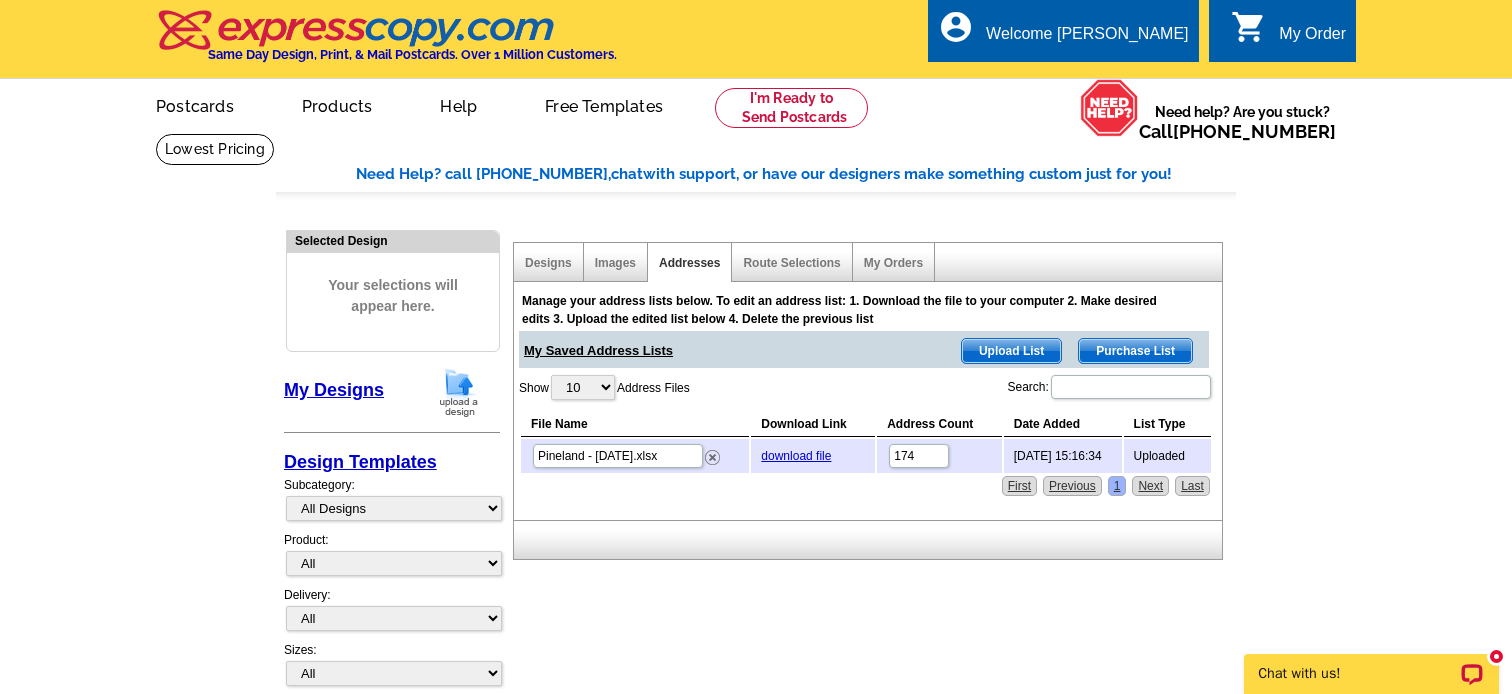 click on "Upload List" at bounding box center [1011, 351] 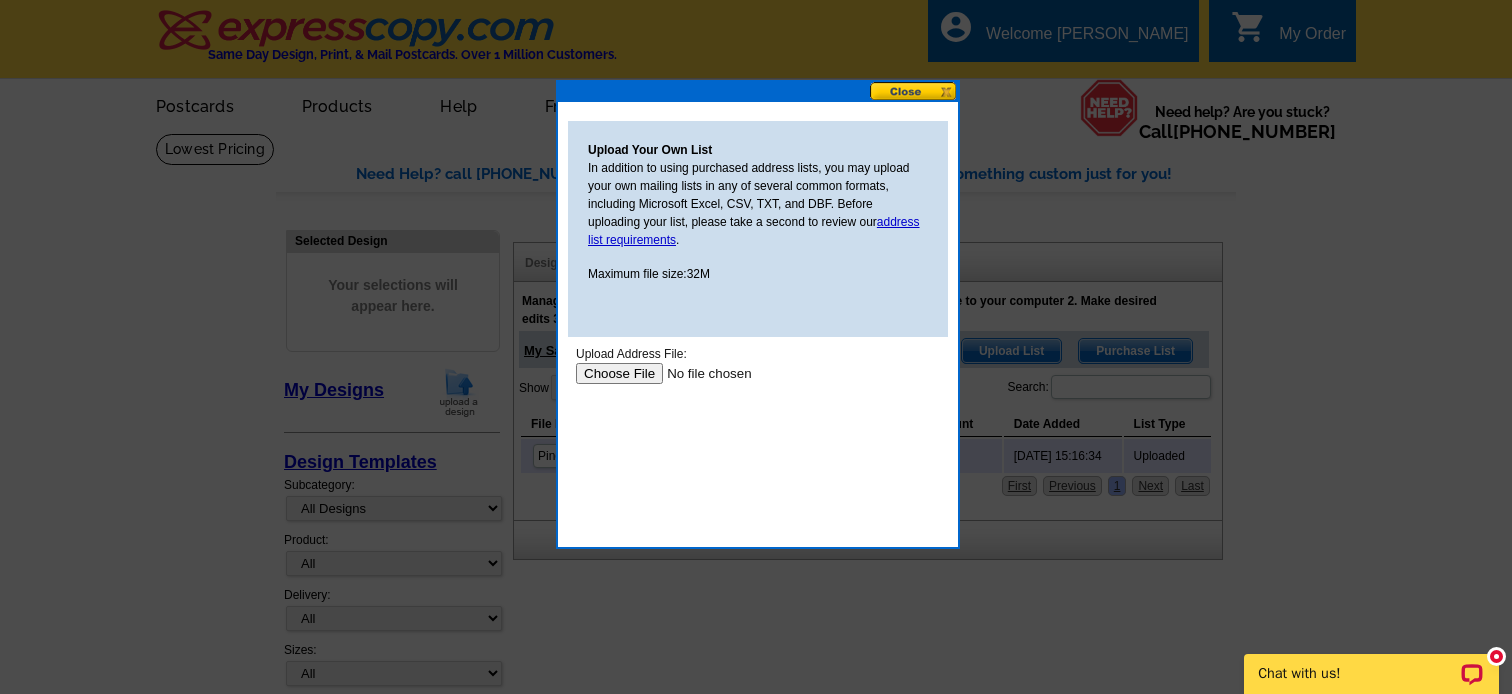 scroll, scrollTop: 0, scrollLeft: 0, axis: both 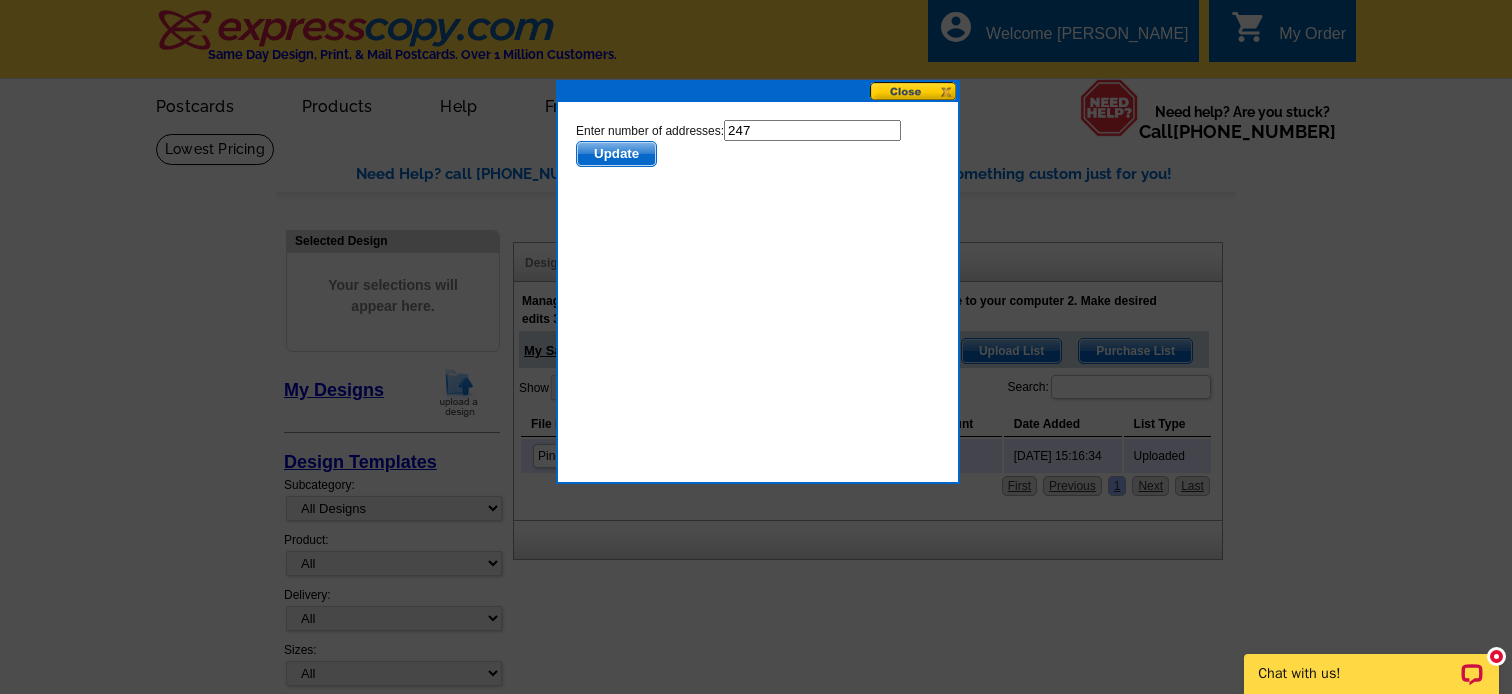 click on "Update" at bounding box center (616, 154) 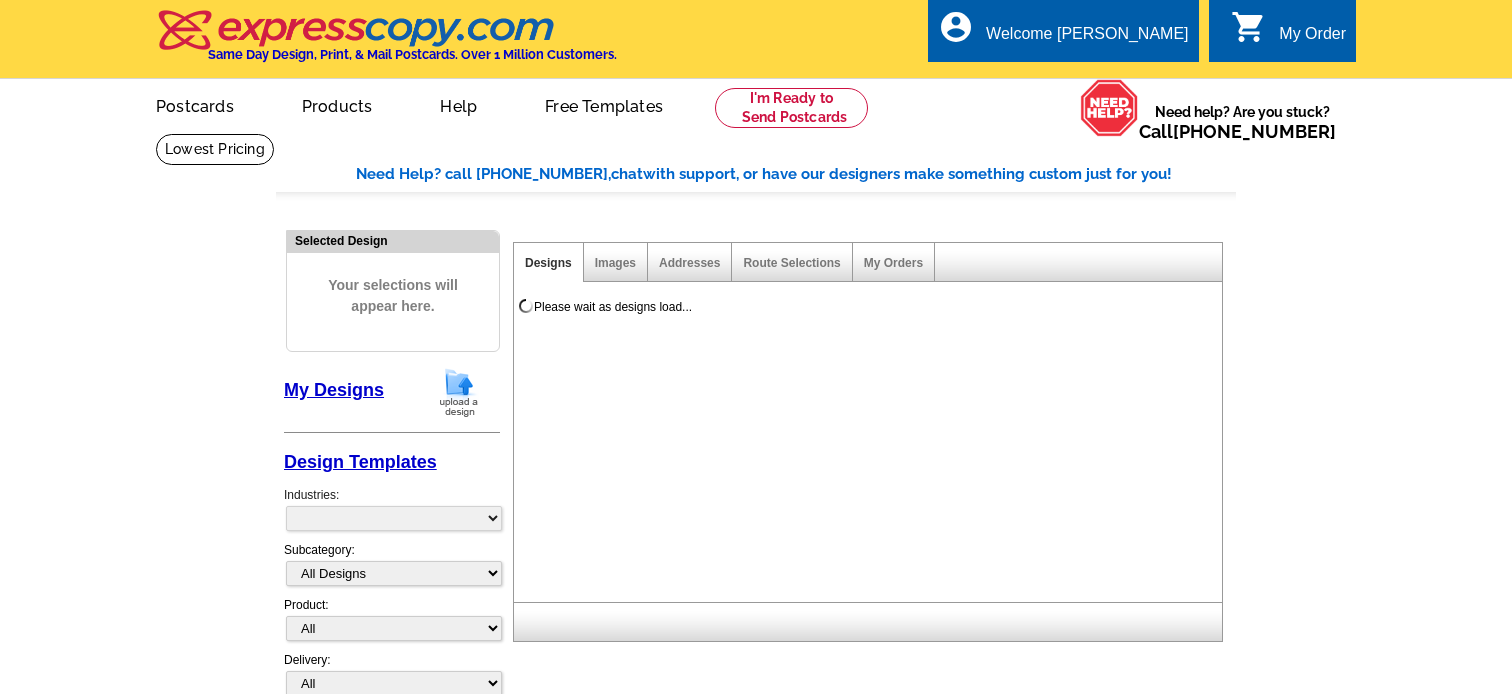 scroll, scrollTop: 0, scrollLeft: 0, axis: both 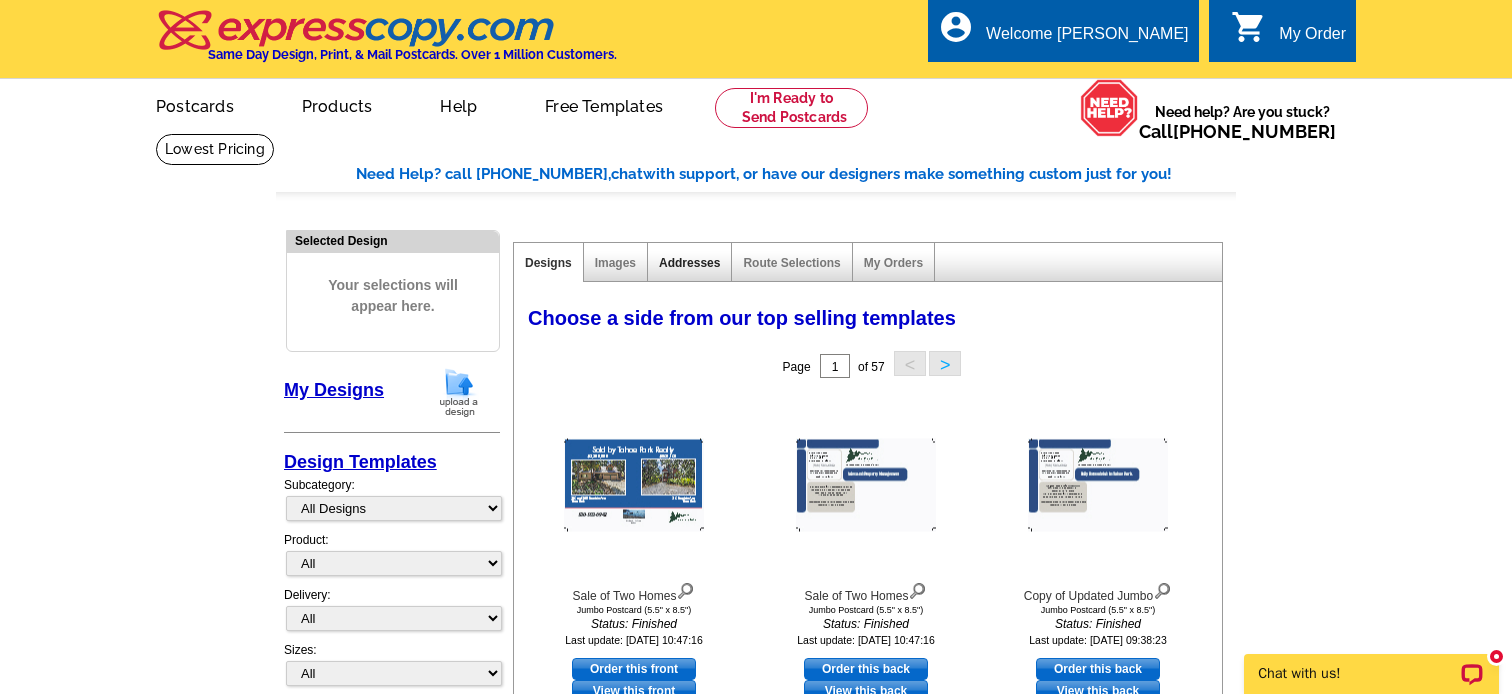 click on "Addresses" at bounding box center (689, 263) 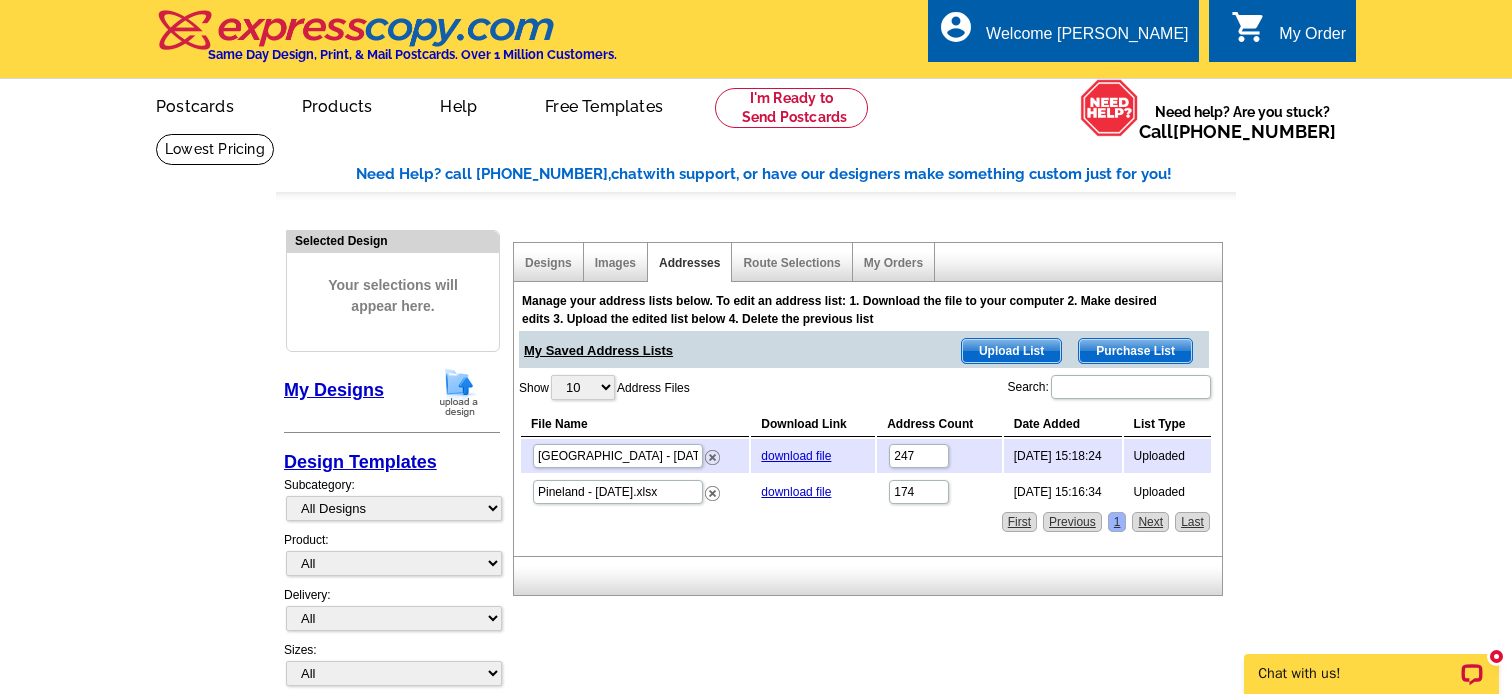 click on "Upload List" at bounding box center (1011, 351) 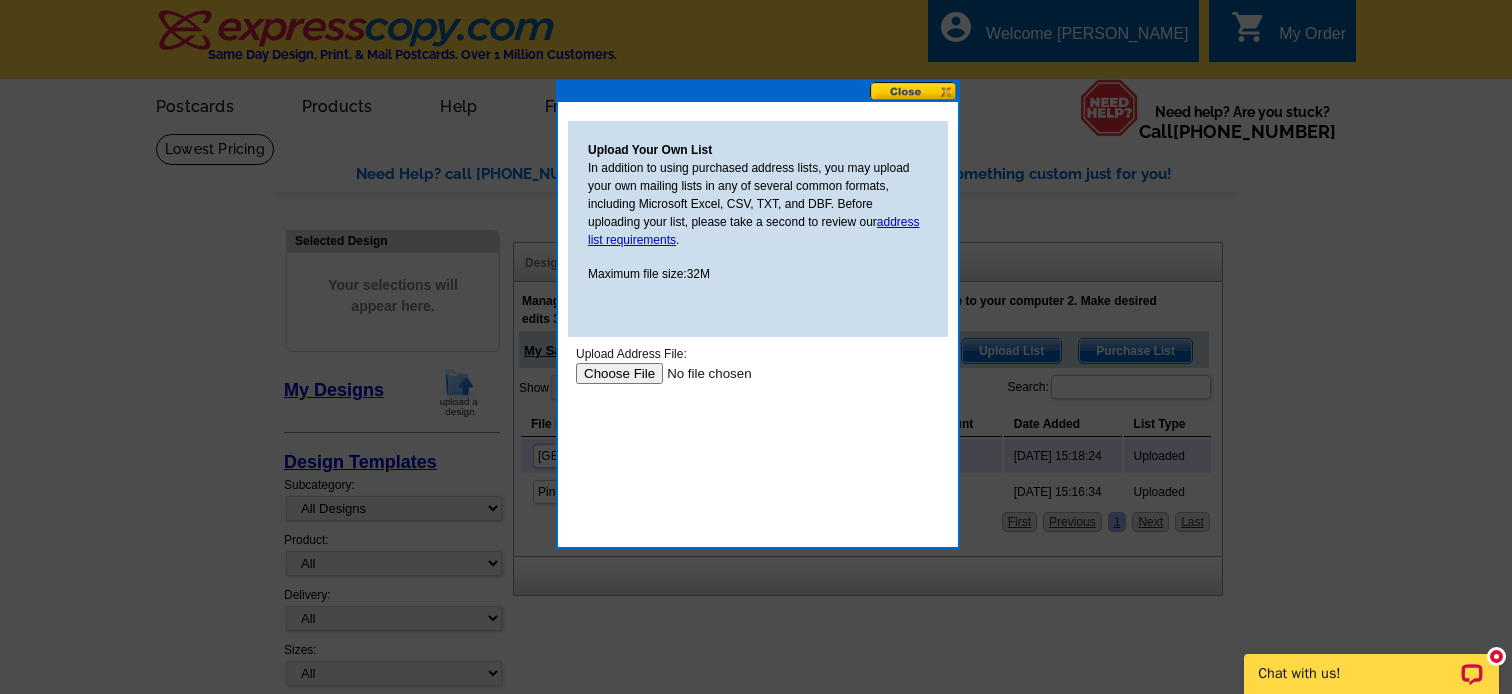 scroll, scrollTop: 0, scrollLeft: 0, axis: both 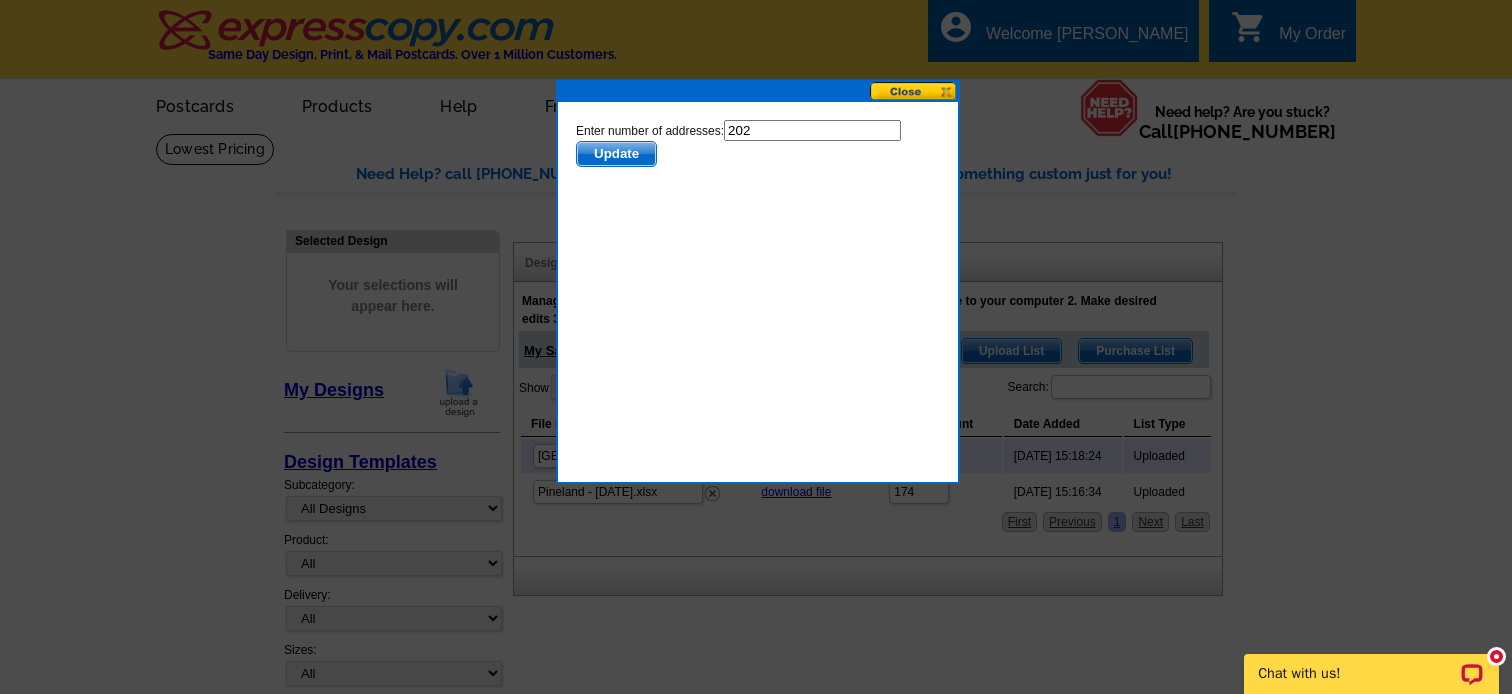 click on "Update" at bounding box center [616, 154] 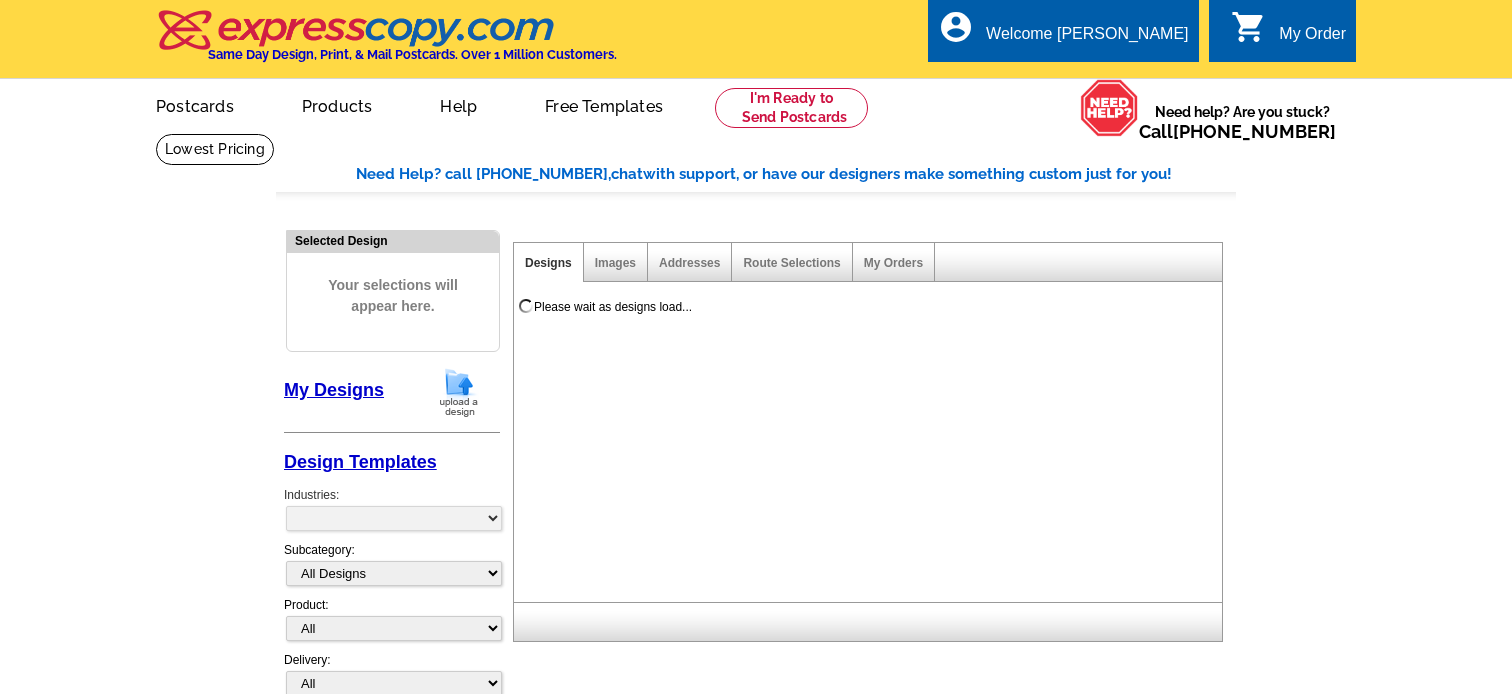 scroll, scrollTop: 0, scrollLeft: 0, axis: both 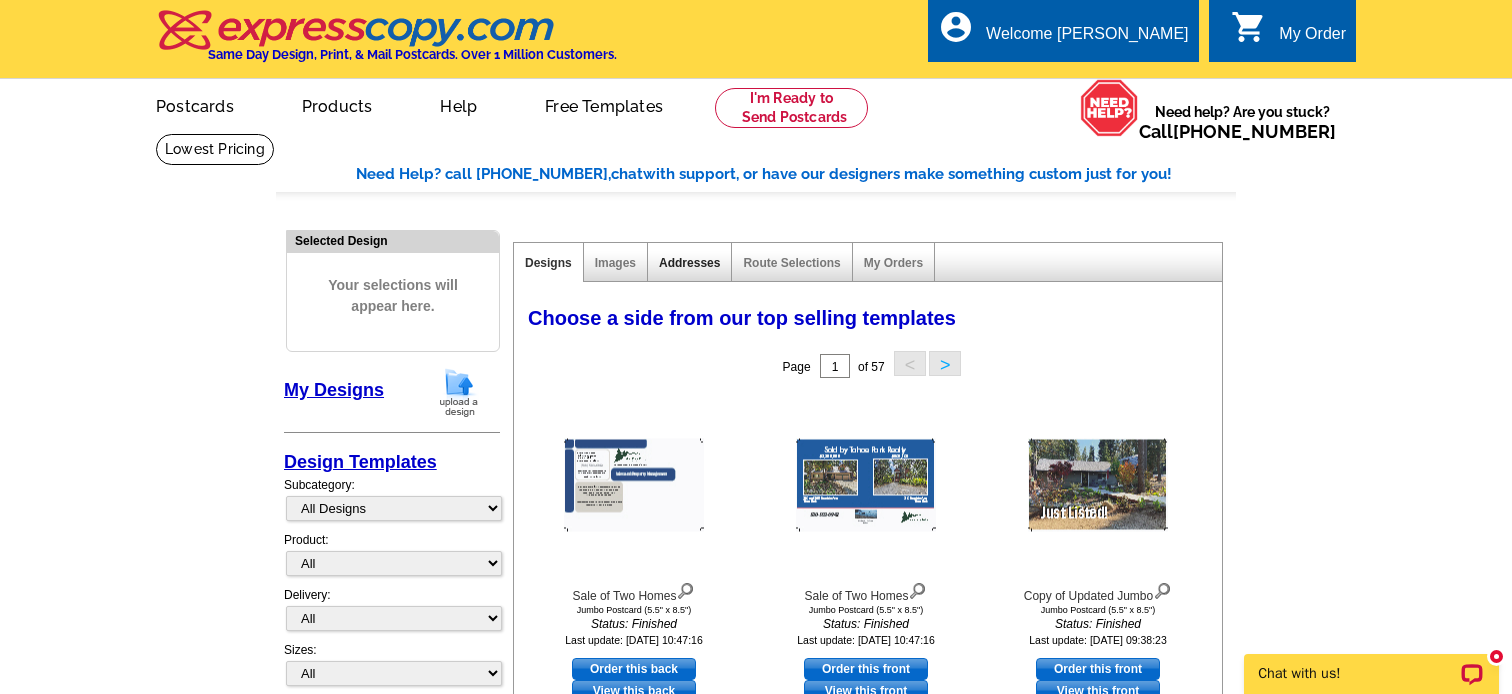 click on "Addresses" at bounding box center (689, 263) 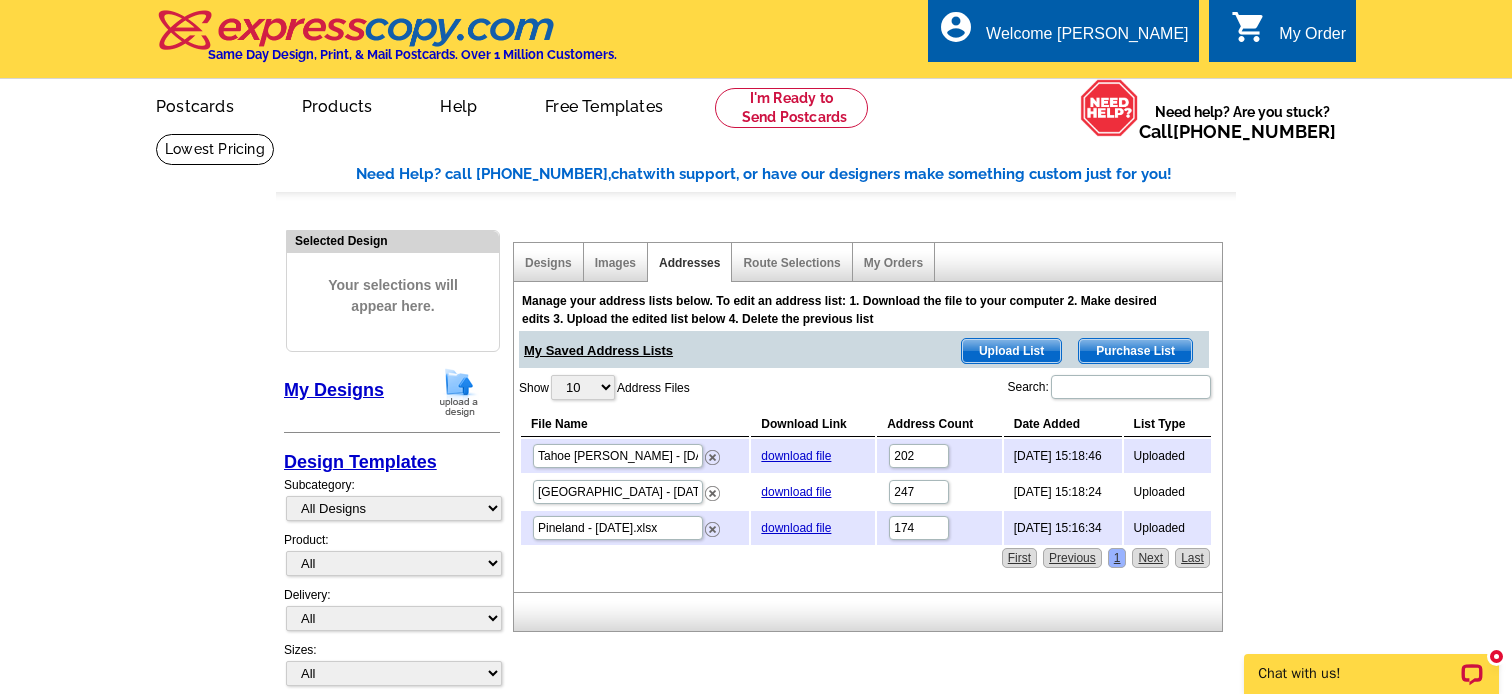 click on "Upload List" at bounding box center (1011, 351) 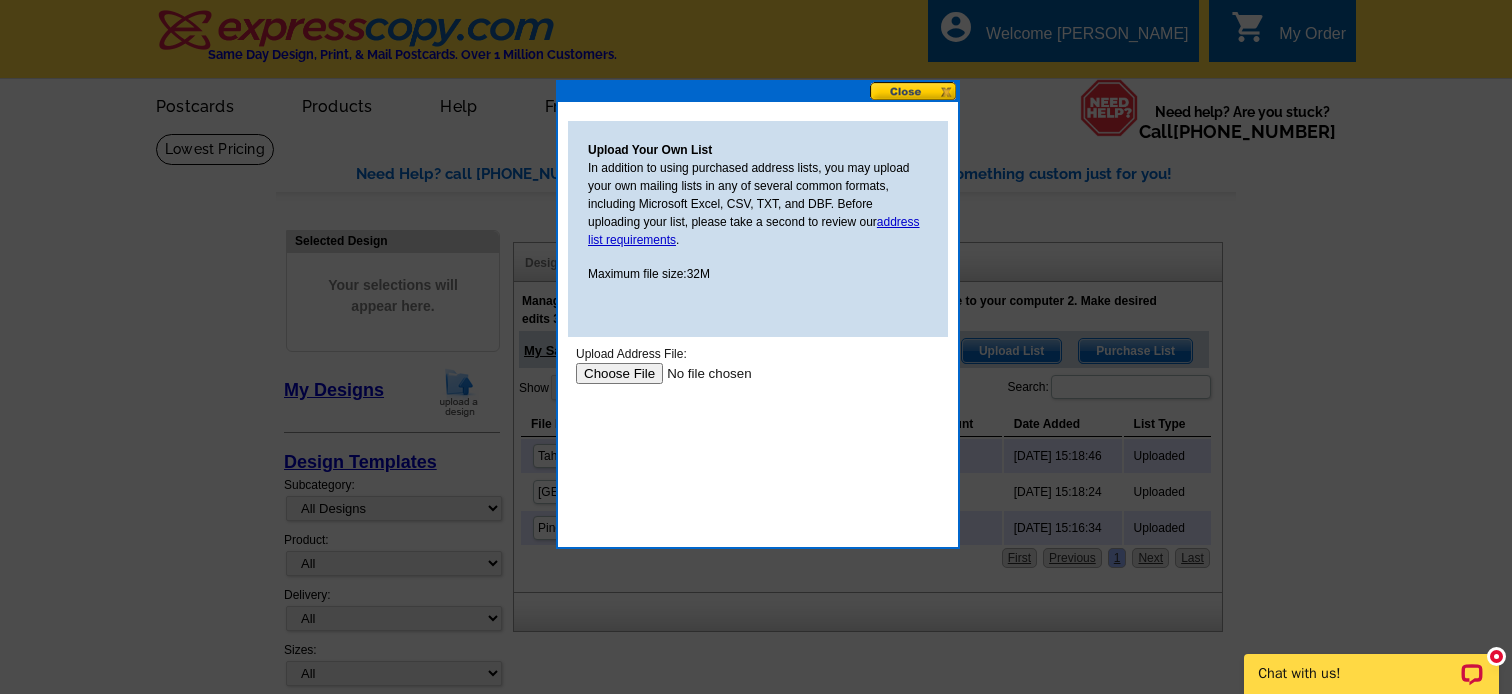 scroll, scrollTop: 0, scrollLeft: 0, axis: both 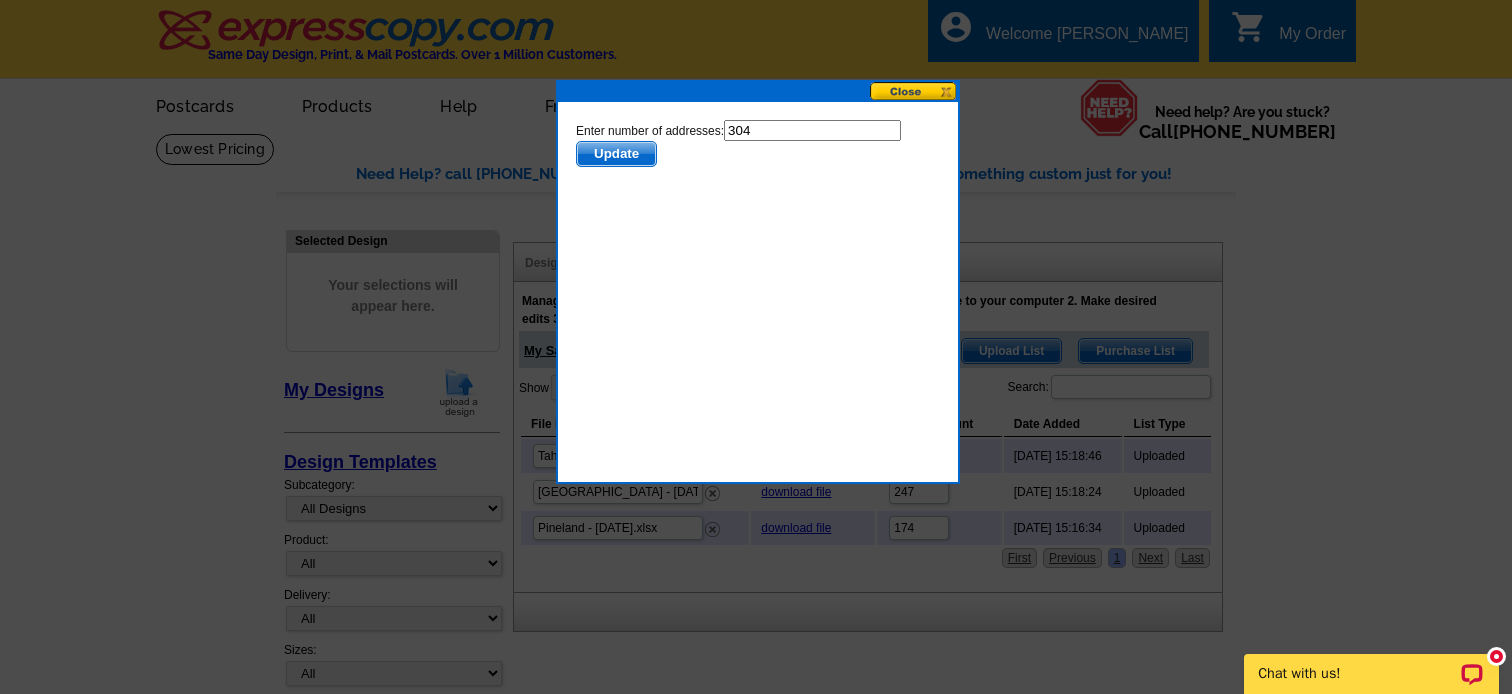 click on "Update" at bounding box center [616, 154] 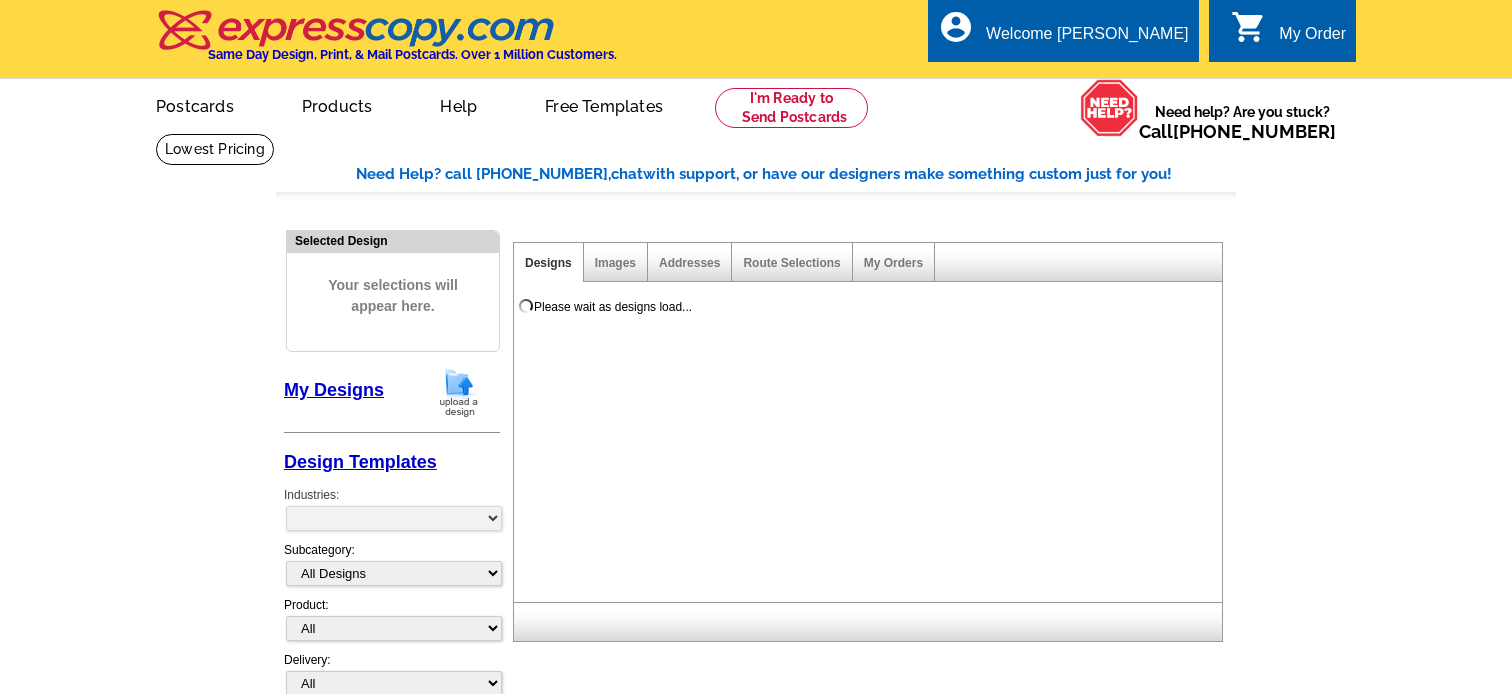 scroll, scrollTop: 0, scrollLeft: 0, axis: both 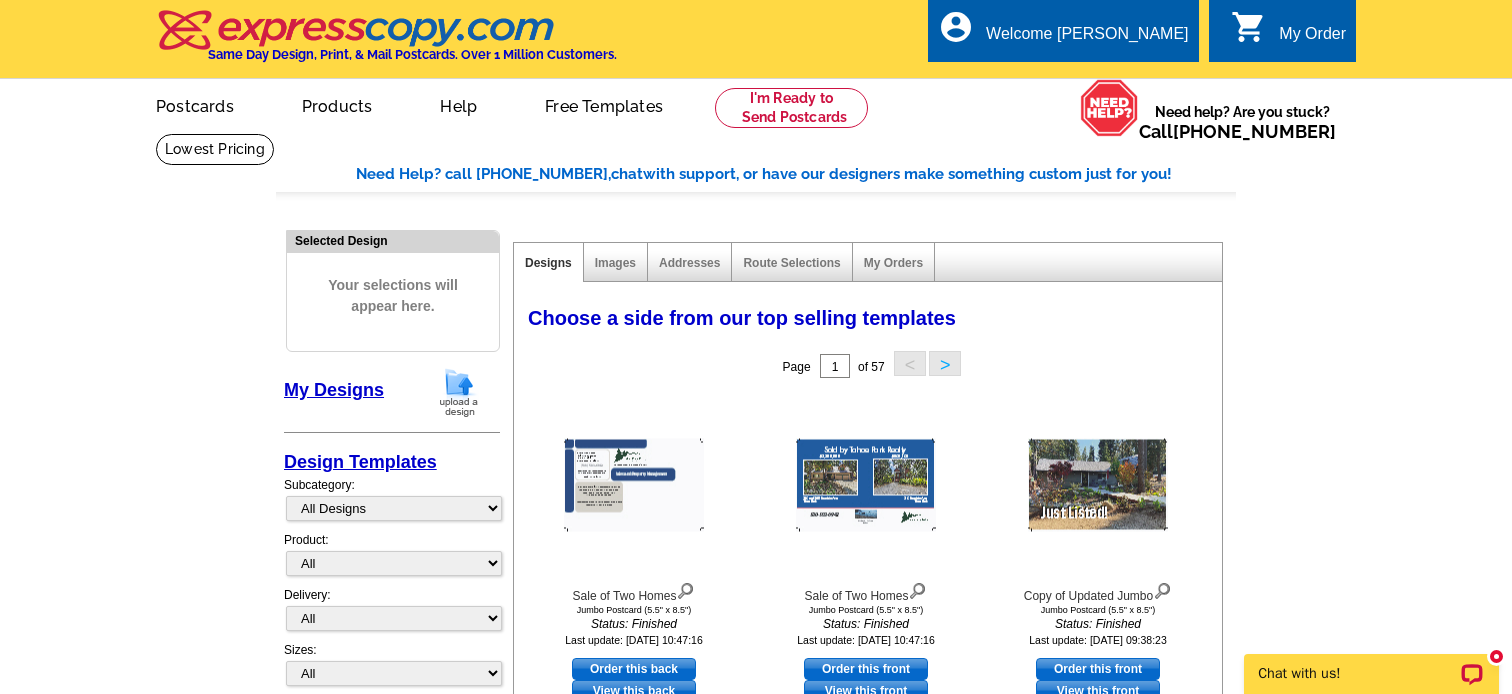 click on "Addresses" at bounding box center [690, 262] 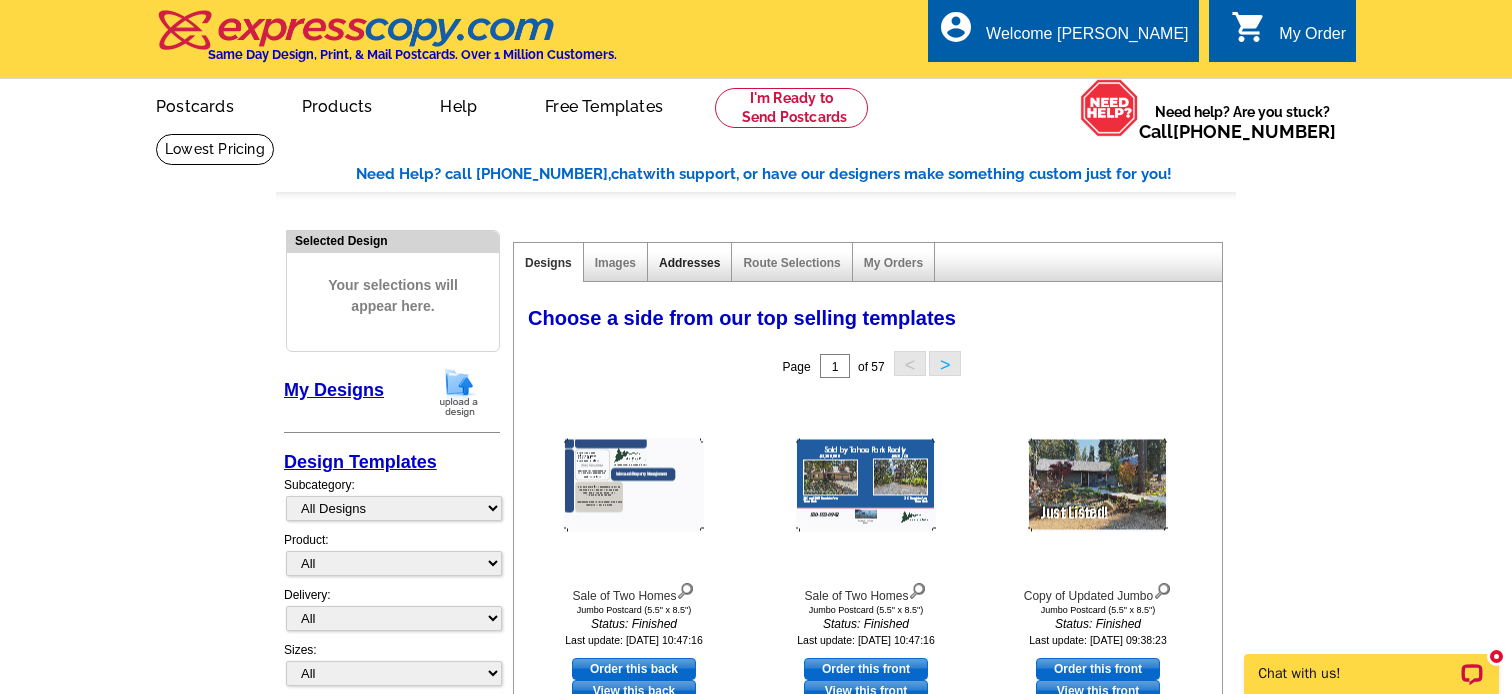 click on "Addresses" at bounding box center [689, 263] 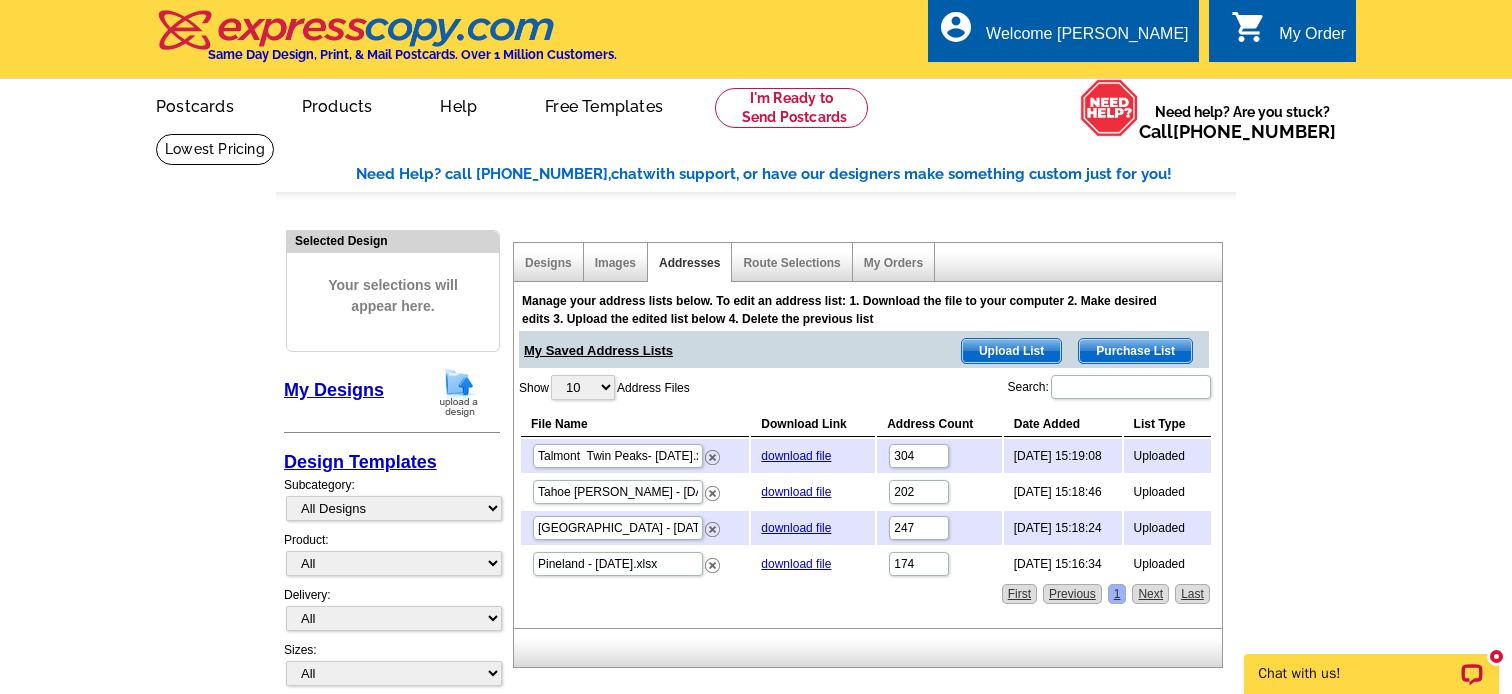 click on "Upload List" at bounding box center [1011, 351] 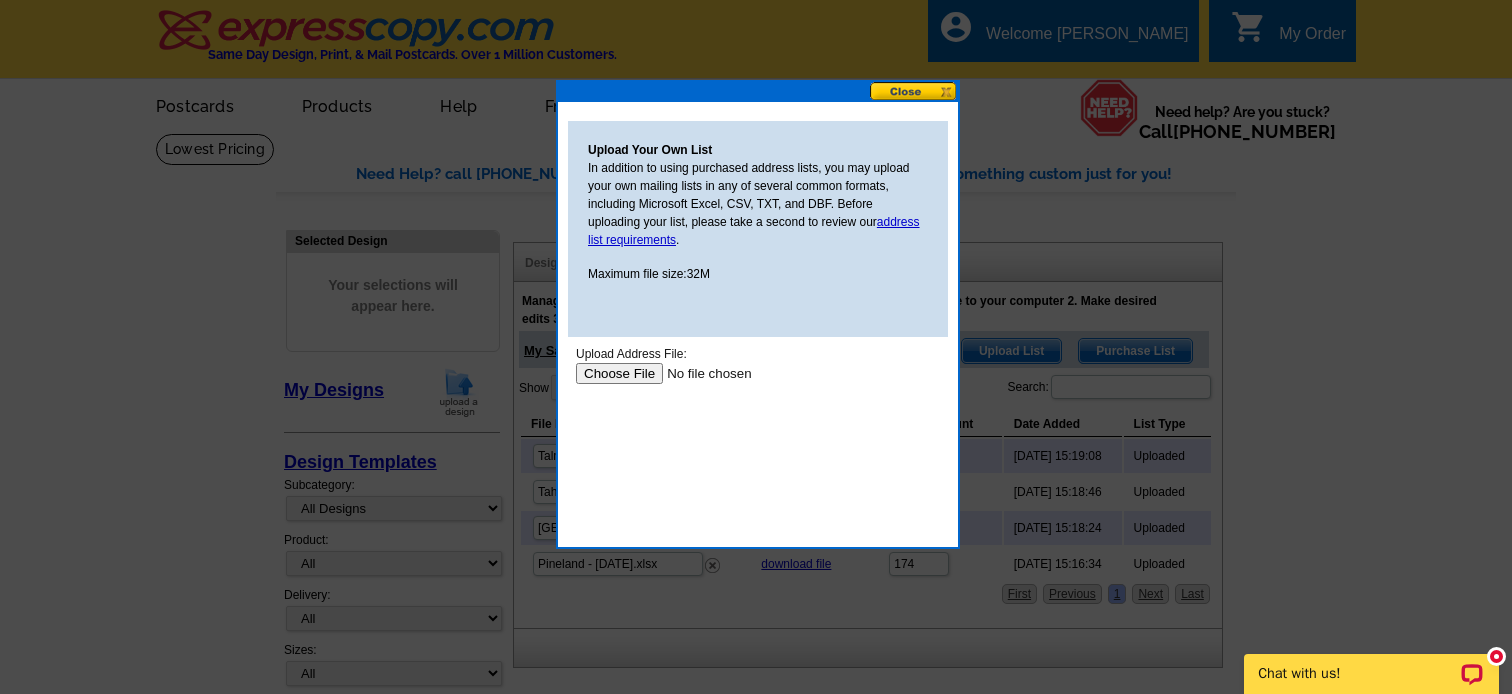 scroll, scrollTop: 0, scrollLeft: 0, axis: both 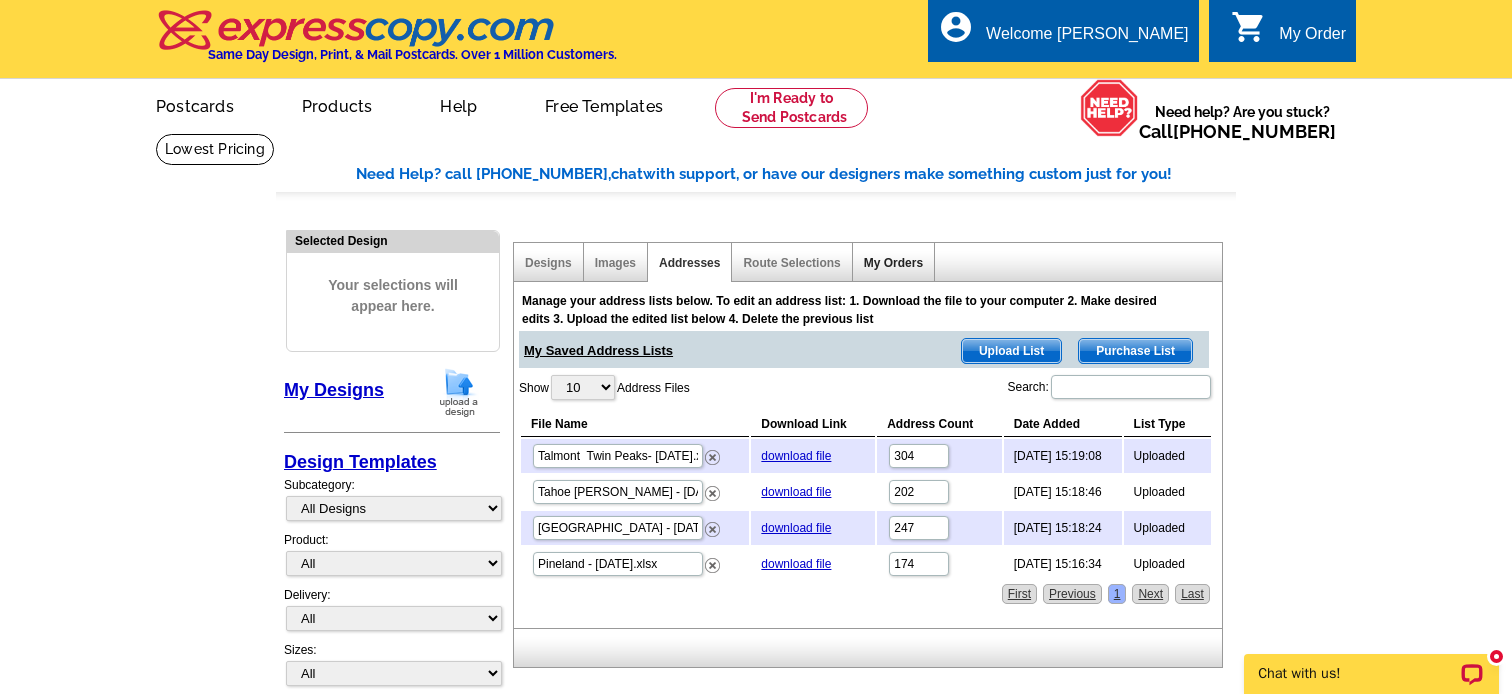 click on "My Orders" at bounding box center [893, 263] 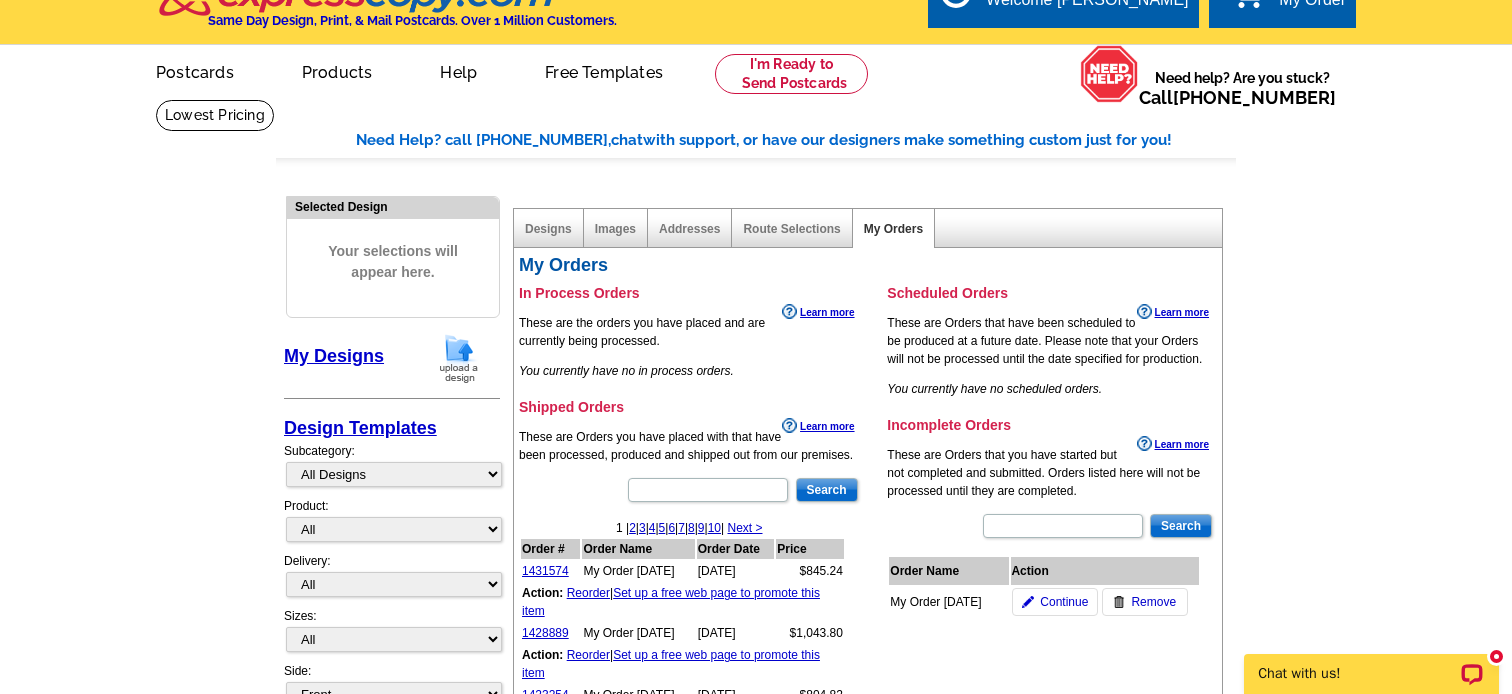 scroll, scrollTop: 0, scrollLeft: 0, axis: both 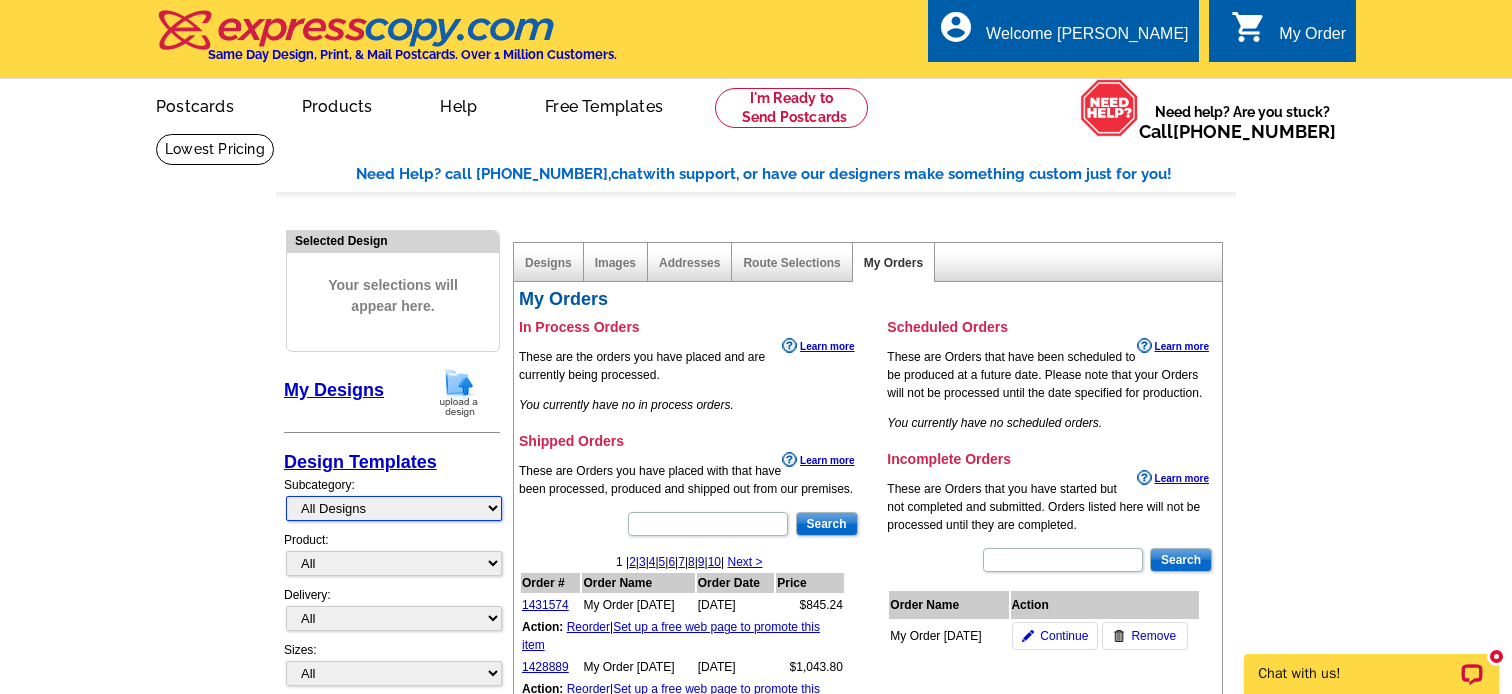 click on "All Designs Finished Designs Unfinished Designs" at bounding box center [394, 508] 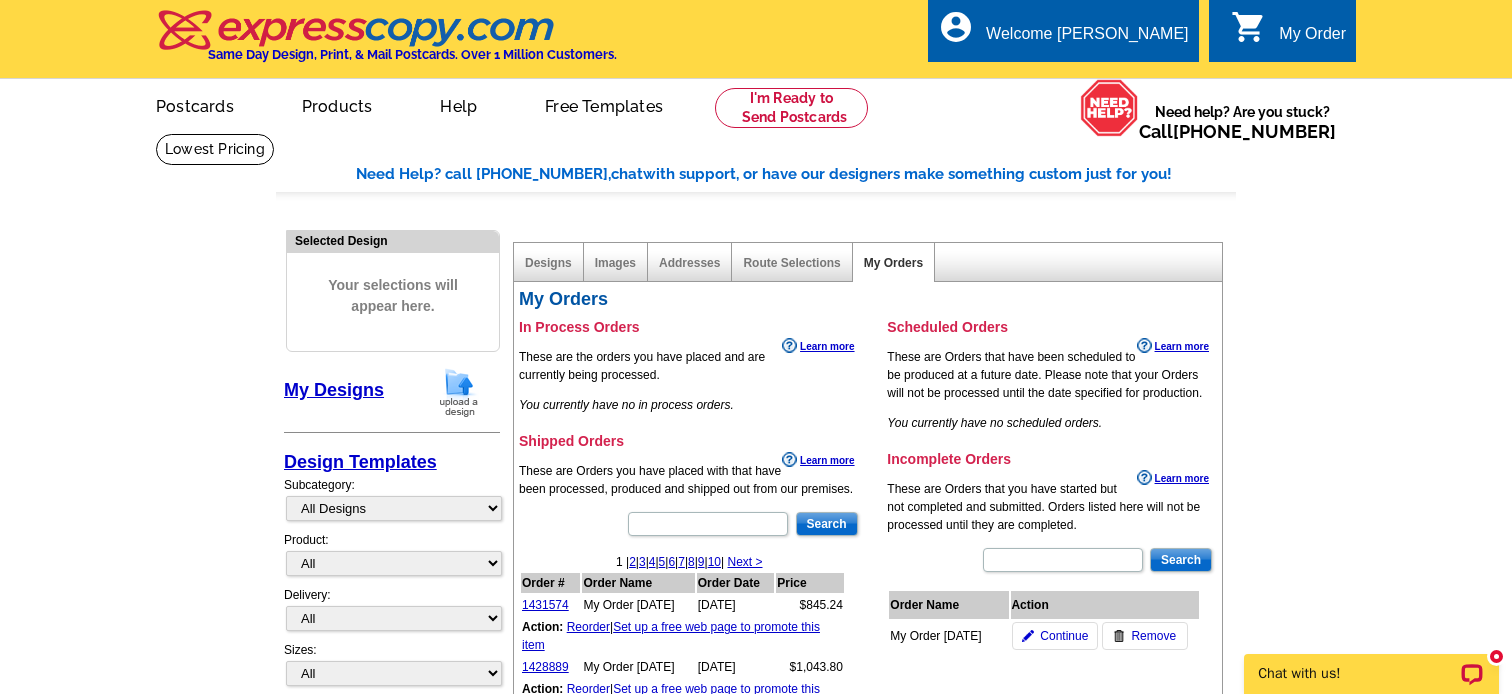 click on "Designs" at bounding box center (549, 262) 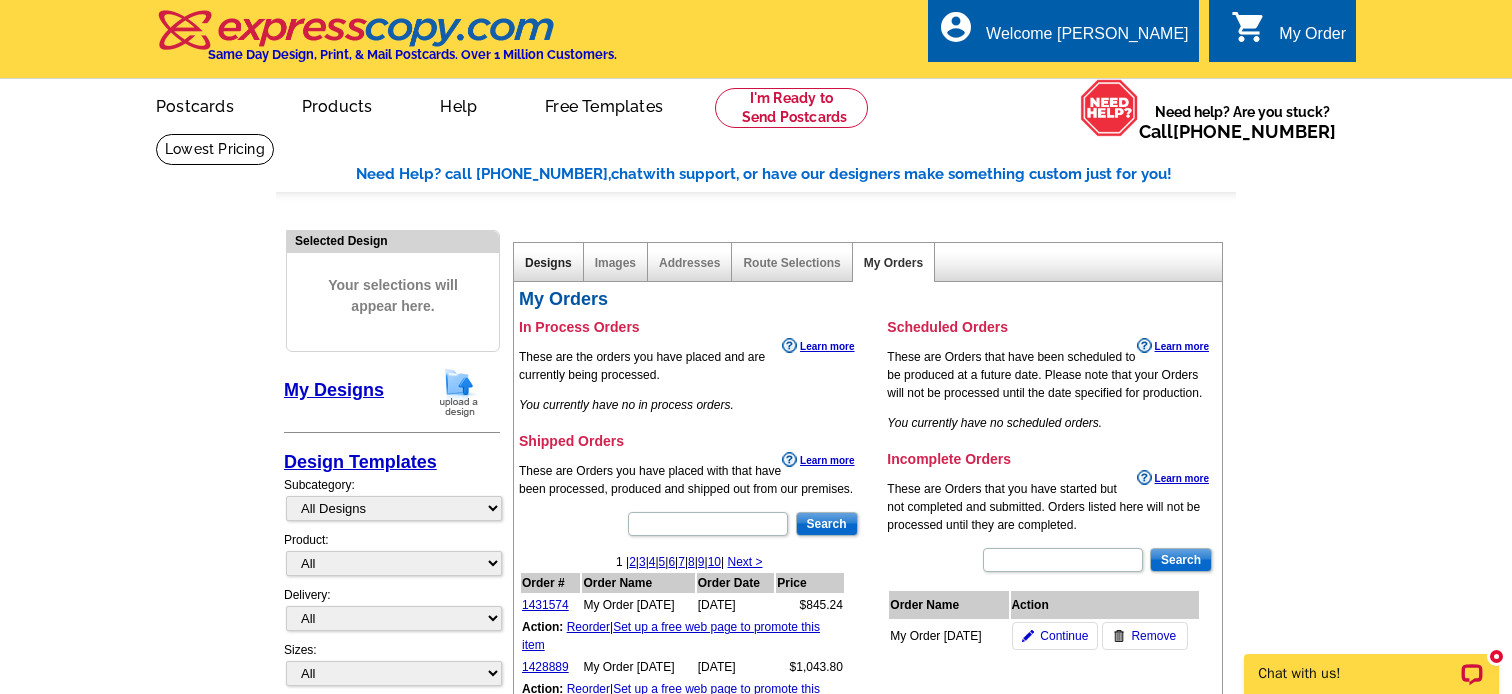 click on "Designs" at bounding box center [548, 263] 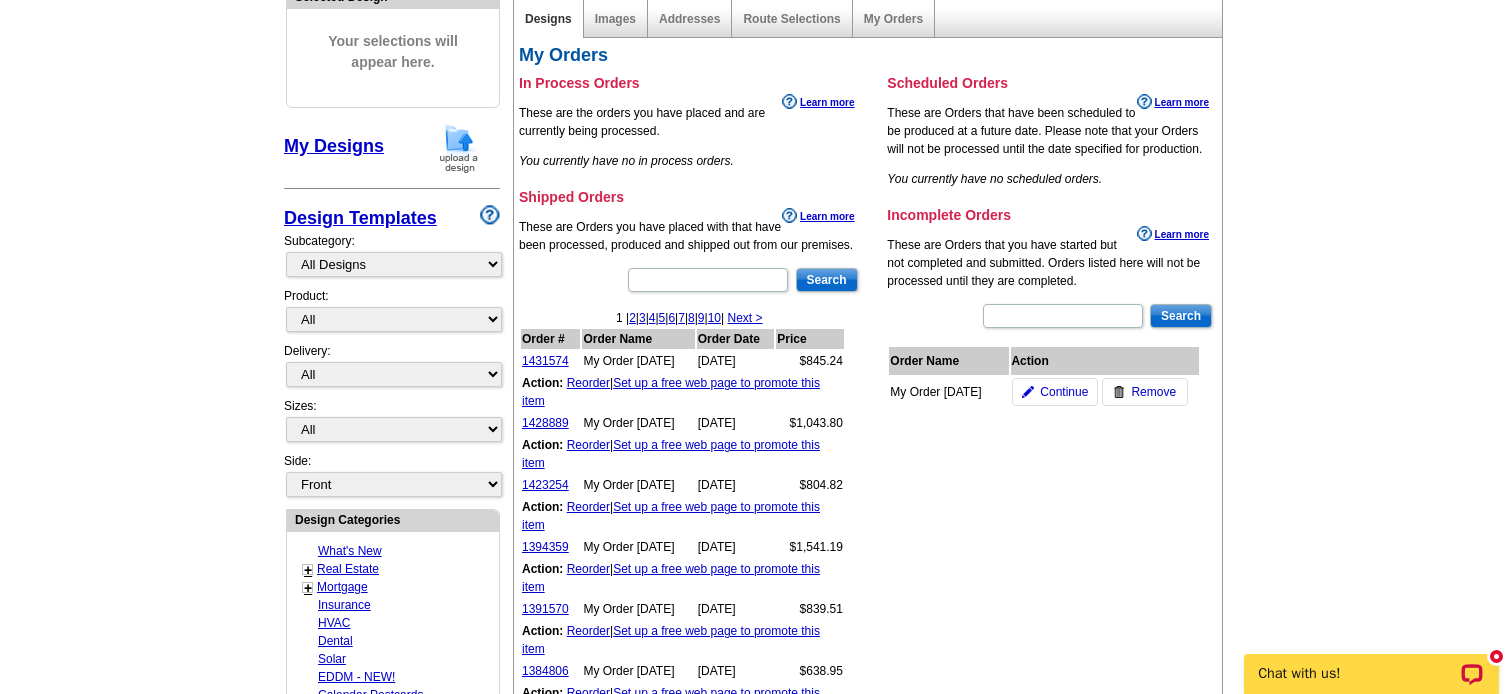 scroll, scrollTop: 300, scrollLeft: 0, axis: vertical 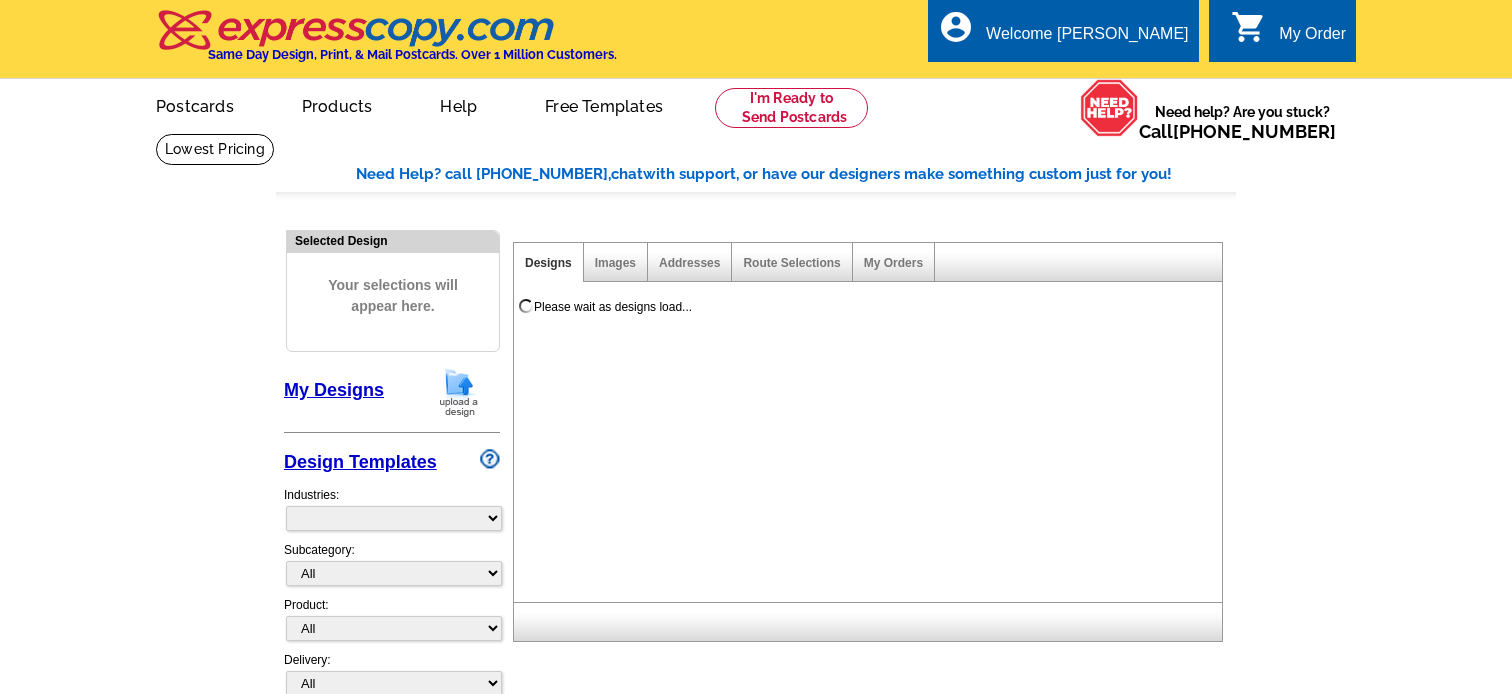 select on "785" 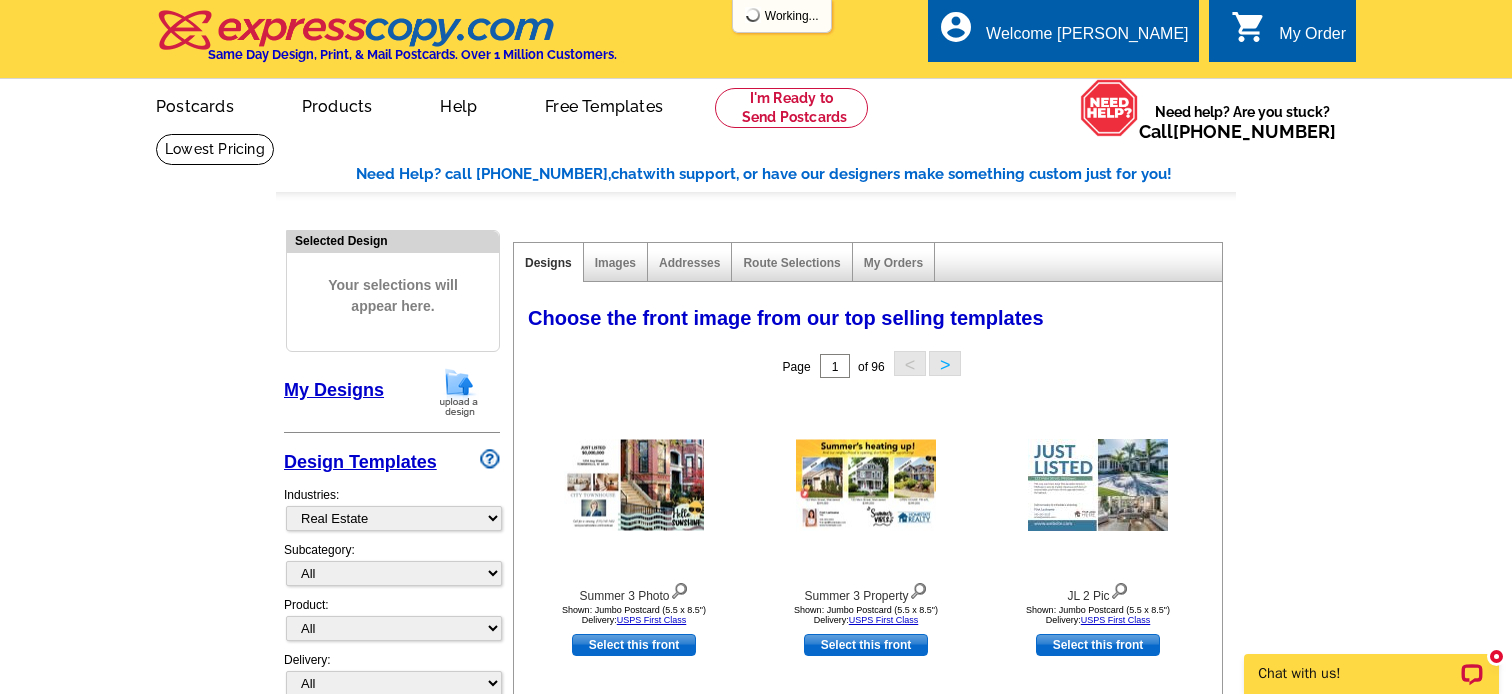 scroll, scrollTop: 0, scrollLeft: 0, axis: both 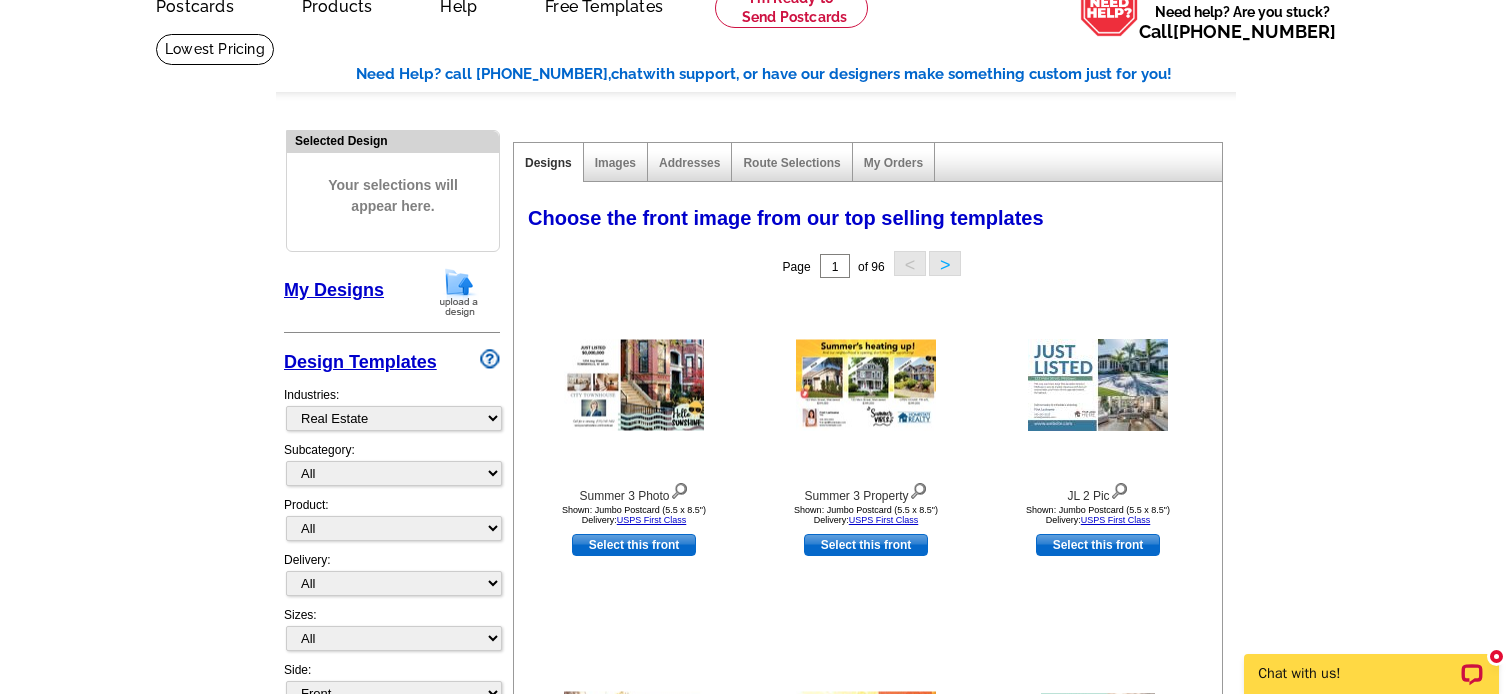click on "My Orders" at bounding box center [894, 162] 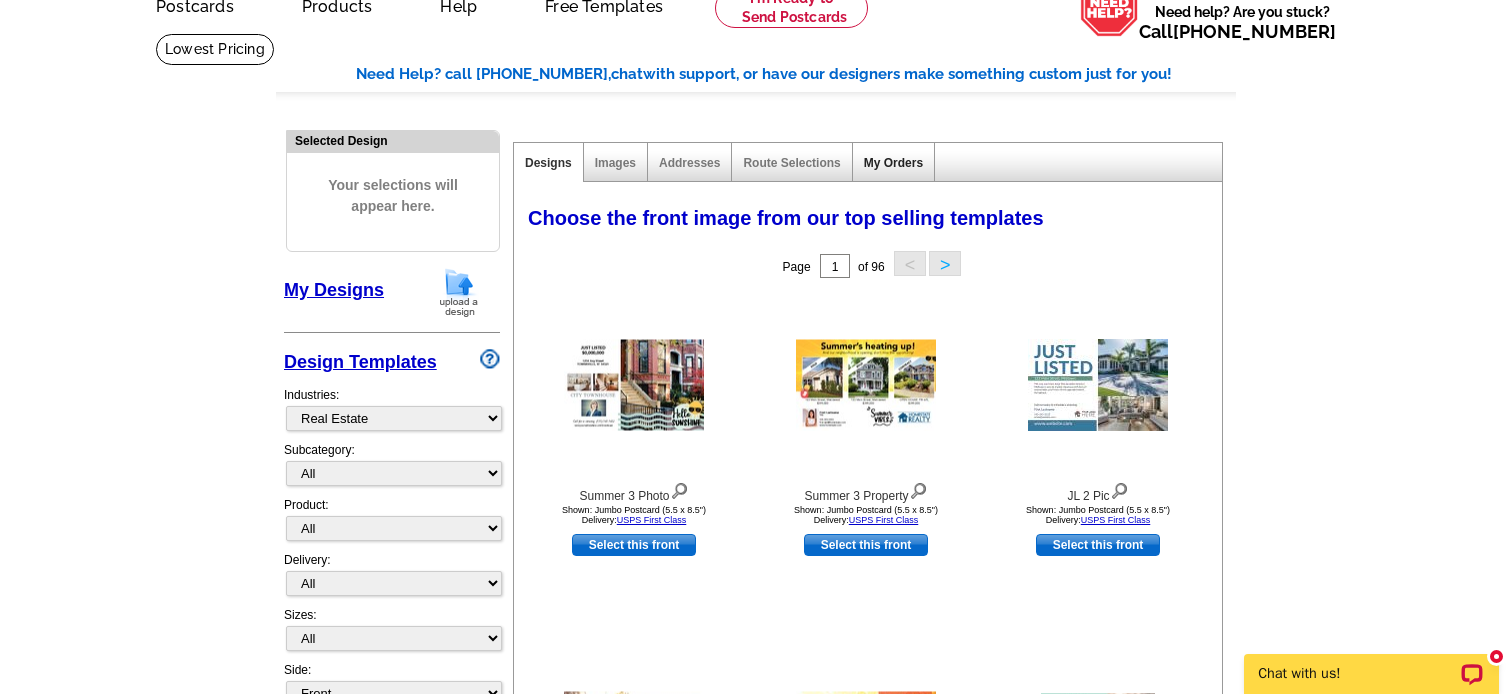 click on "My Orders" at bounding box center [893, 163] 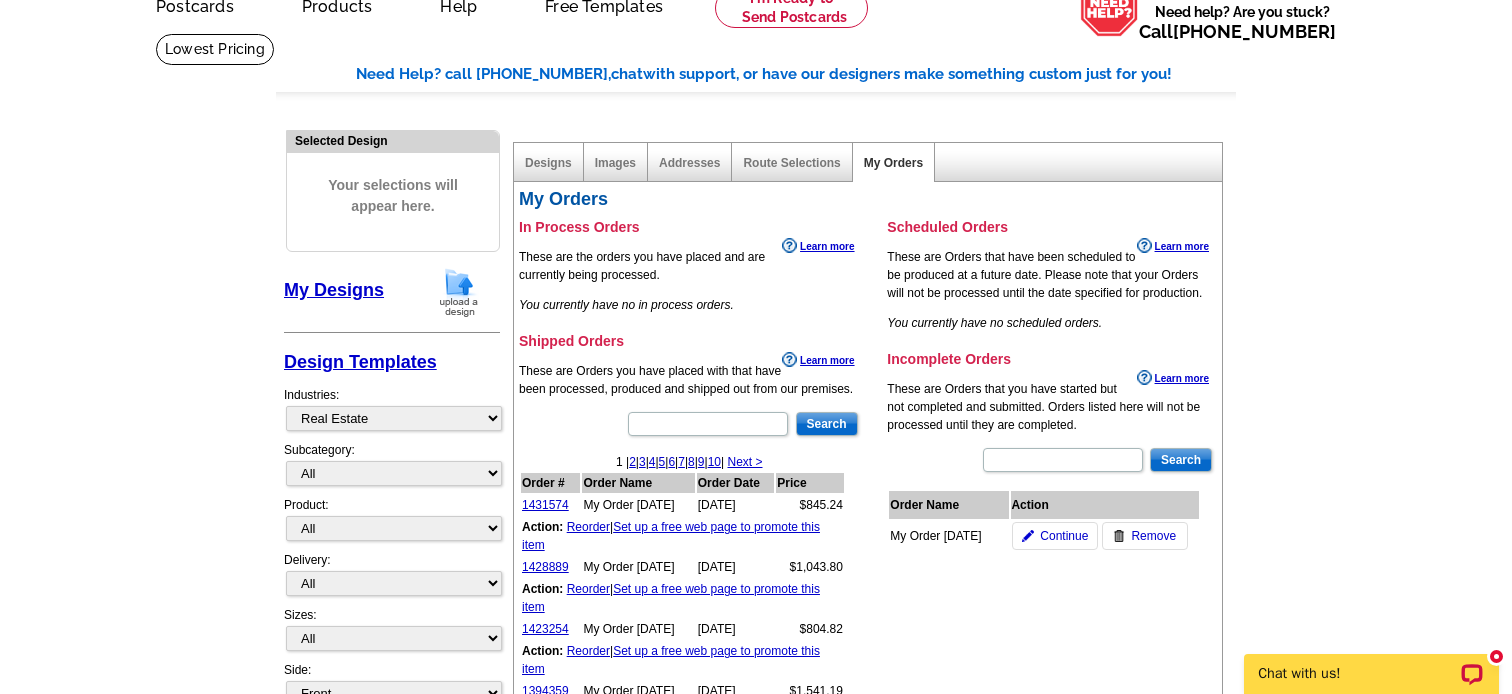 scroll, scrollTop: 200, scrollLeft: 0, axis: vertical 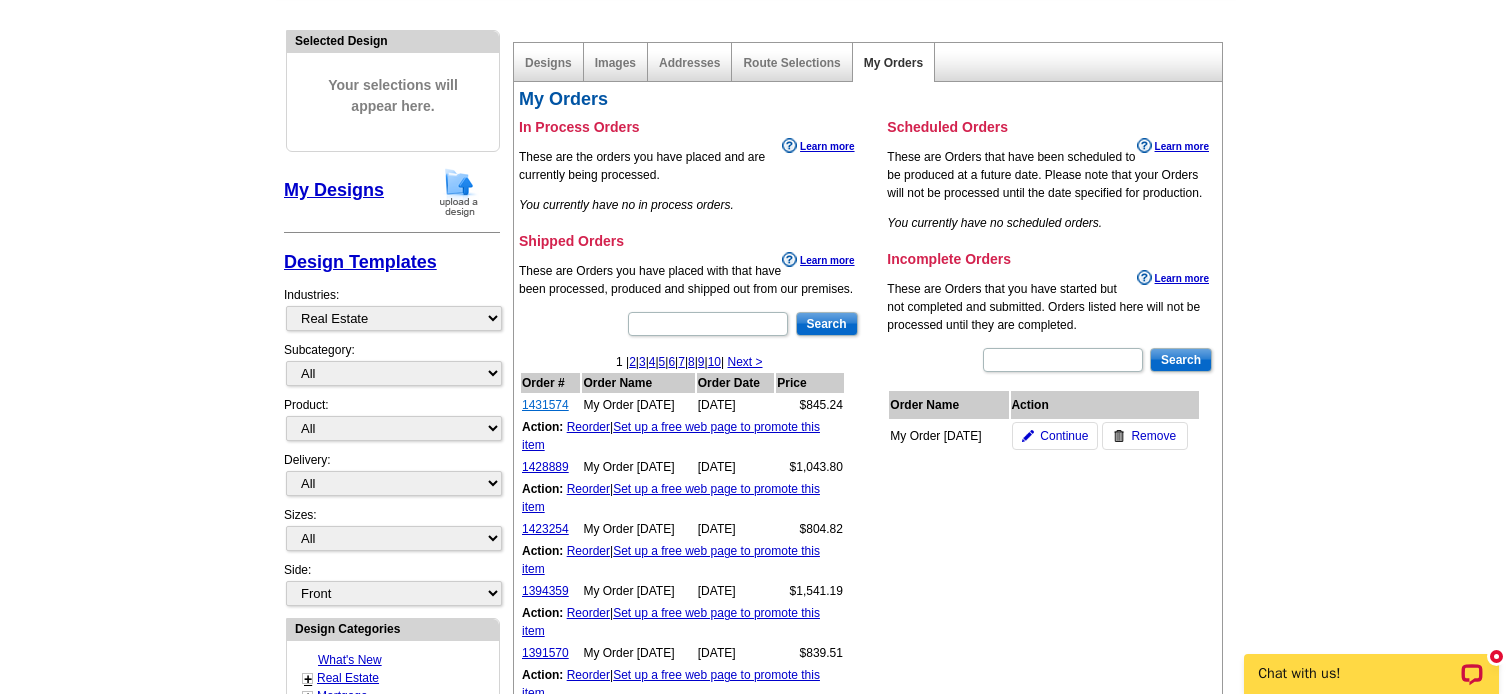 click on "1431574" at bounding box center (545, 405) 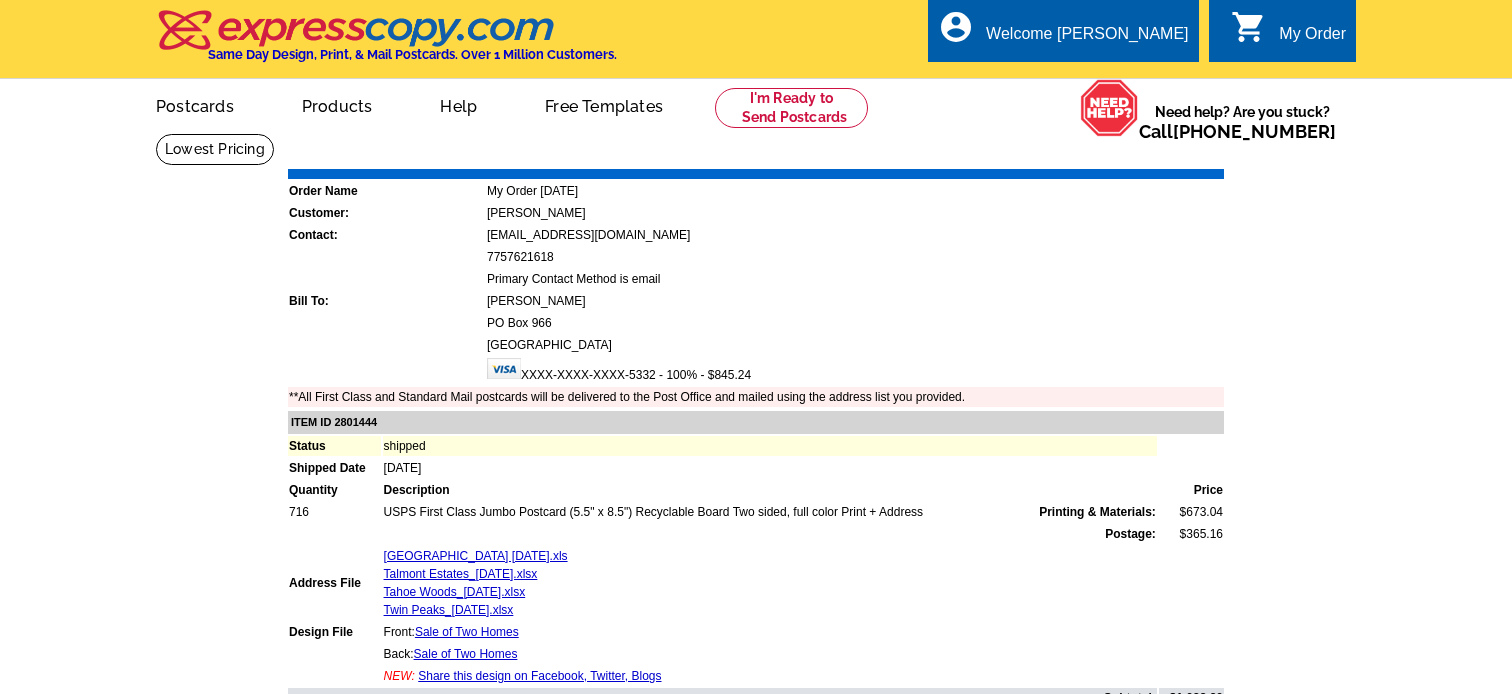 scroll, scrollTop: 0, scrollLeft: 0, axis: both 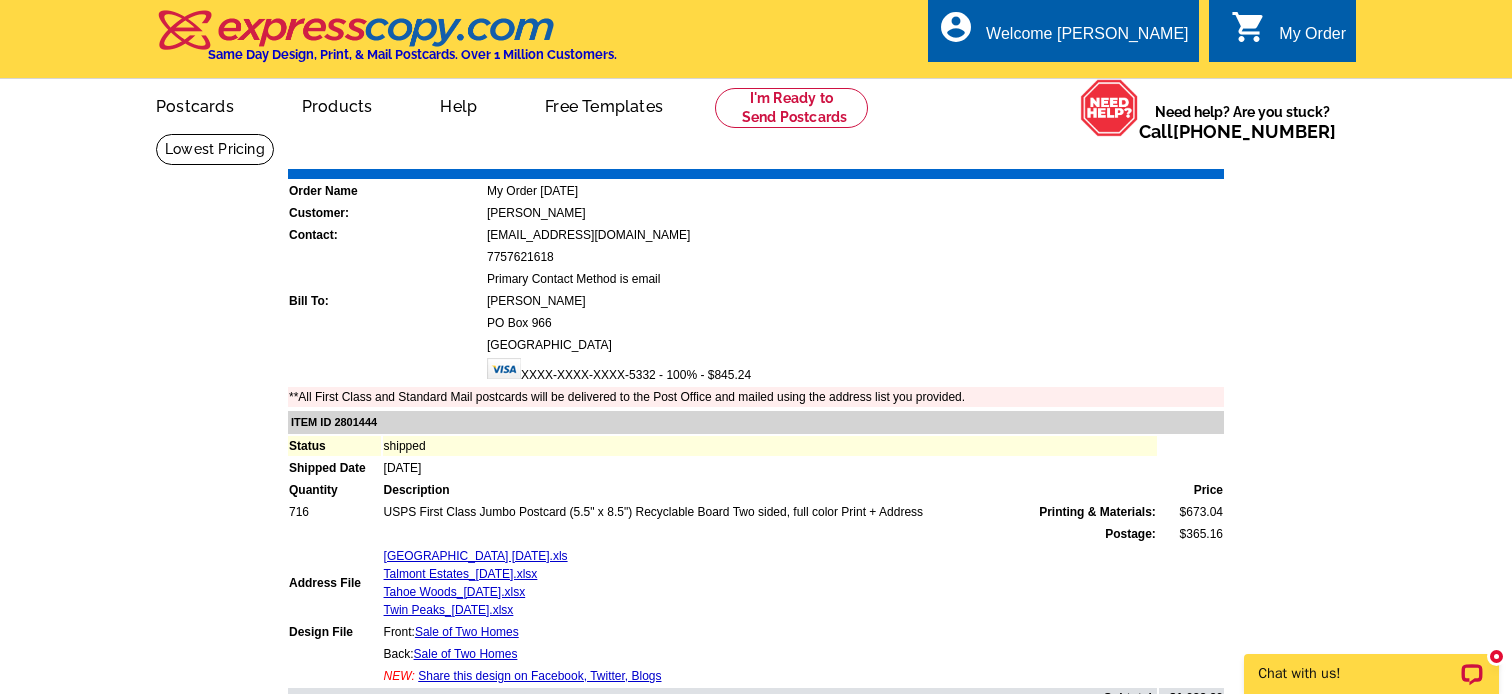 click on "XXXX-XXXX-XXXX-5332 -  100%  - $845.24" at bounding box center (855, 371) 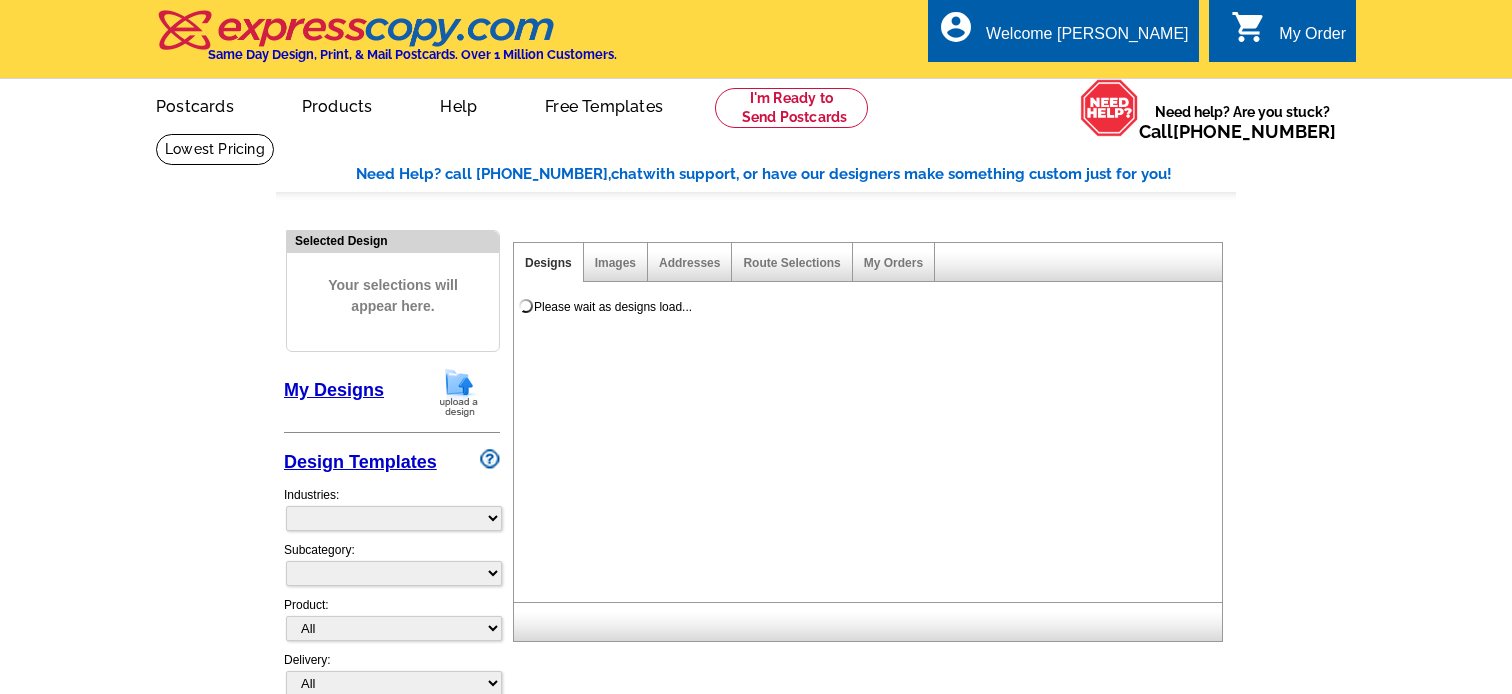 select 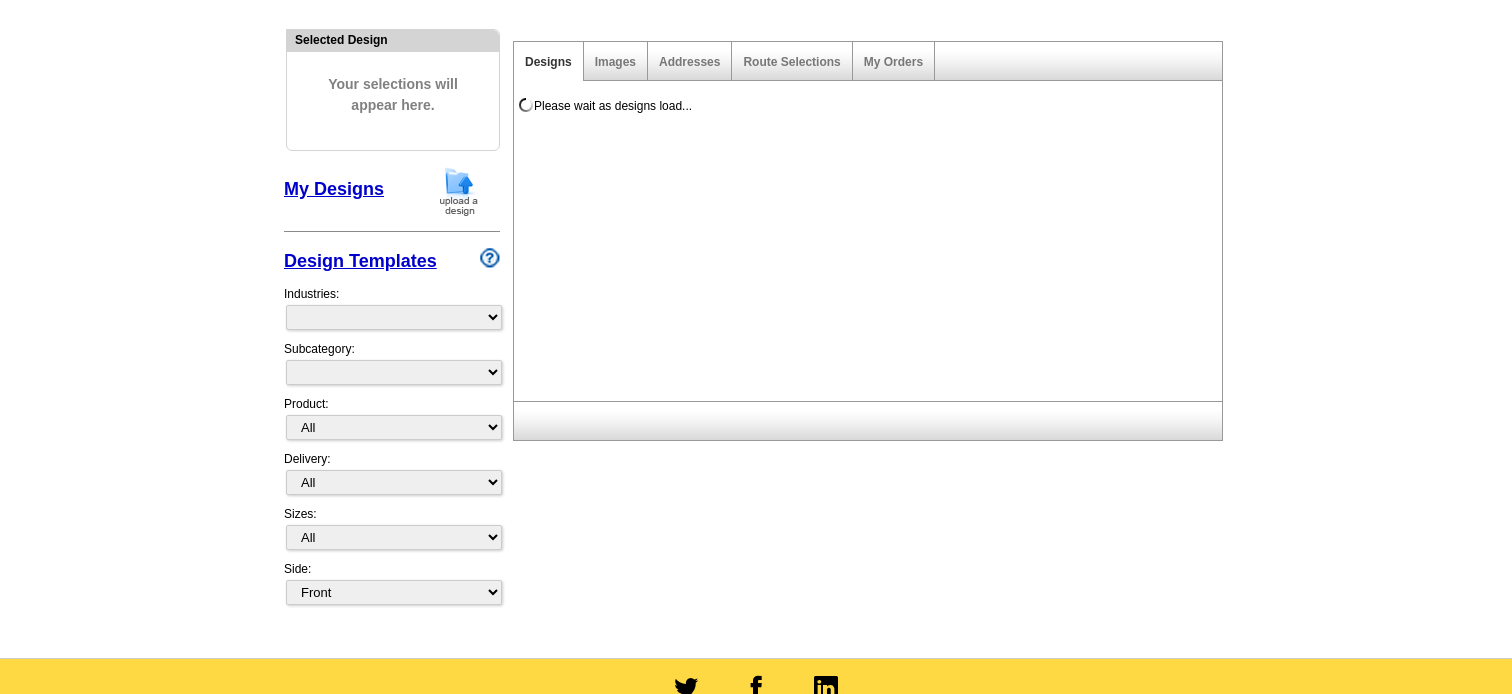 select on "785" 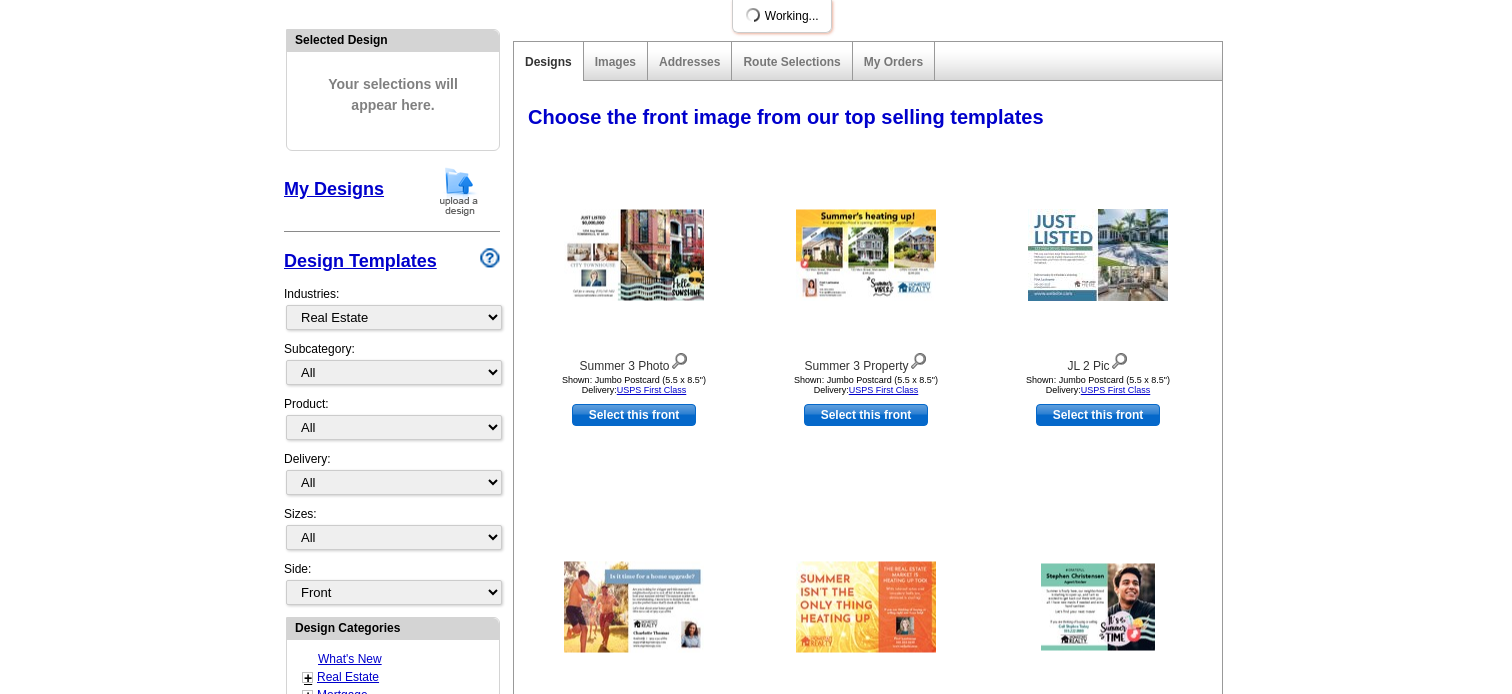 scroll, scrollTop: 200, scrollLeft: 0, axis: vertical 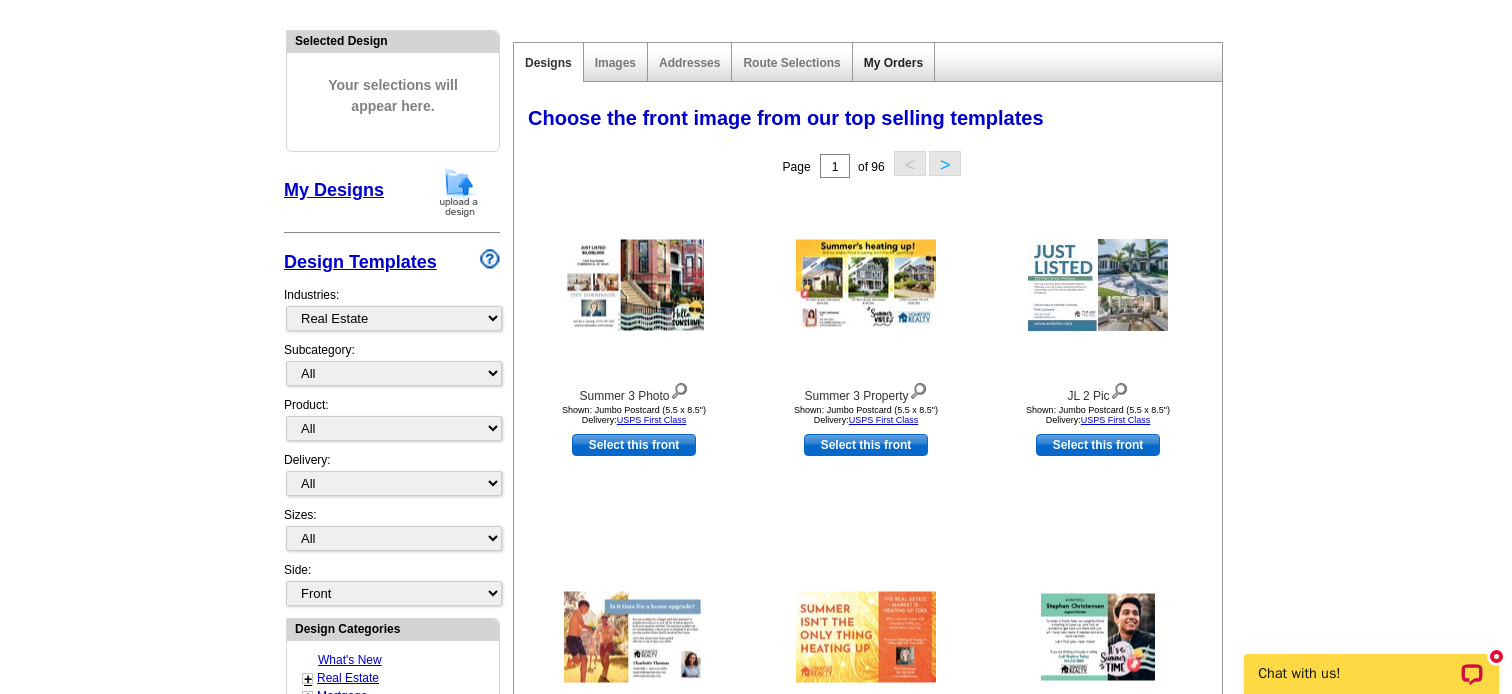 click on "My Orders" at bounding box center (893, 63) 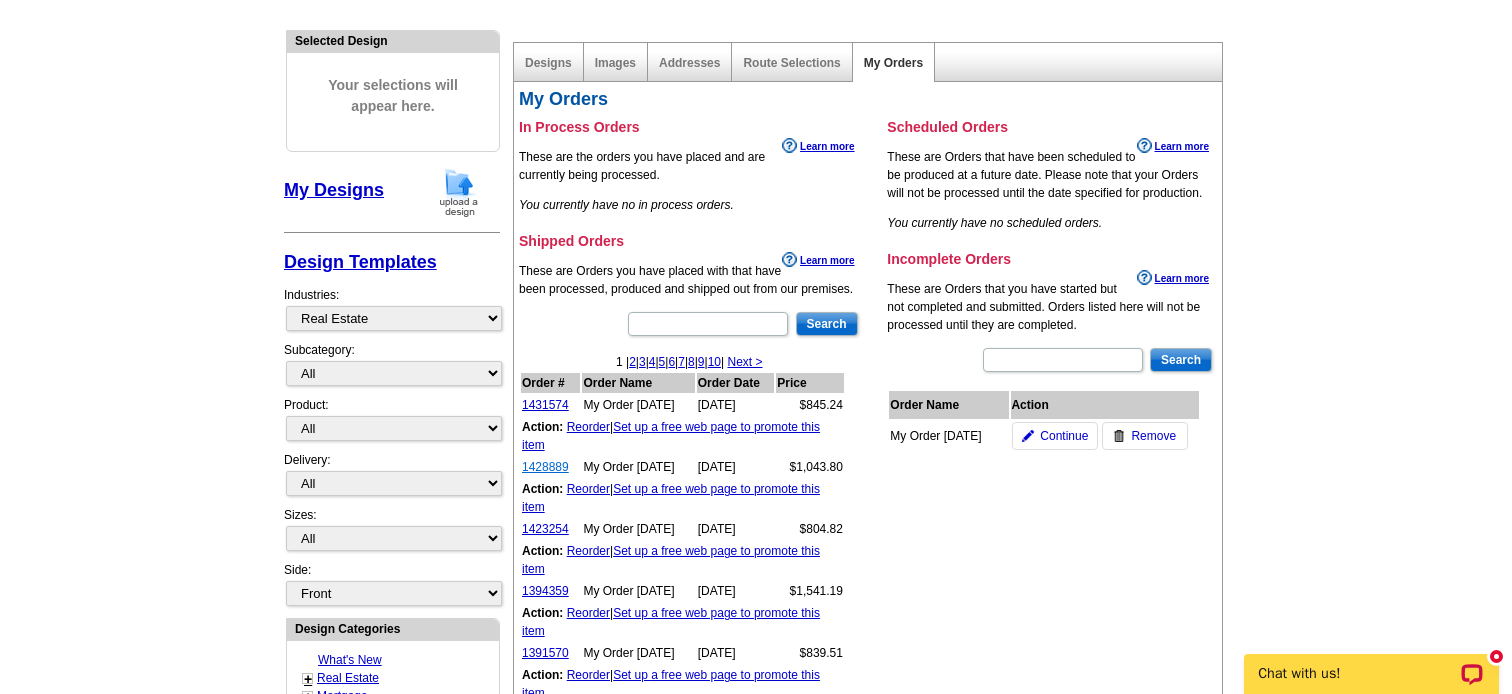 click on "1428889" at bounding box center (545, 467) 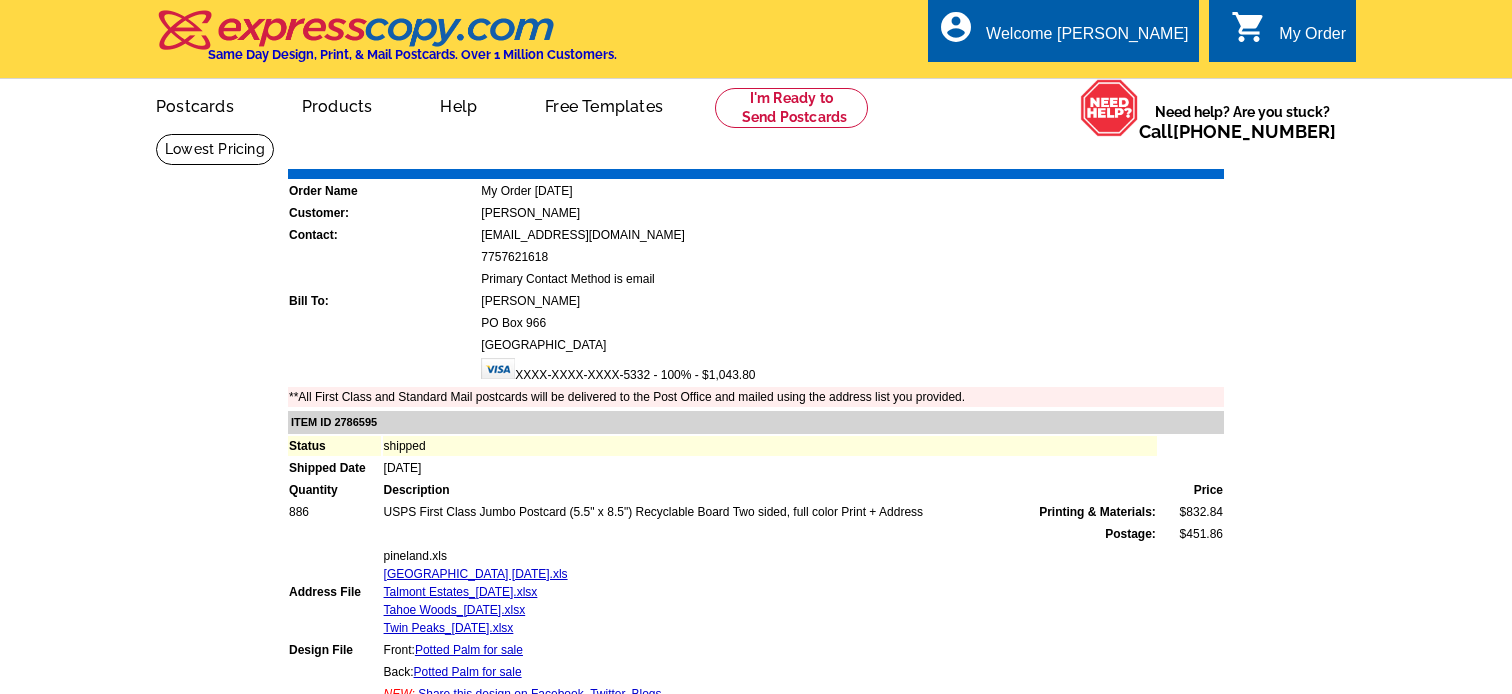 scroll, scrollTop: 0, scrollLeft: 0, axis: both 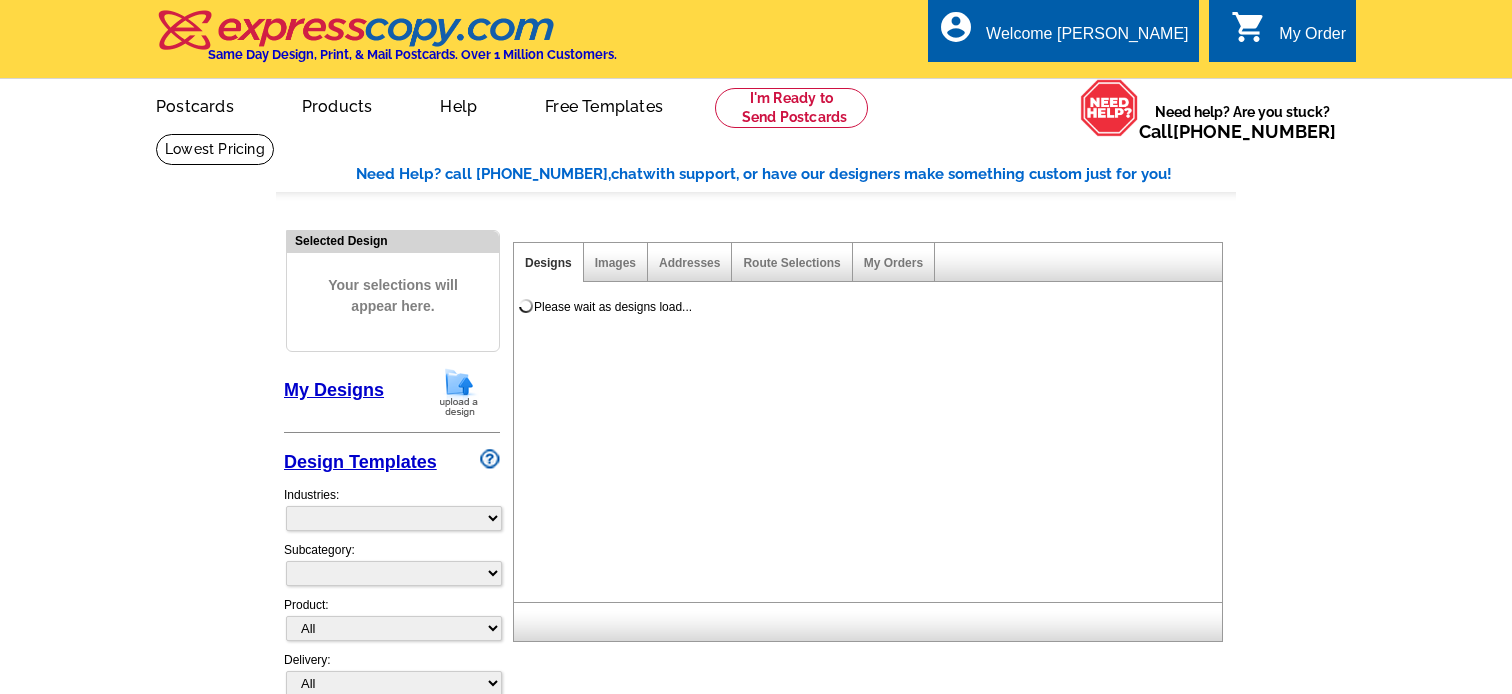 select 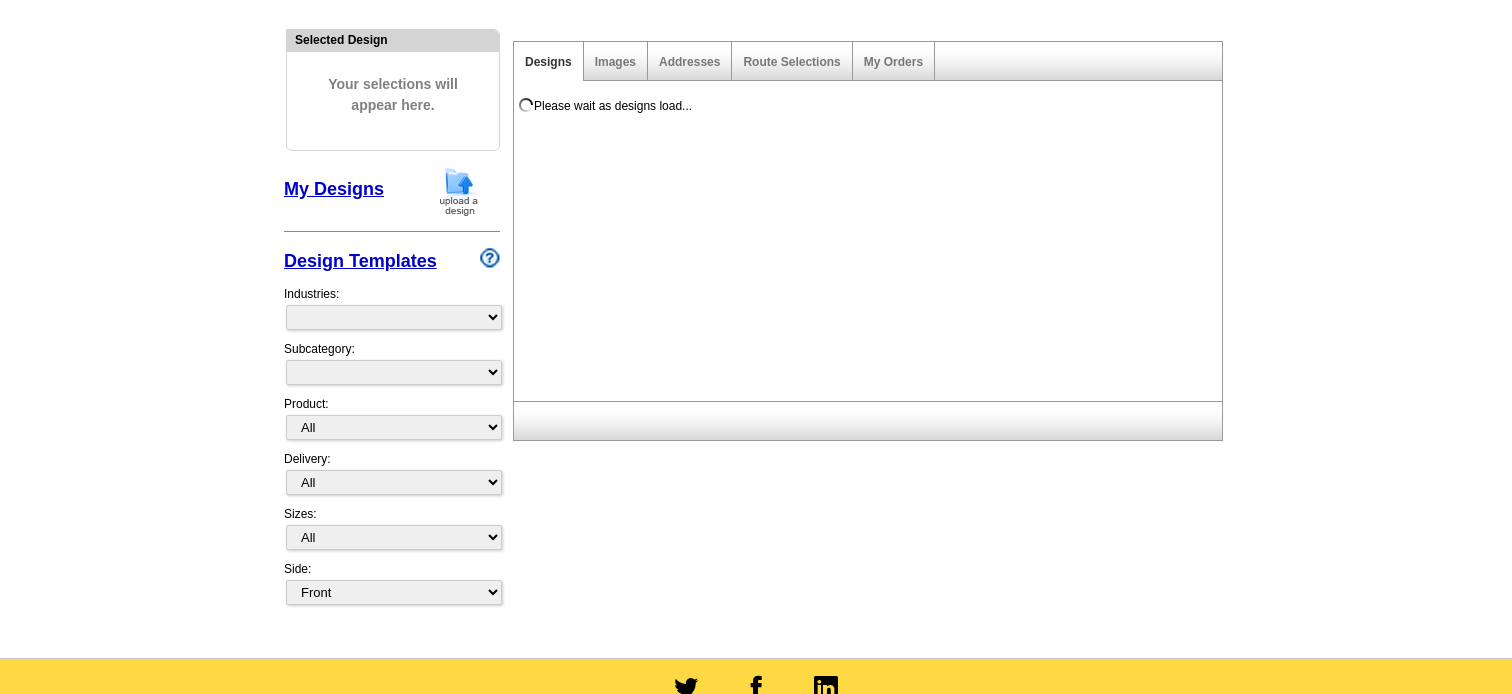 scroll, scrollTop: 200, scrollLeft: 0, axis: vertical 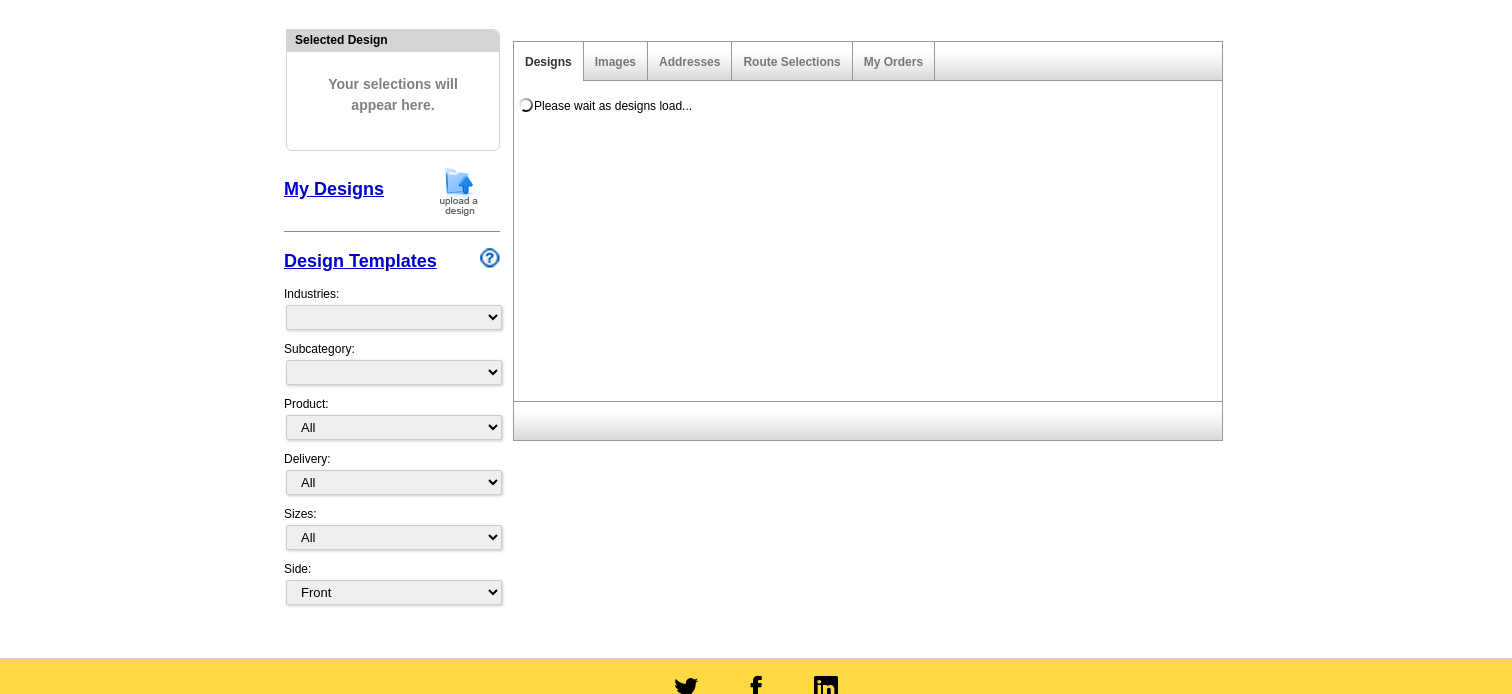 select on "785" 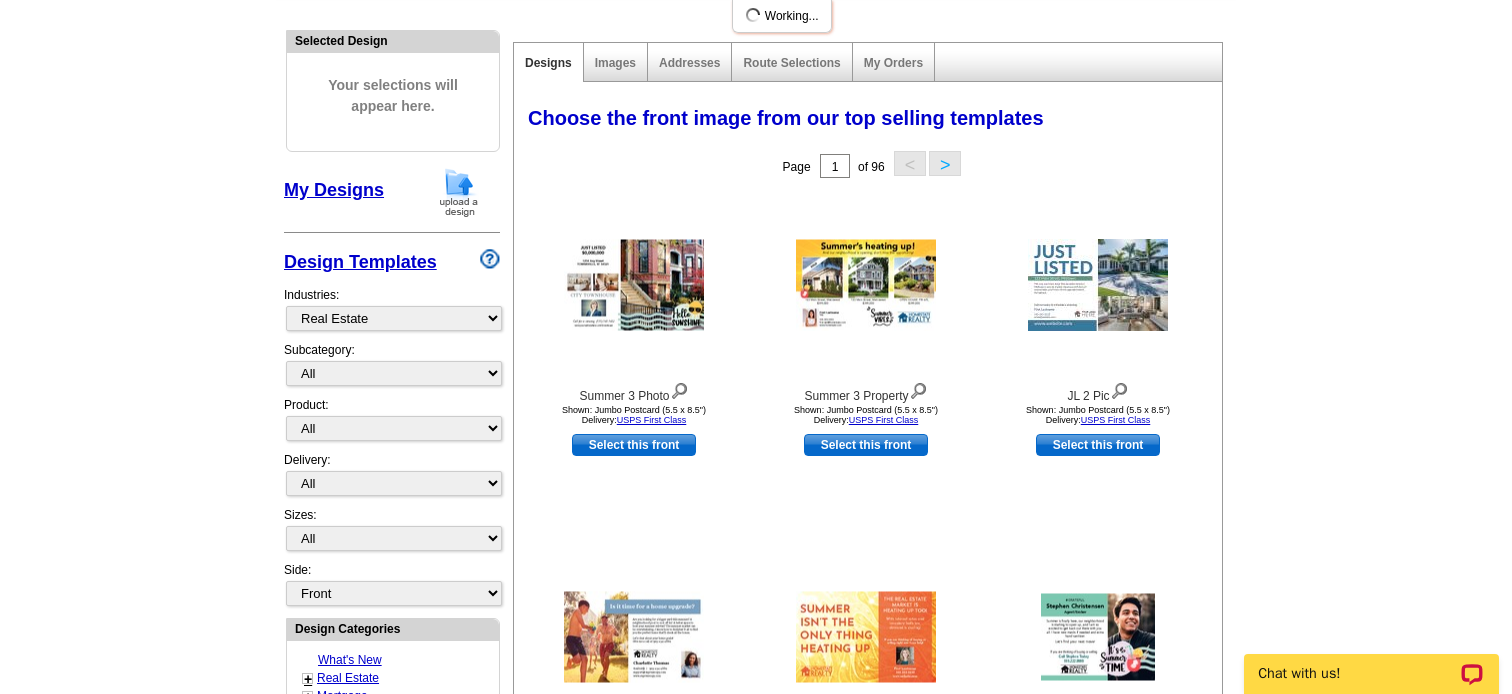 scroll, scrollTop: 0, scrollLeft: 0, axis: both 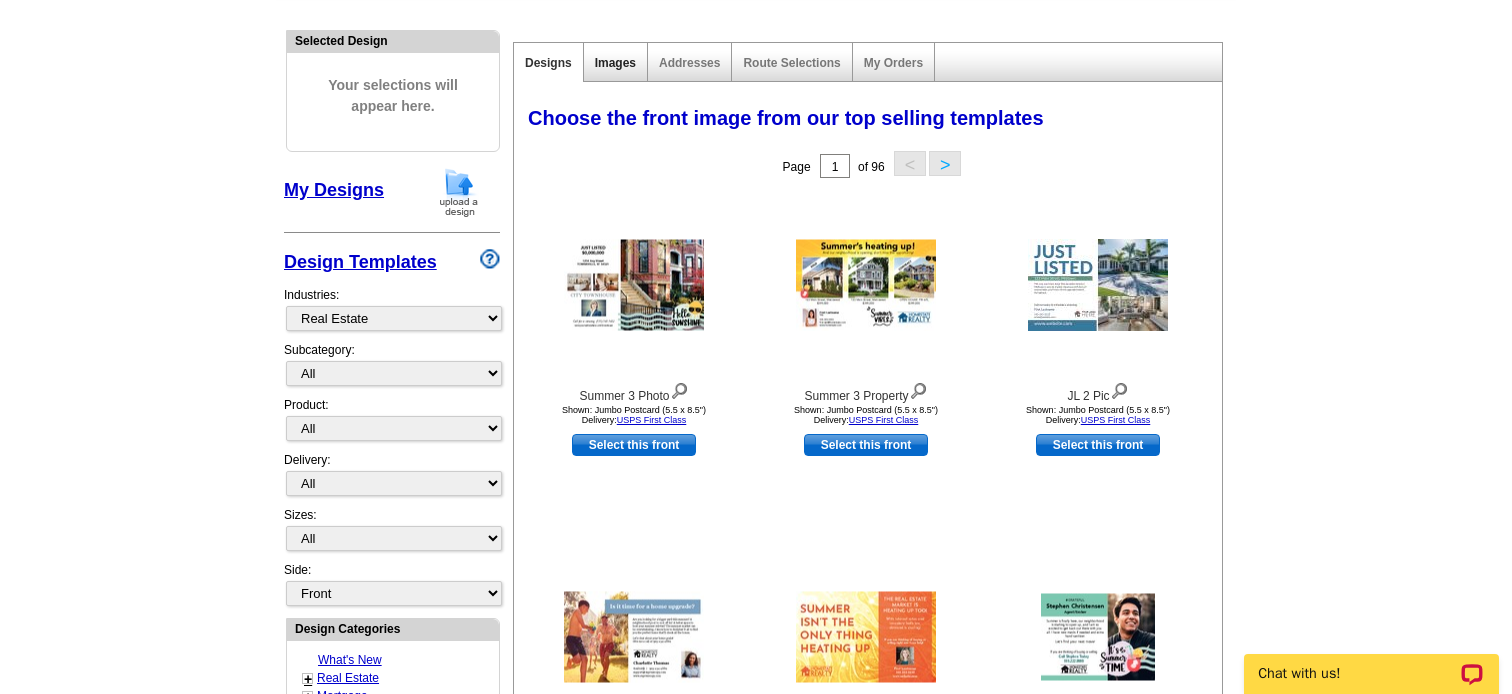 click on "Images" at bounding box center (615, 63) 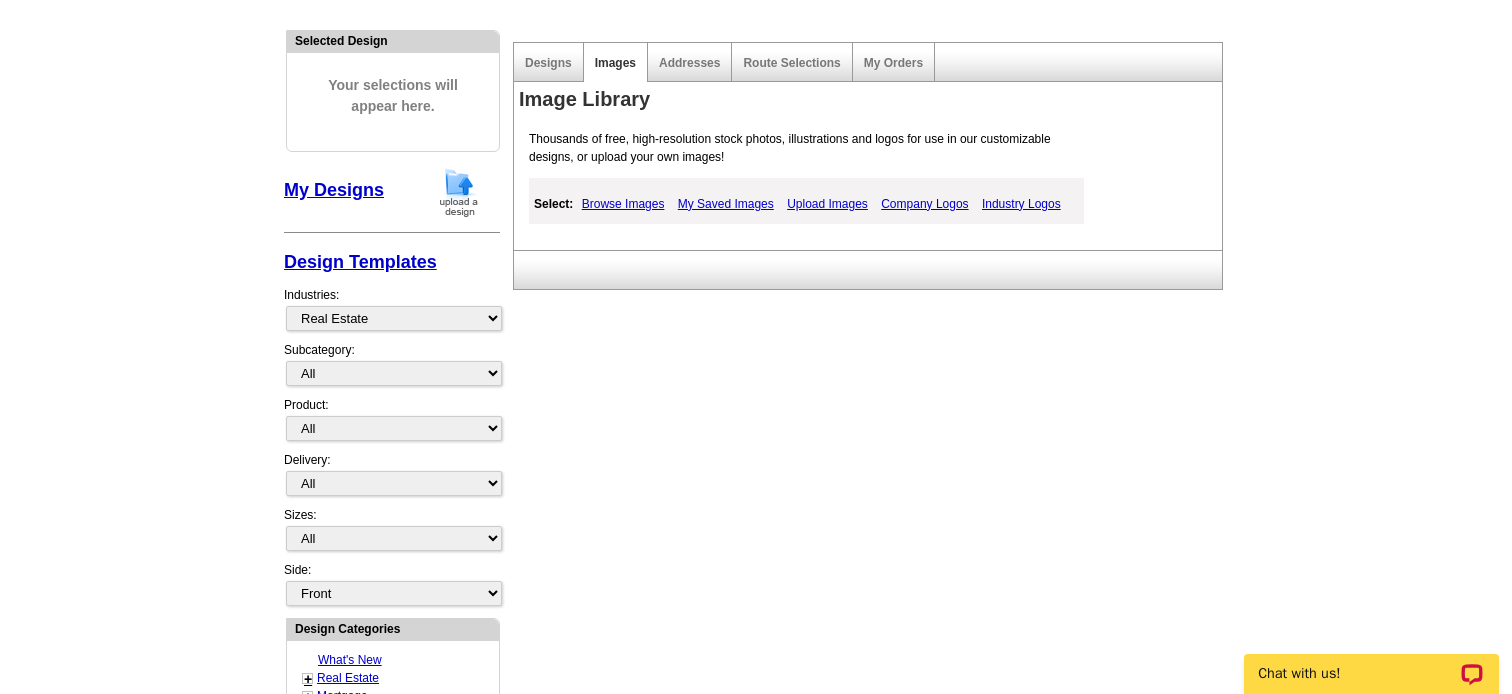 click on "My Saved Images" at bounding box center (726, 204) 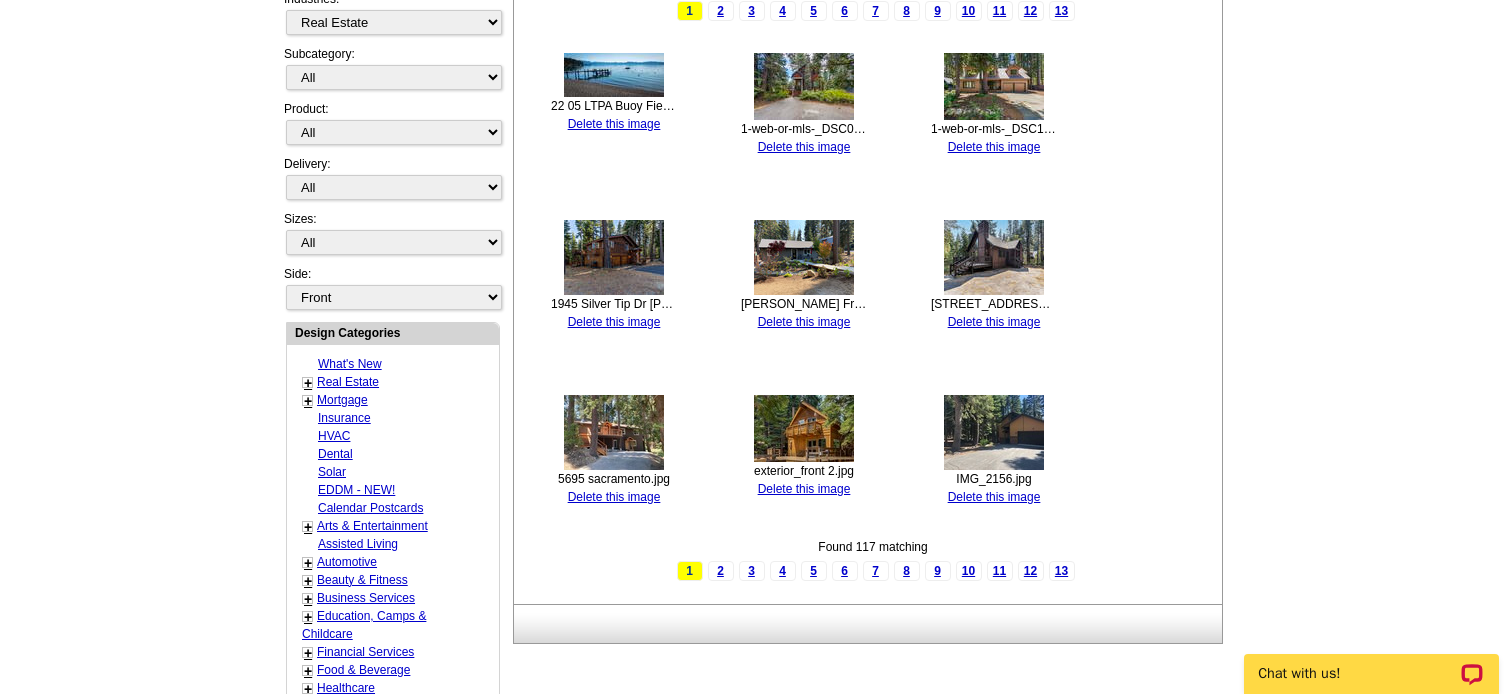 scroll, scrollTop: 500, scrollLeft: 0, axis: vertical 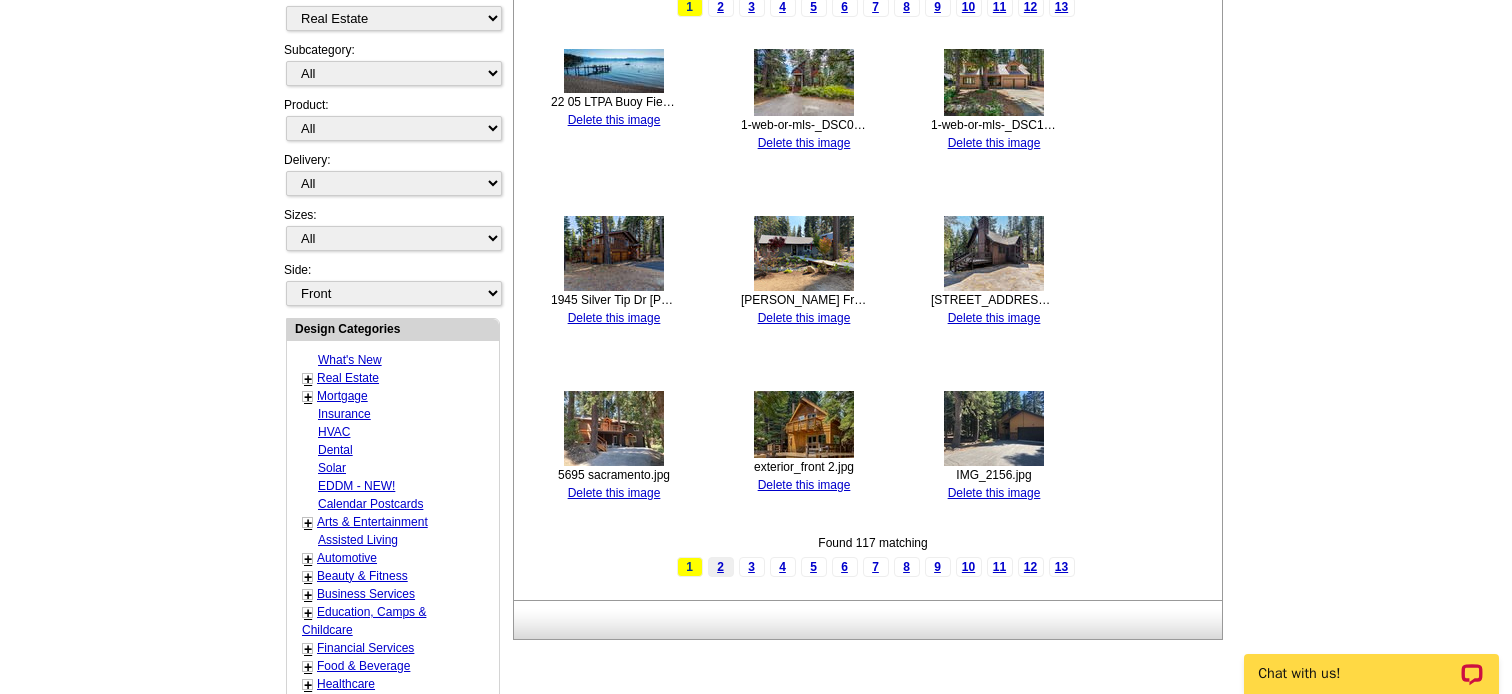 click on "2" at bounding box center (721, 567) 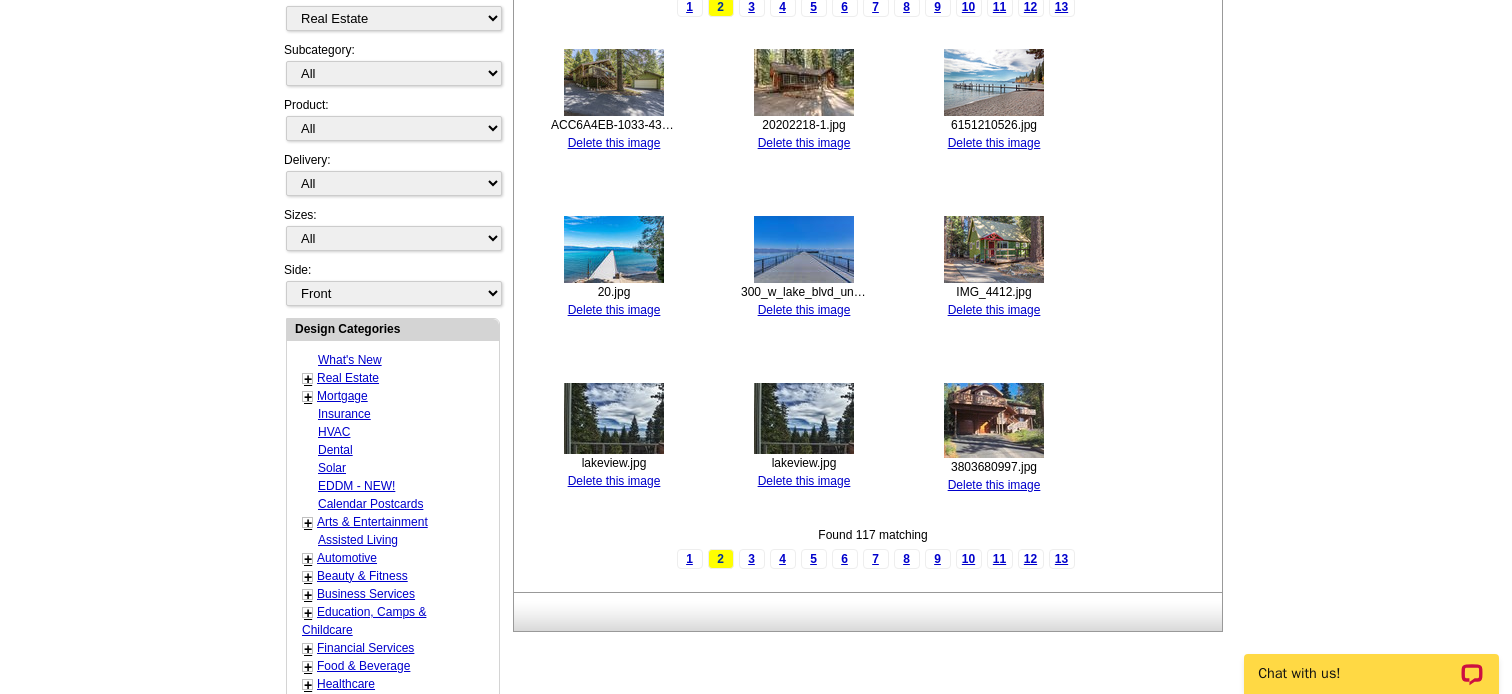 click on "1" at bounding box center (690, 559) 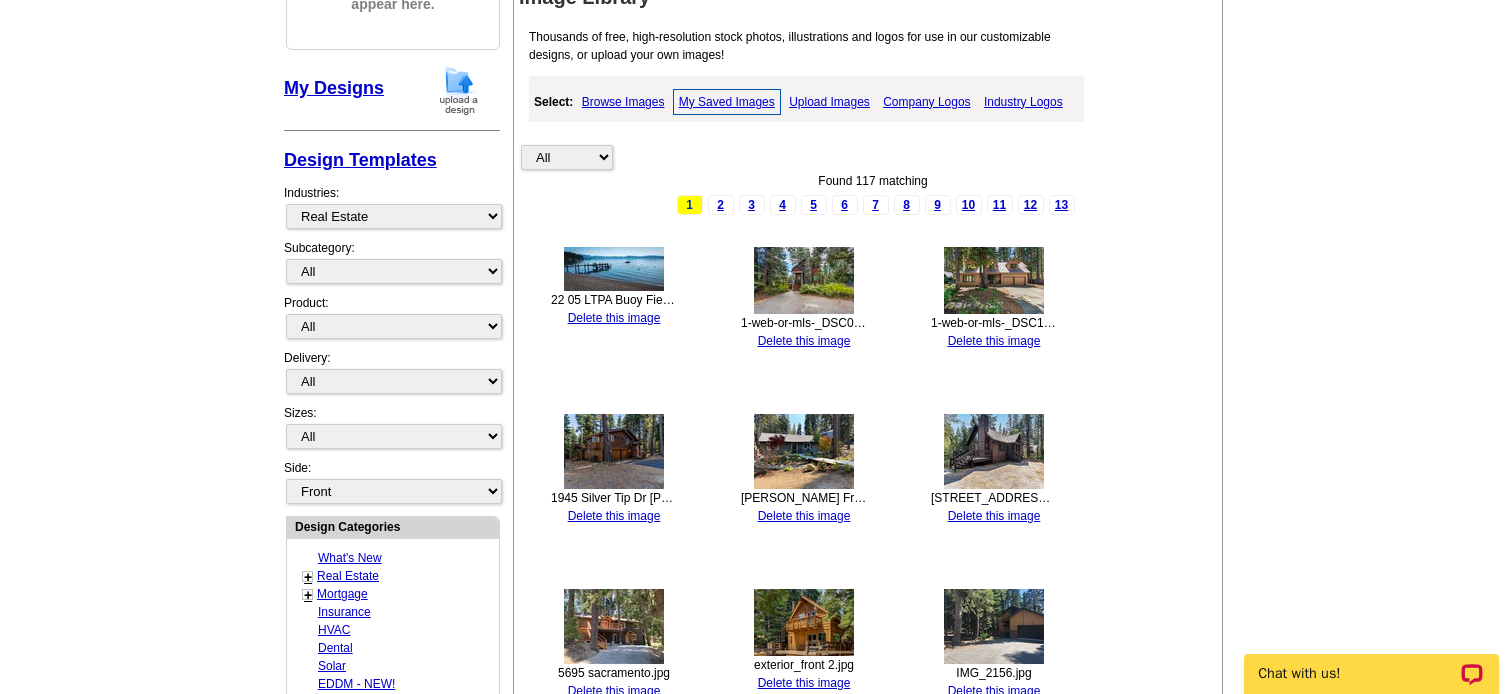 scroll, scrollTop: 300, scrollLeft: 0, axis: vertical 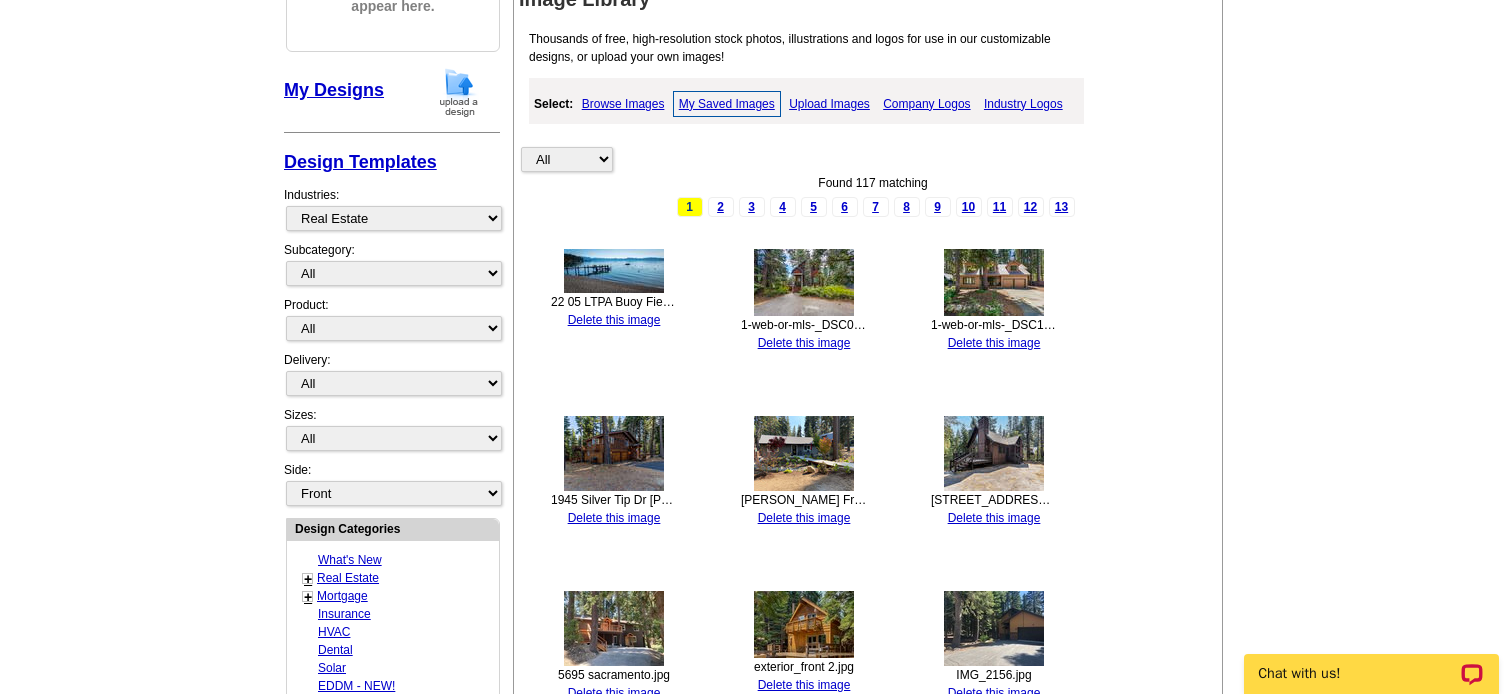 click on "Upload Images" at bounding box center [829, 104] 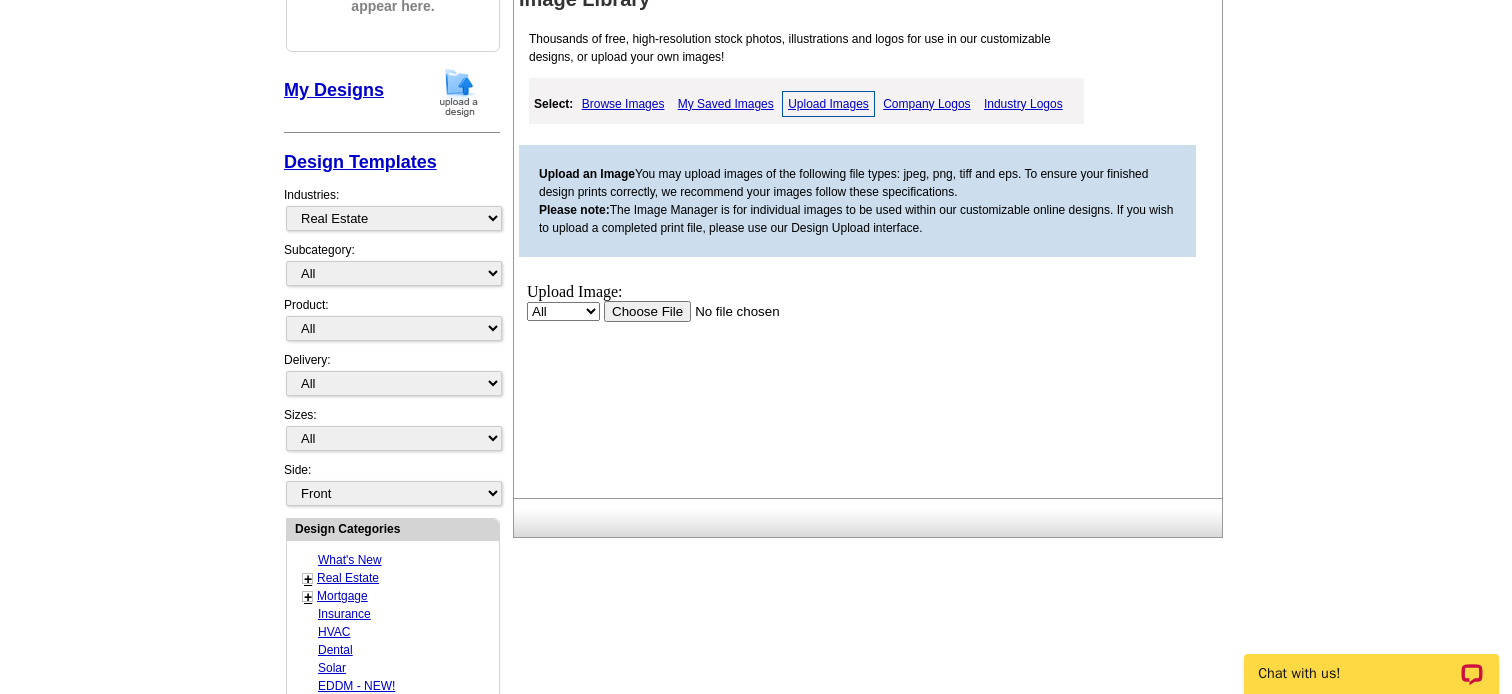 scroll, scrollTop: 0, scrollLeft: 0, axis: both 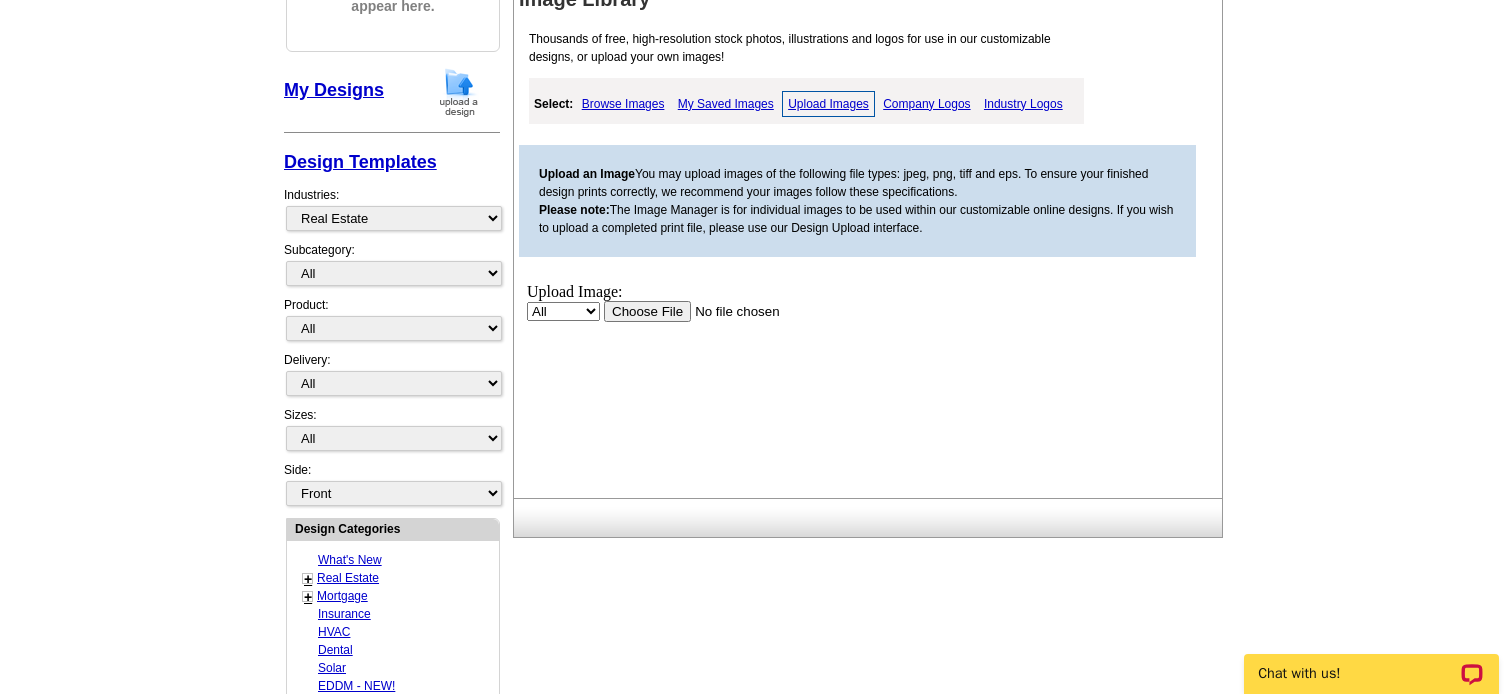 click at bounding box center [730, 310] 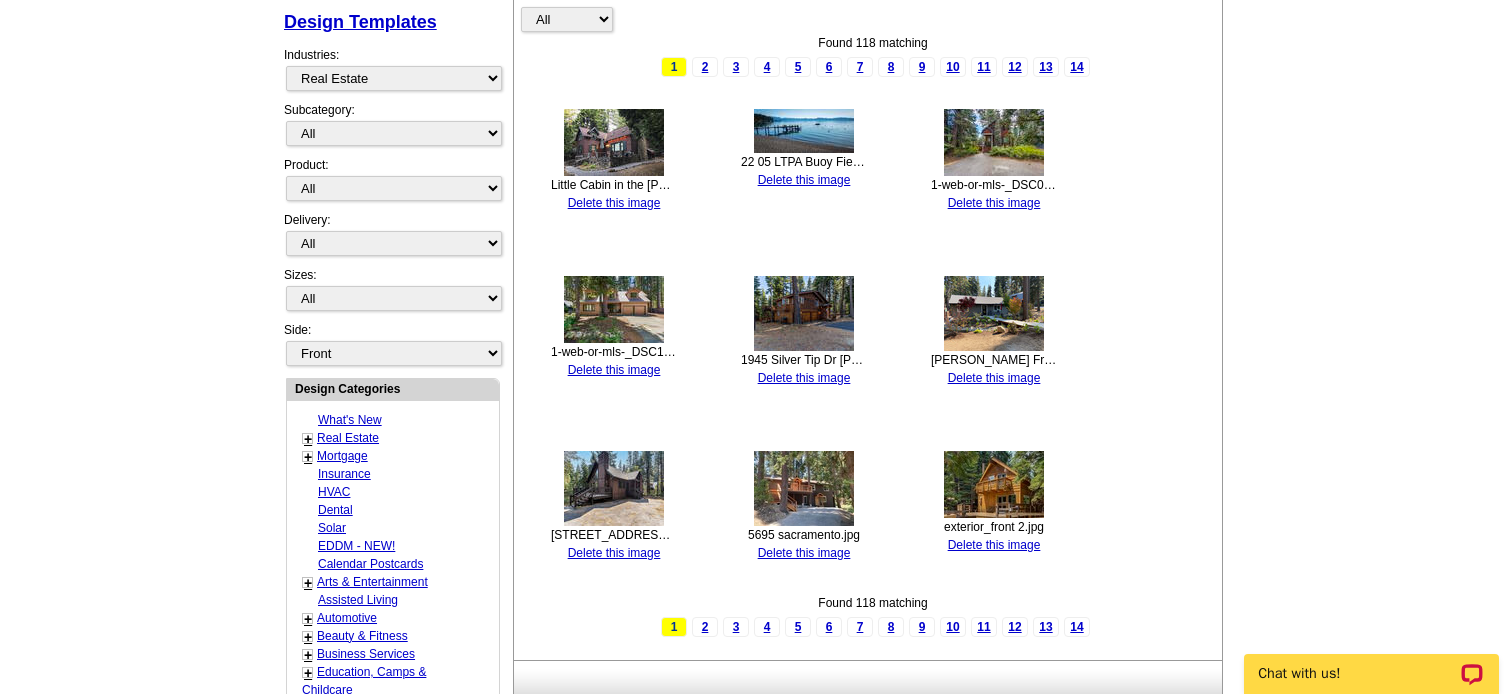 scroll, scrollTop: 500, scrollLeft: 0, axis: vertical 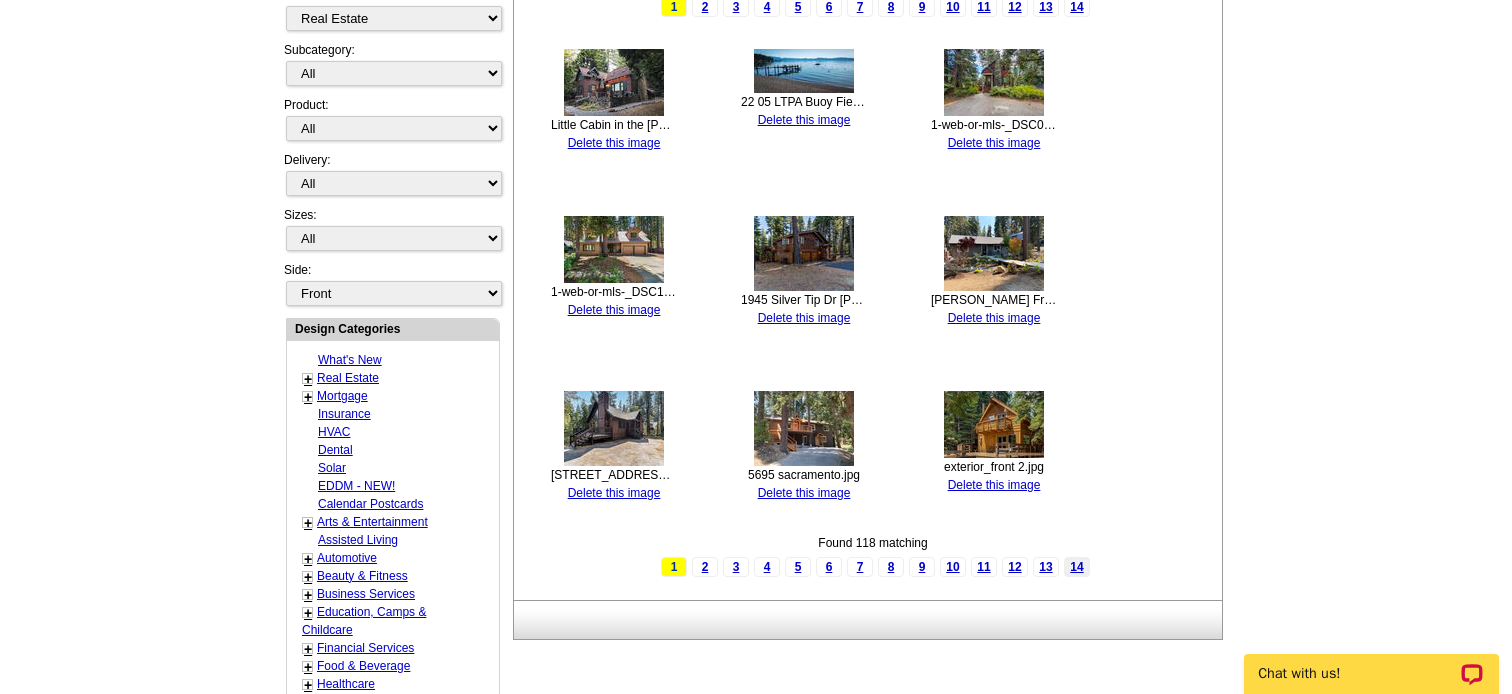 click on "14" at bounding box center (1077, 567) 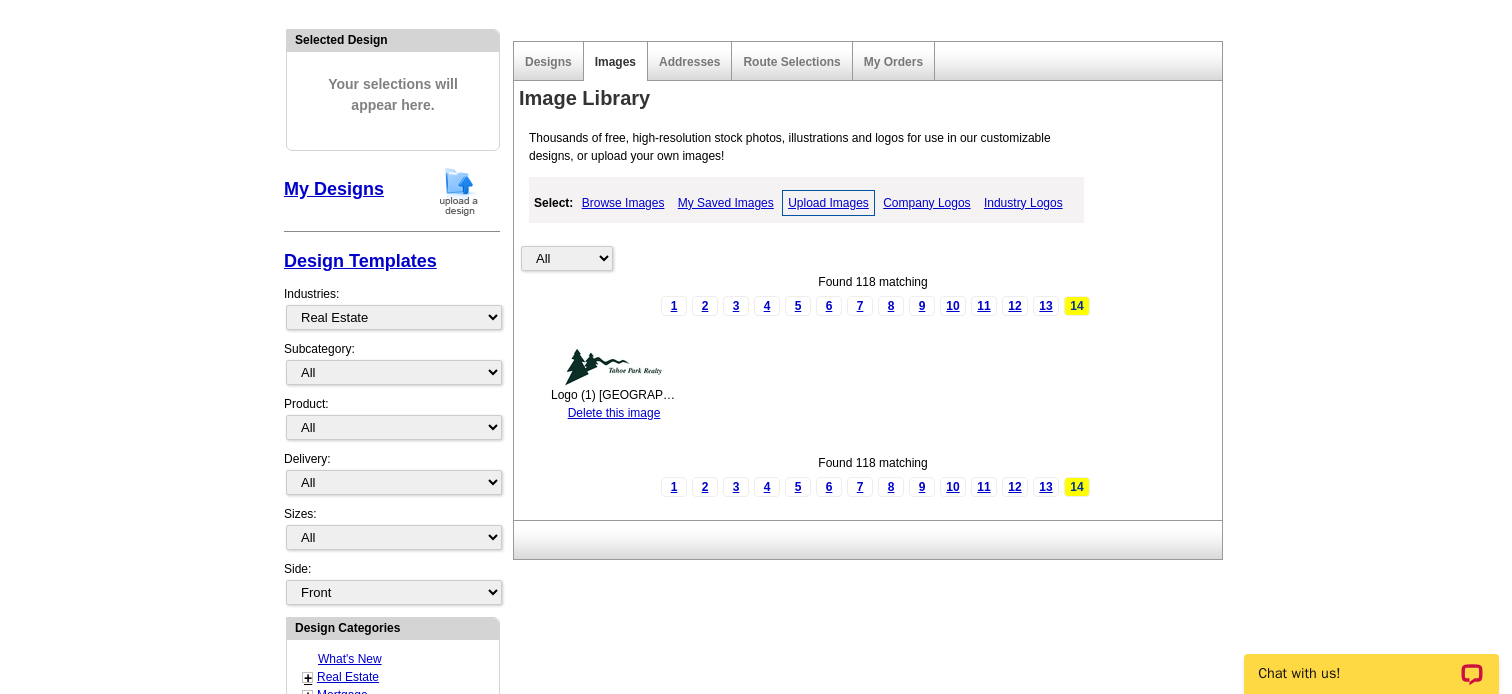 scroll, scrollTop: 200, scrollLeft: 0, axis: vertical 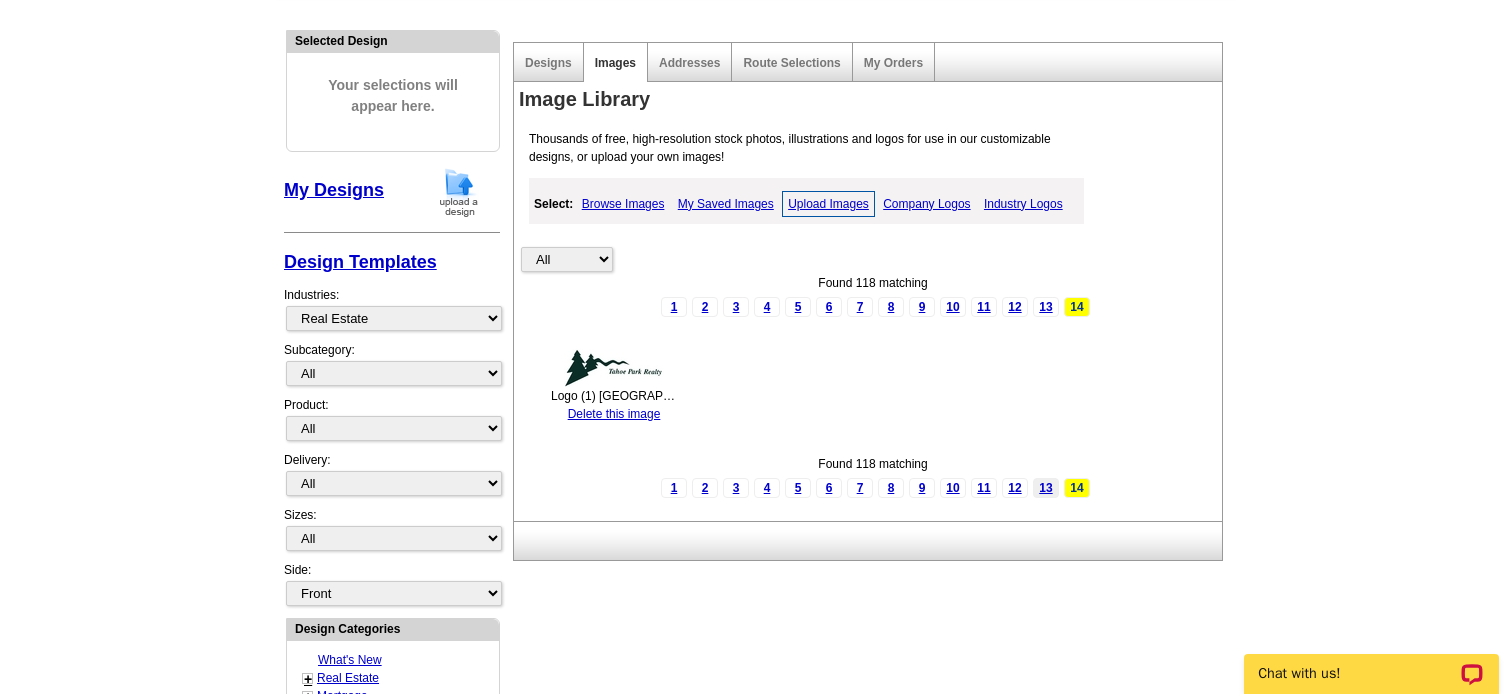click on "13" at bounding box center [1046, 488] 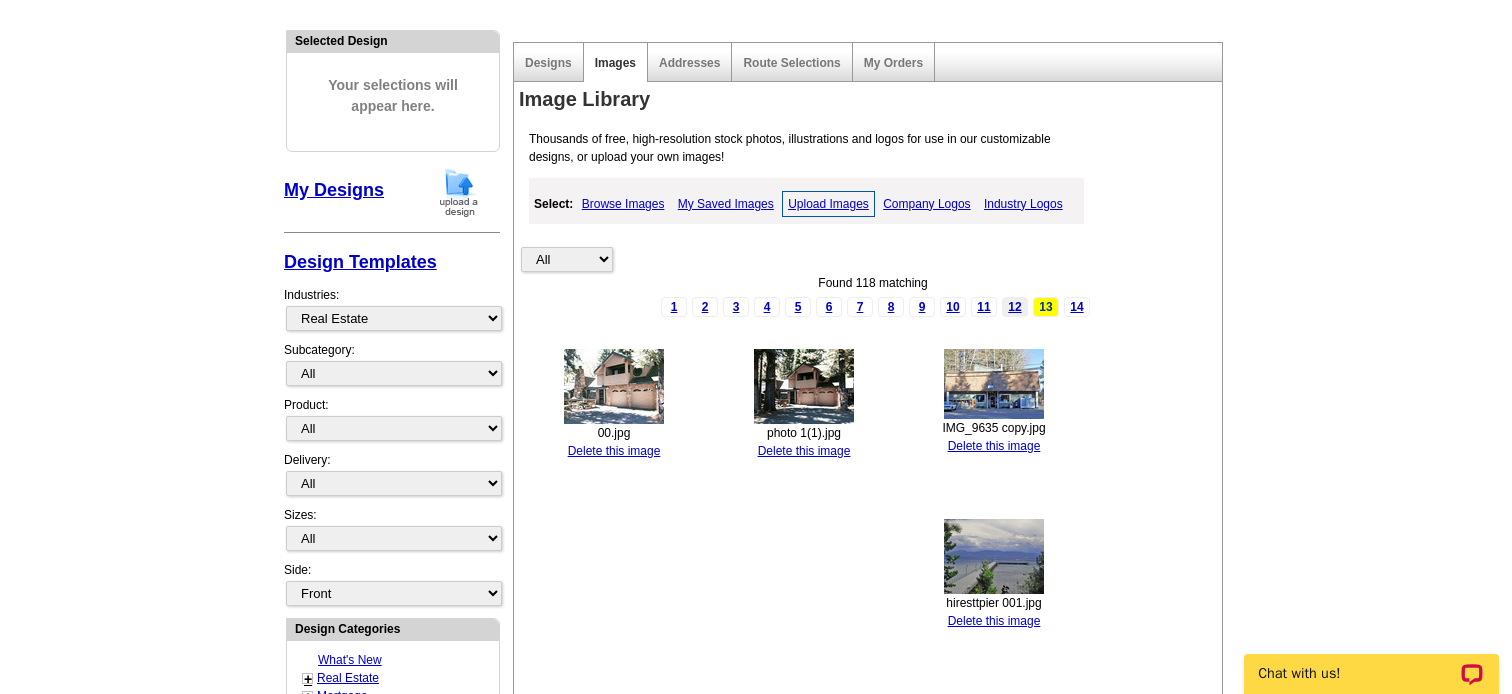 click on "12" at bounding box center (1015, 307) 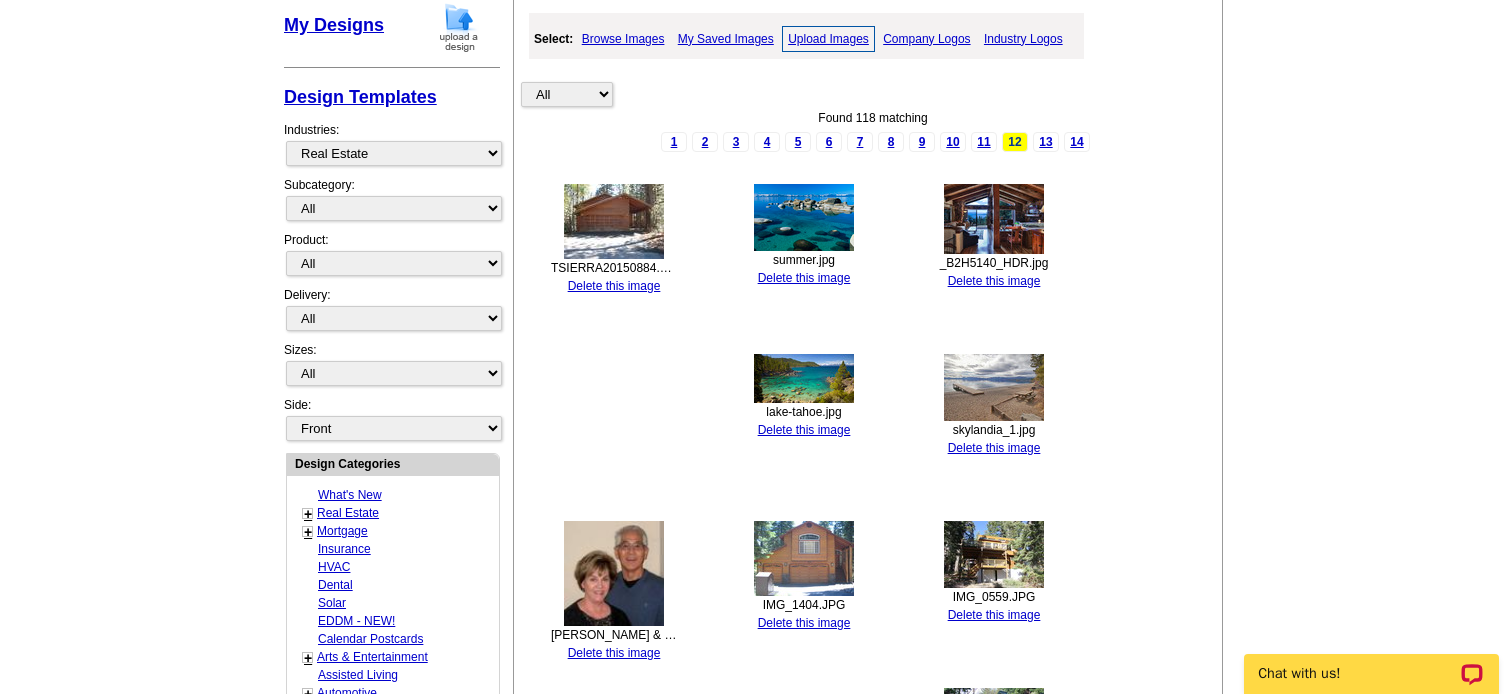 scroll, scrollTop: 400, scrollLeft: 0, axis: vertical 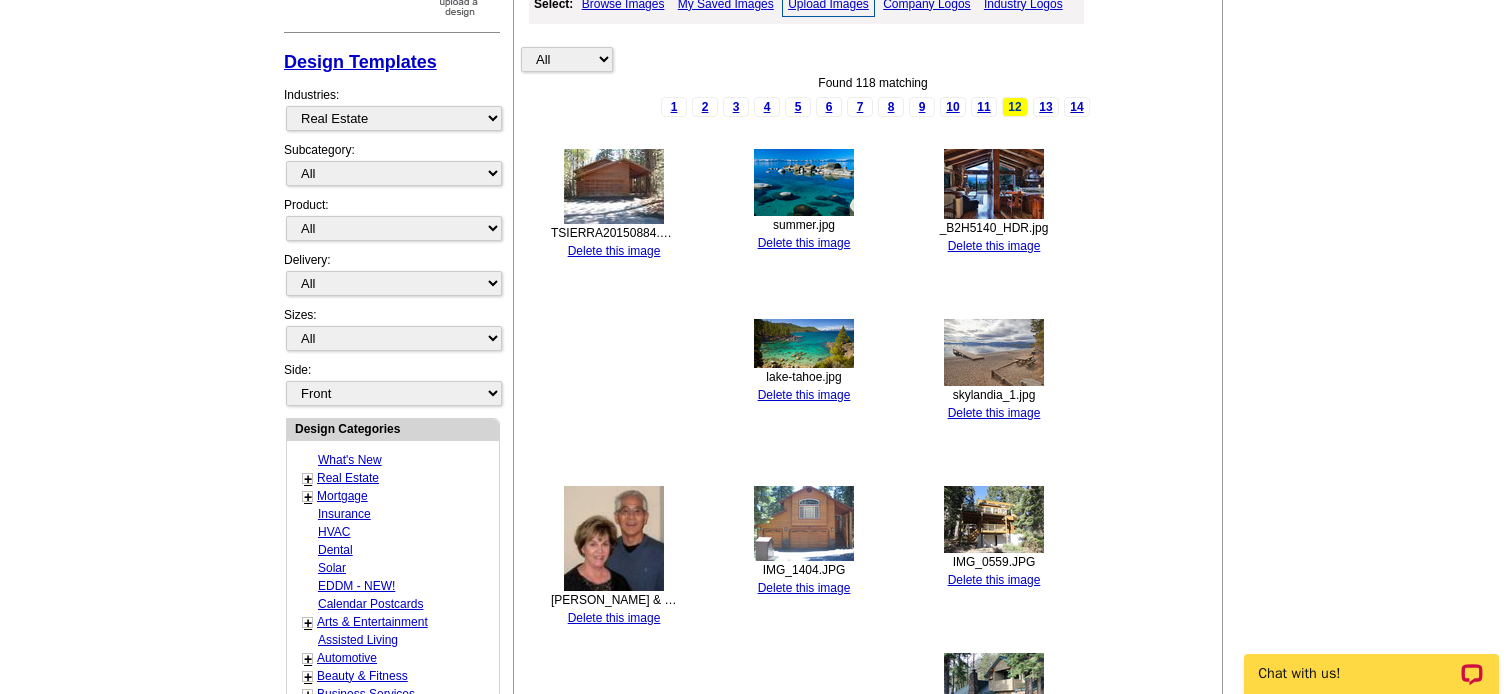 click on "Delete this image" at bounding box center (614, 618) 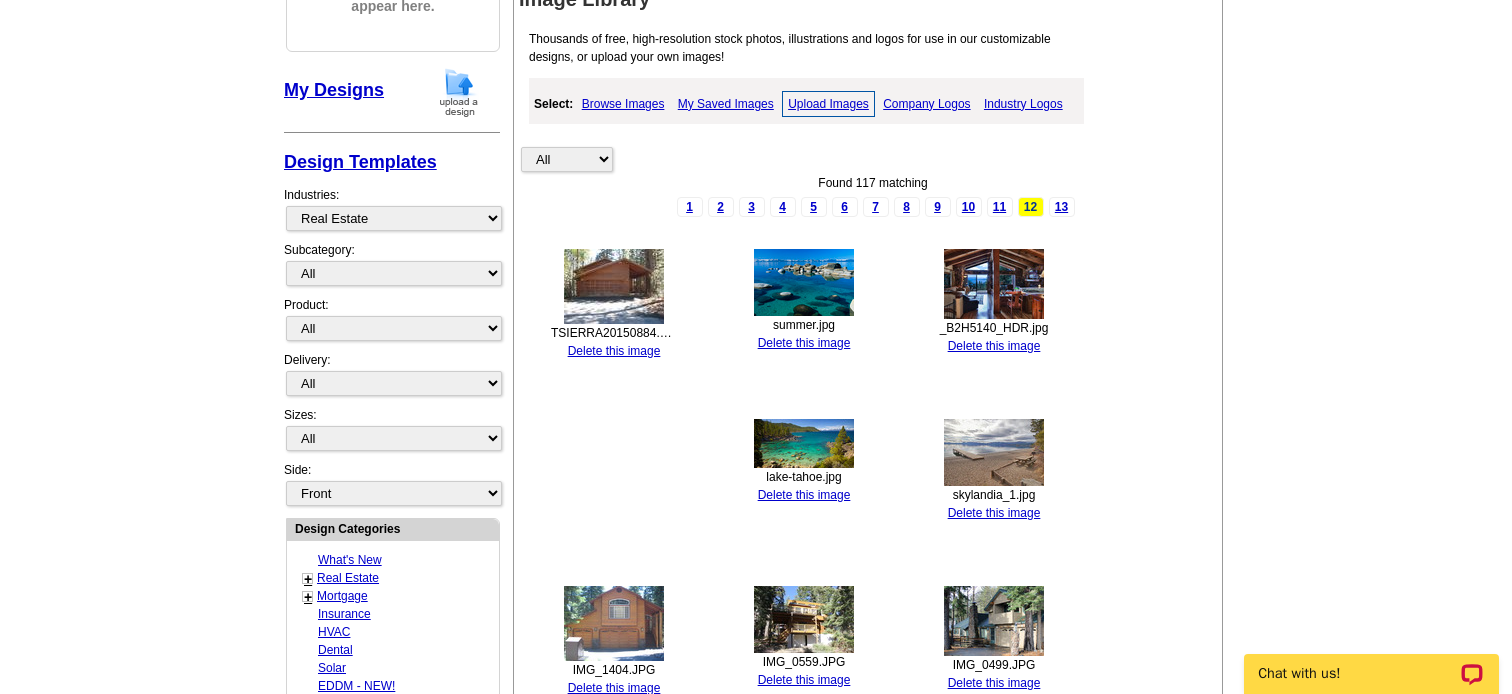 scroll, scrollTop: 200, scrollLeft: 0, axis: vertical 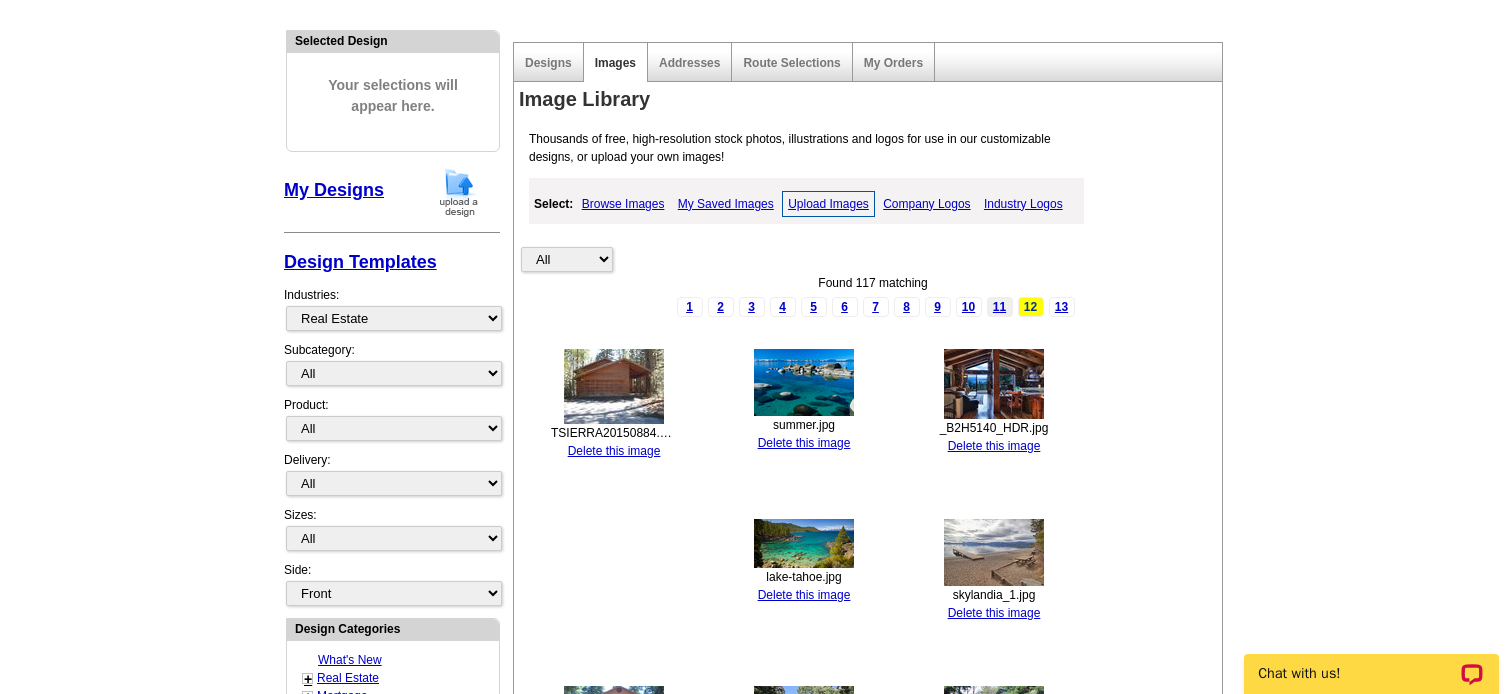 click on "11" at bounding box center [1000, 307] 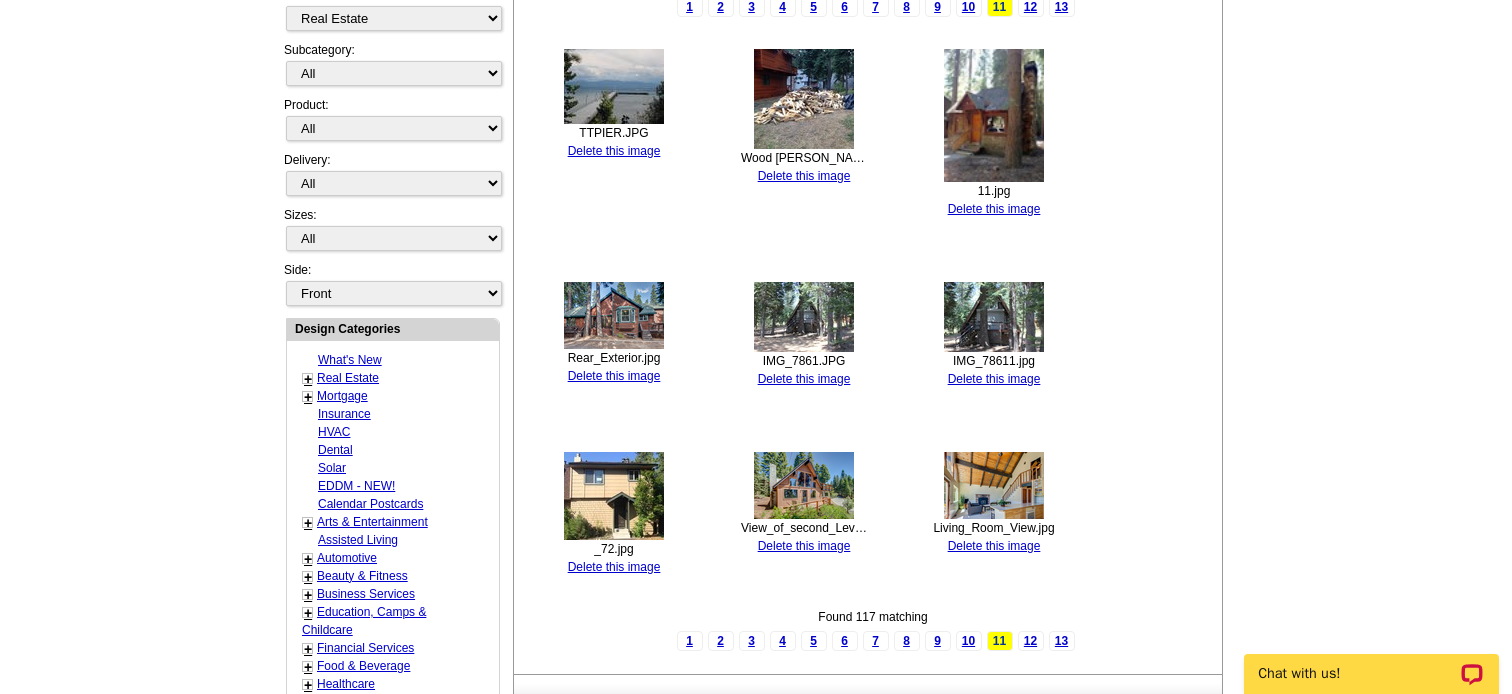 scroll, scrollTop: 600, scrollLeft: 0, axis: vertical 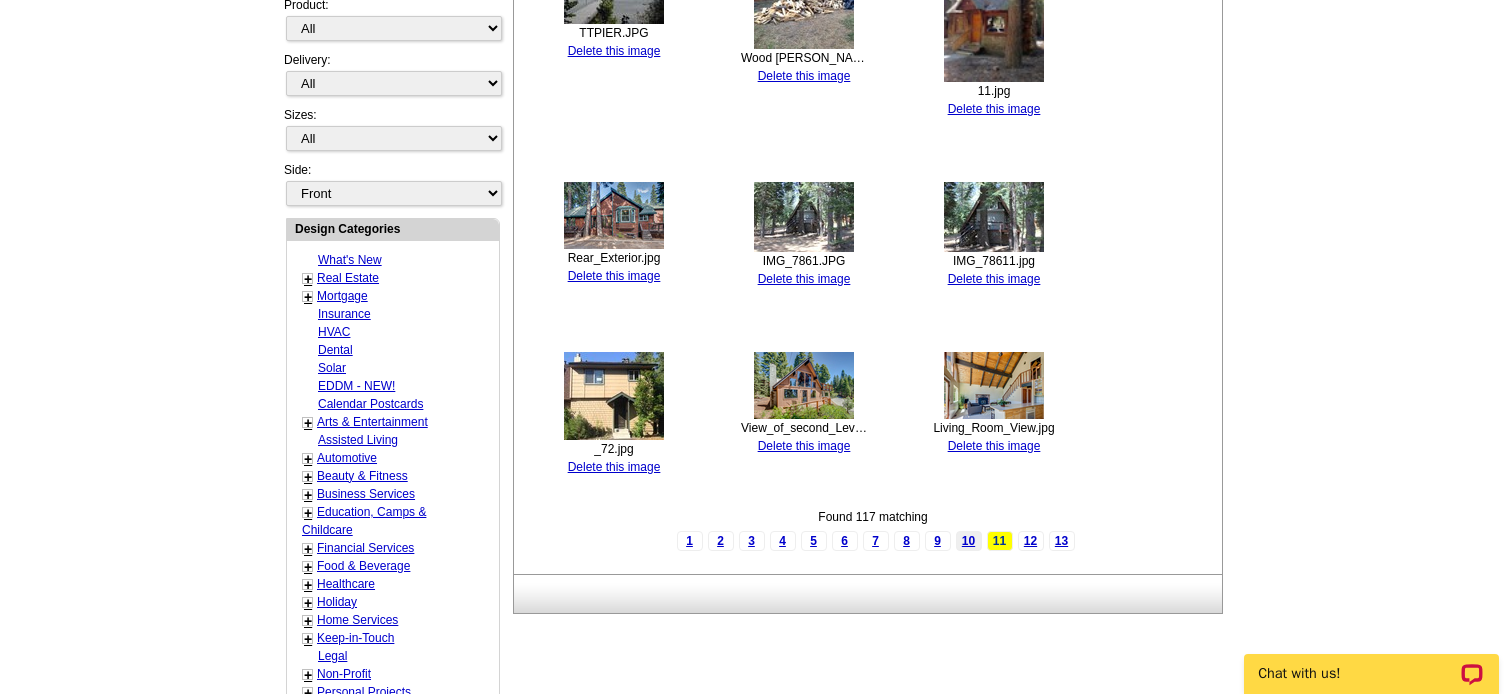 click on "10" at bounding box center (969, 541) 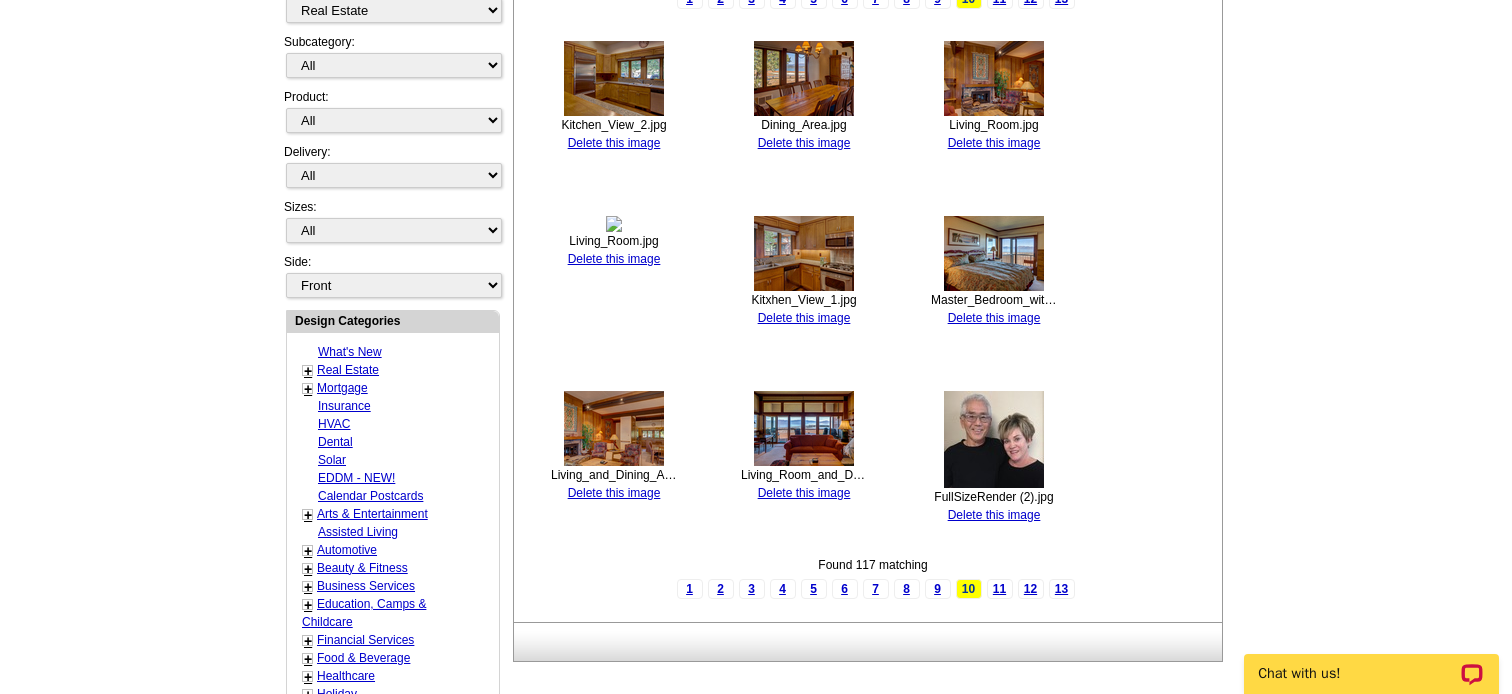 scroll, scrollTop: 400, scrollLeft: 0, axis: vertical 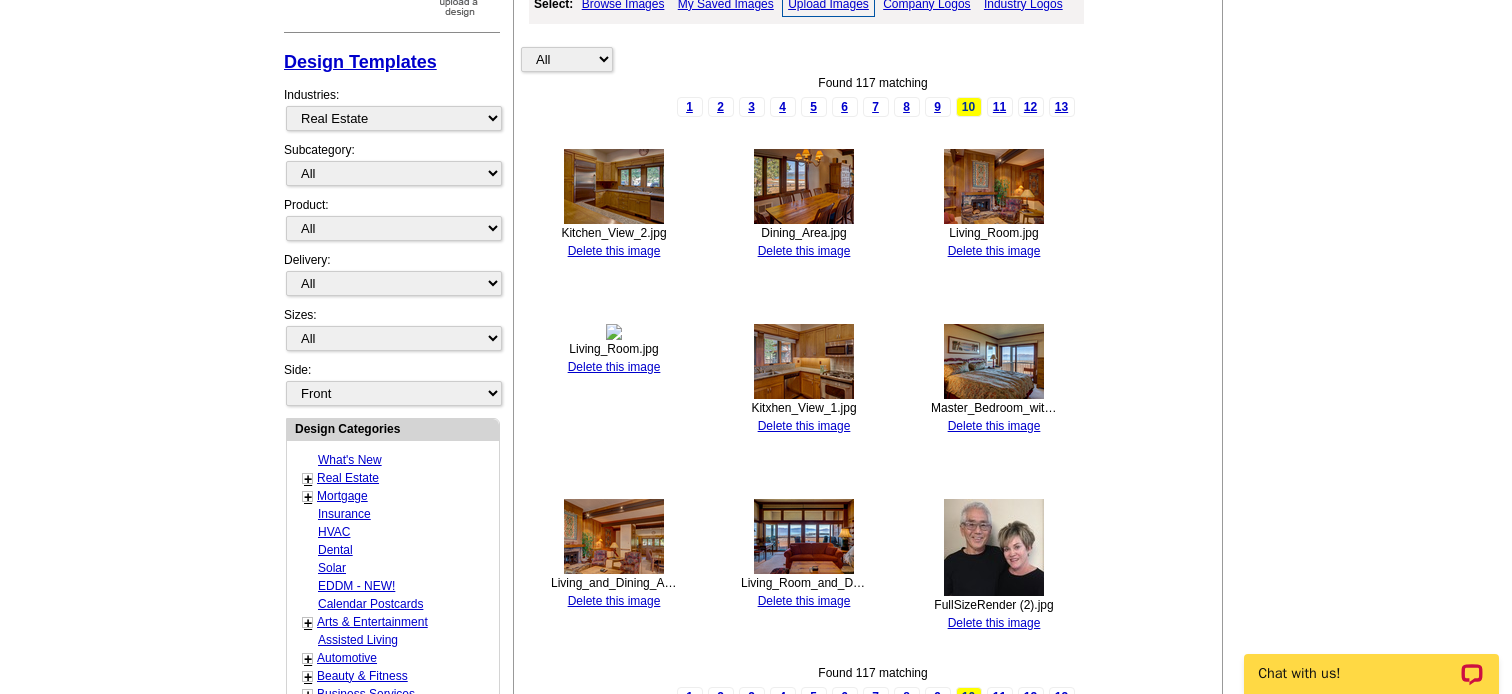 click on "Delete this image" at bounding box center [994, 623] 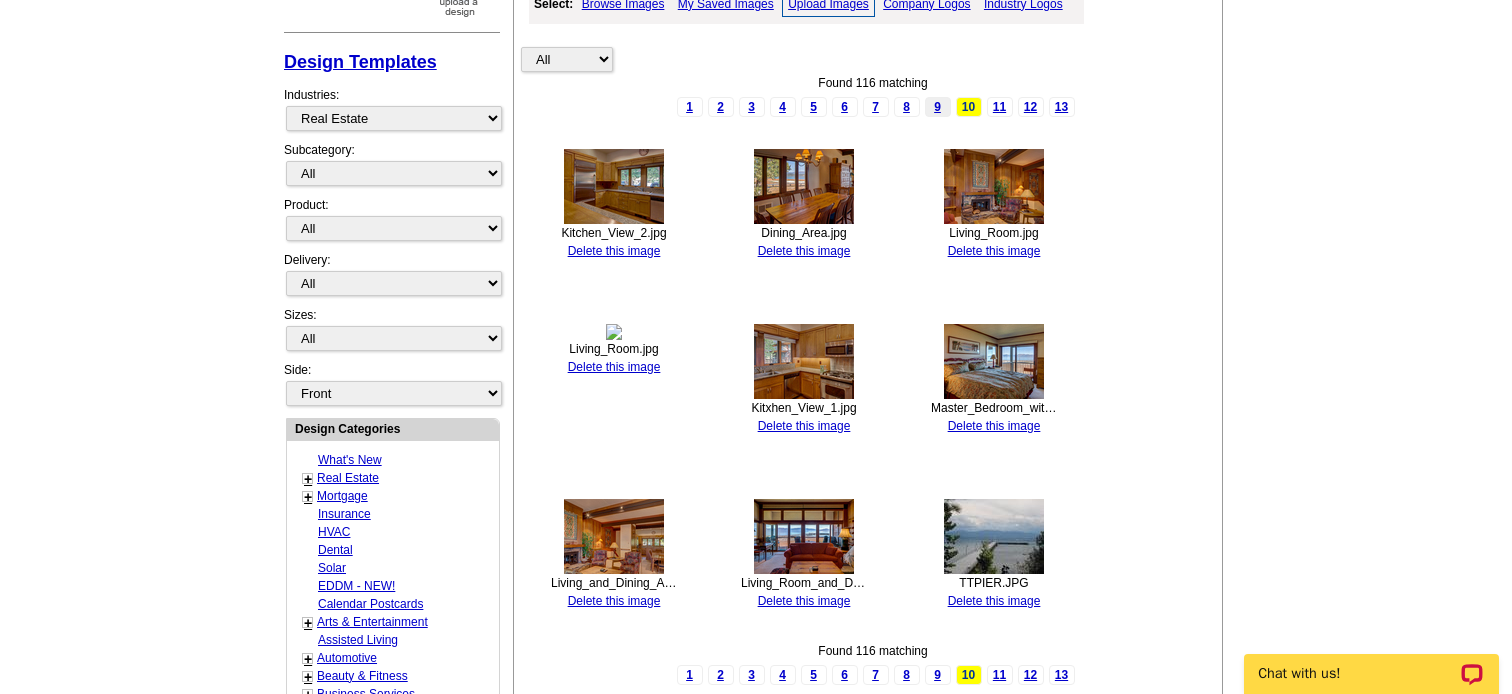 click on "9" at bounding box center (938, 107) 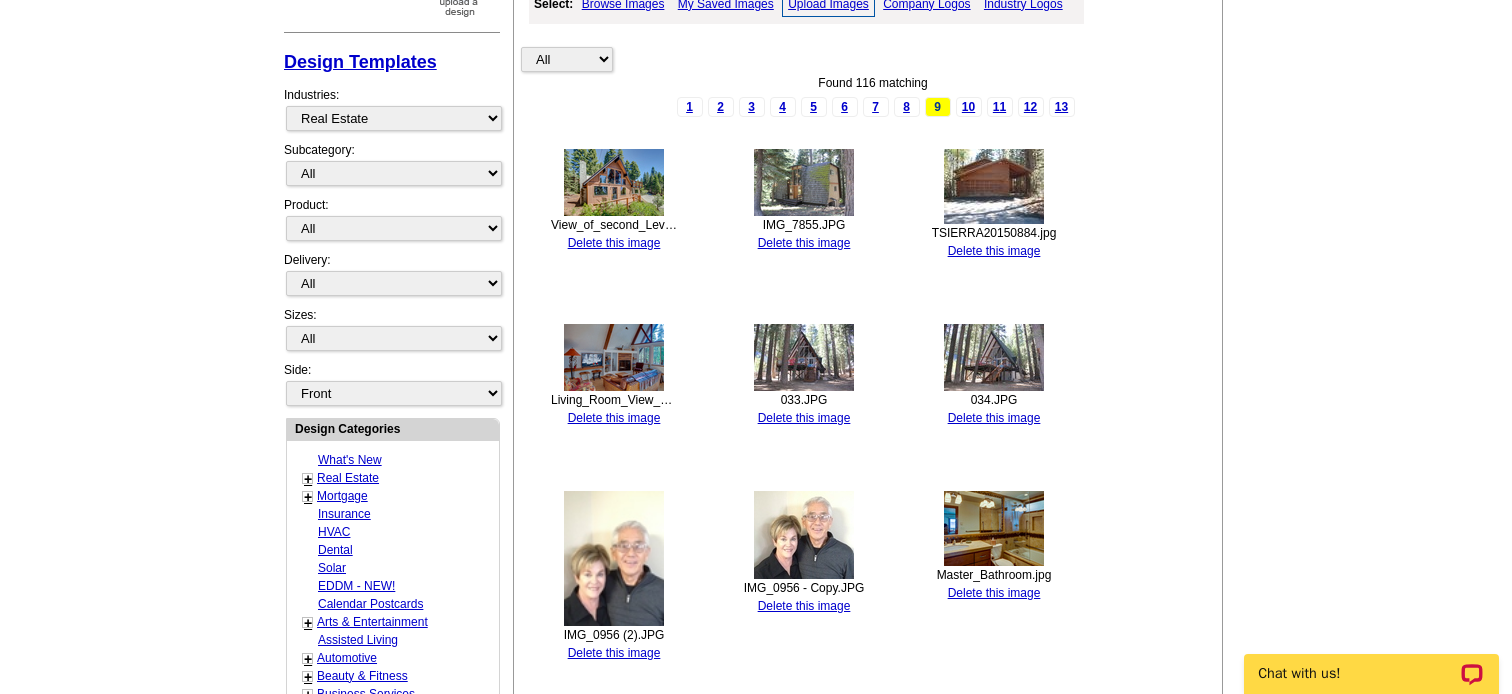 click on "Delete this image" at bounding box center (804, 606) 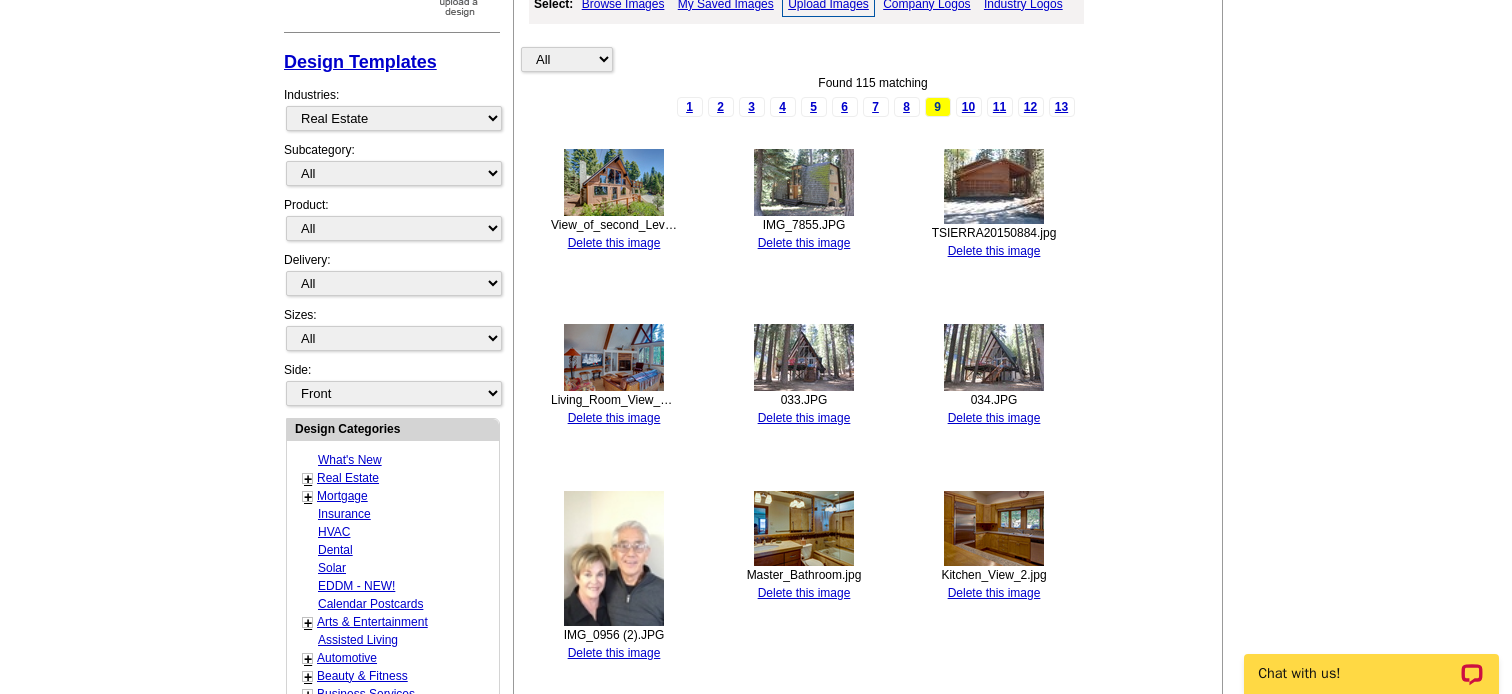 drag, startPoint x: 611, startPoint y: 654, endPoint x: 837, endPoint y: 75, distance: 621.54407 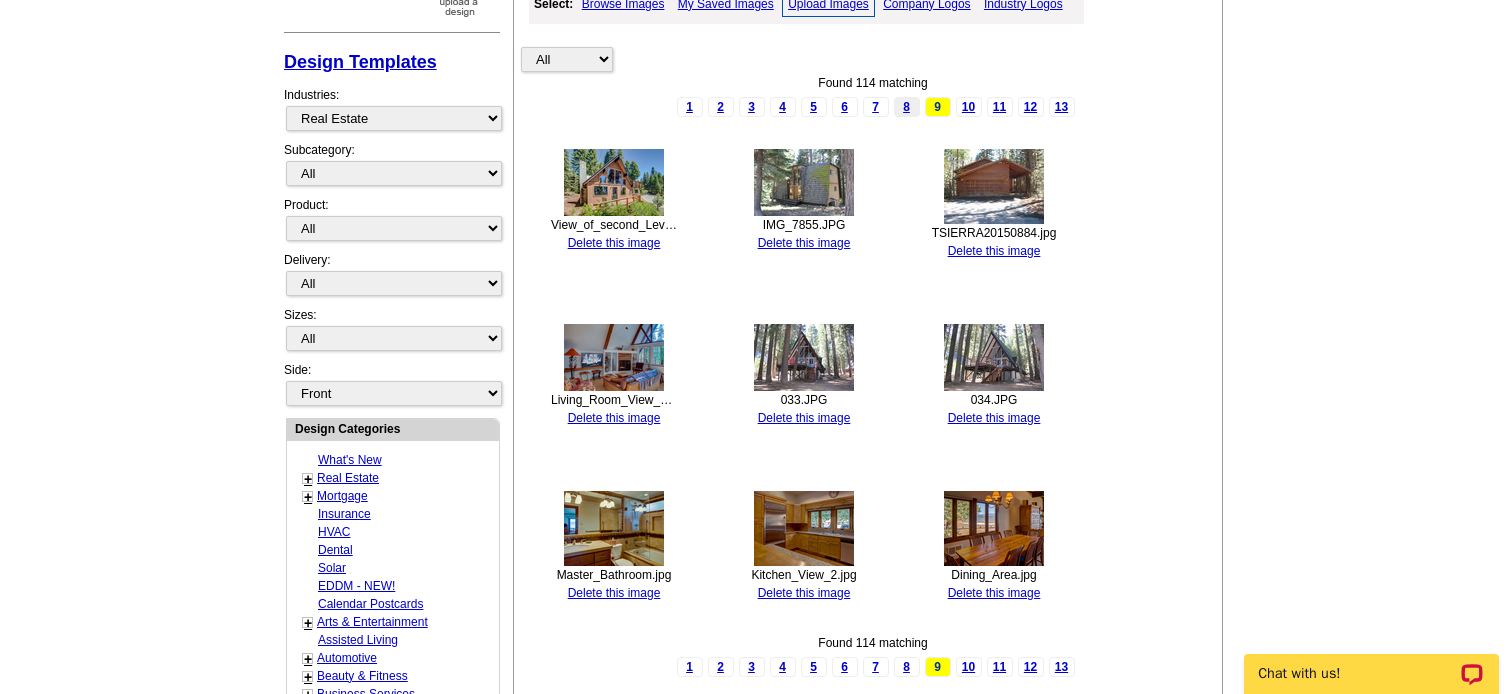 click on "8" at bounding box center [907, 107] 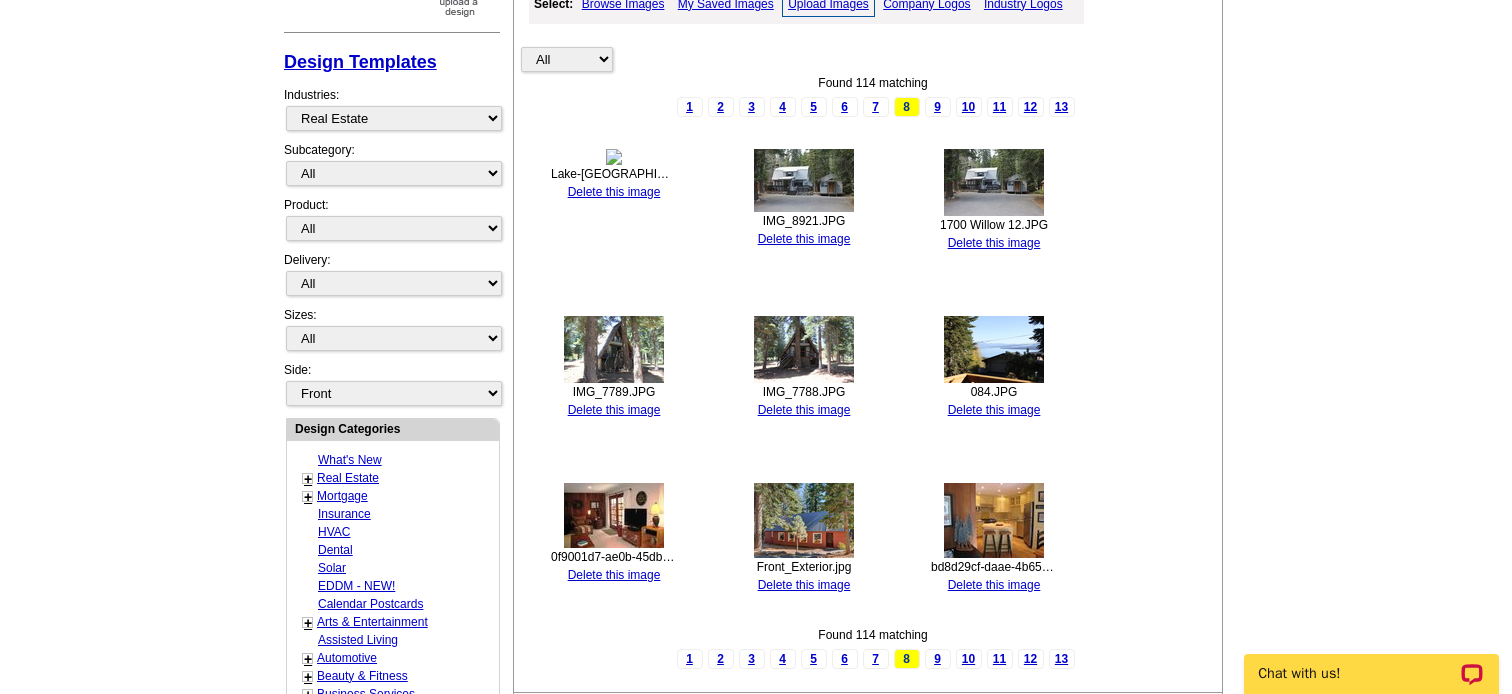 click on "Delete this image" at bounding box center (994, 243) 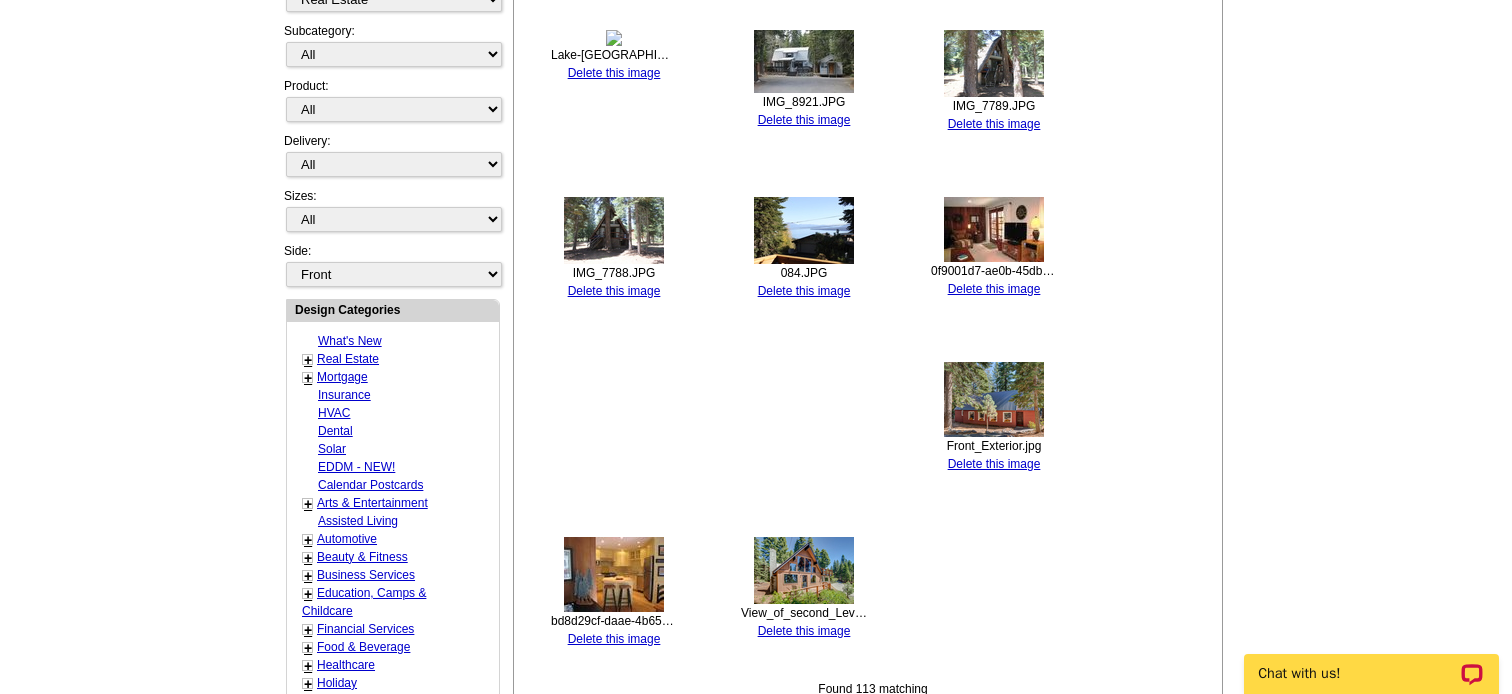 scroll, scrollTop: 600, scrollLeft: 0, axis: vertical 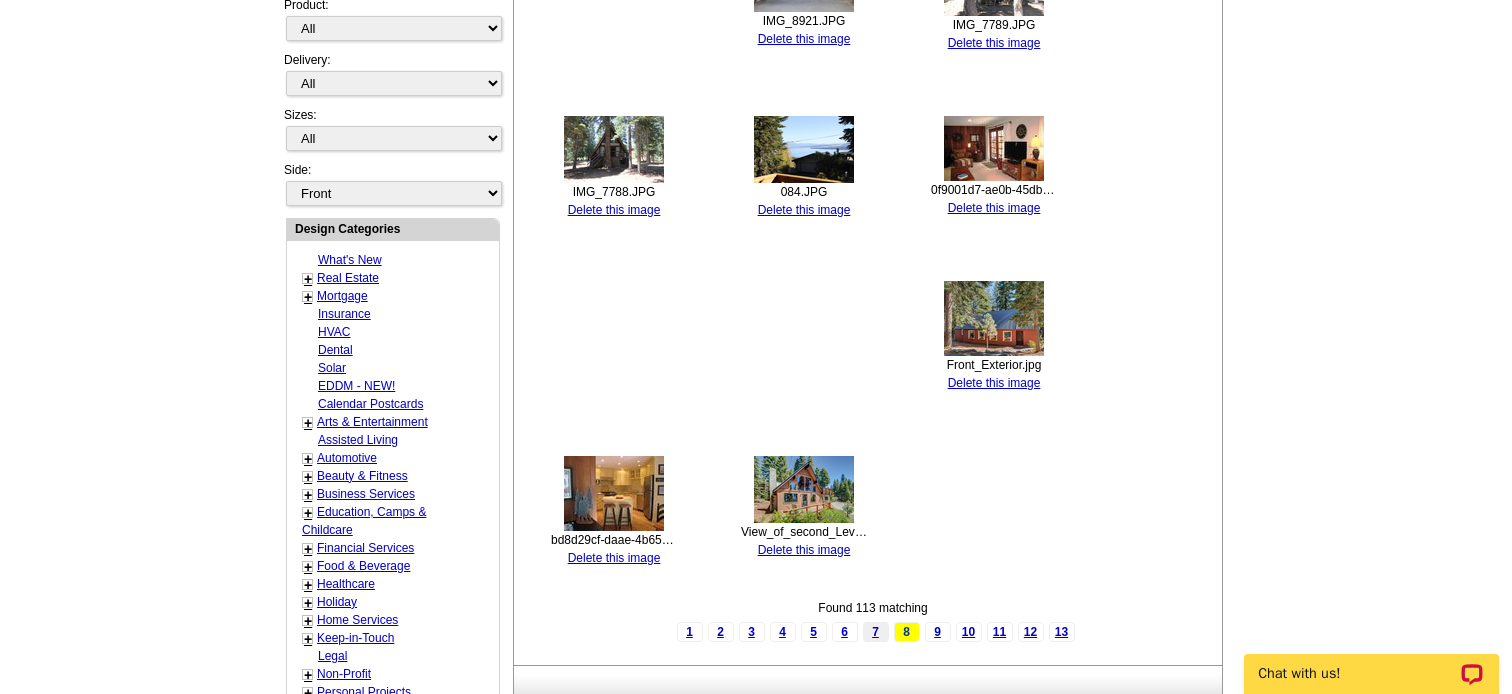 click on "7" at bounding box center [876, 632] 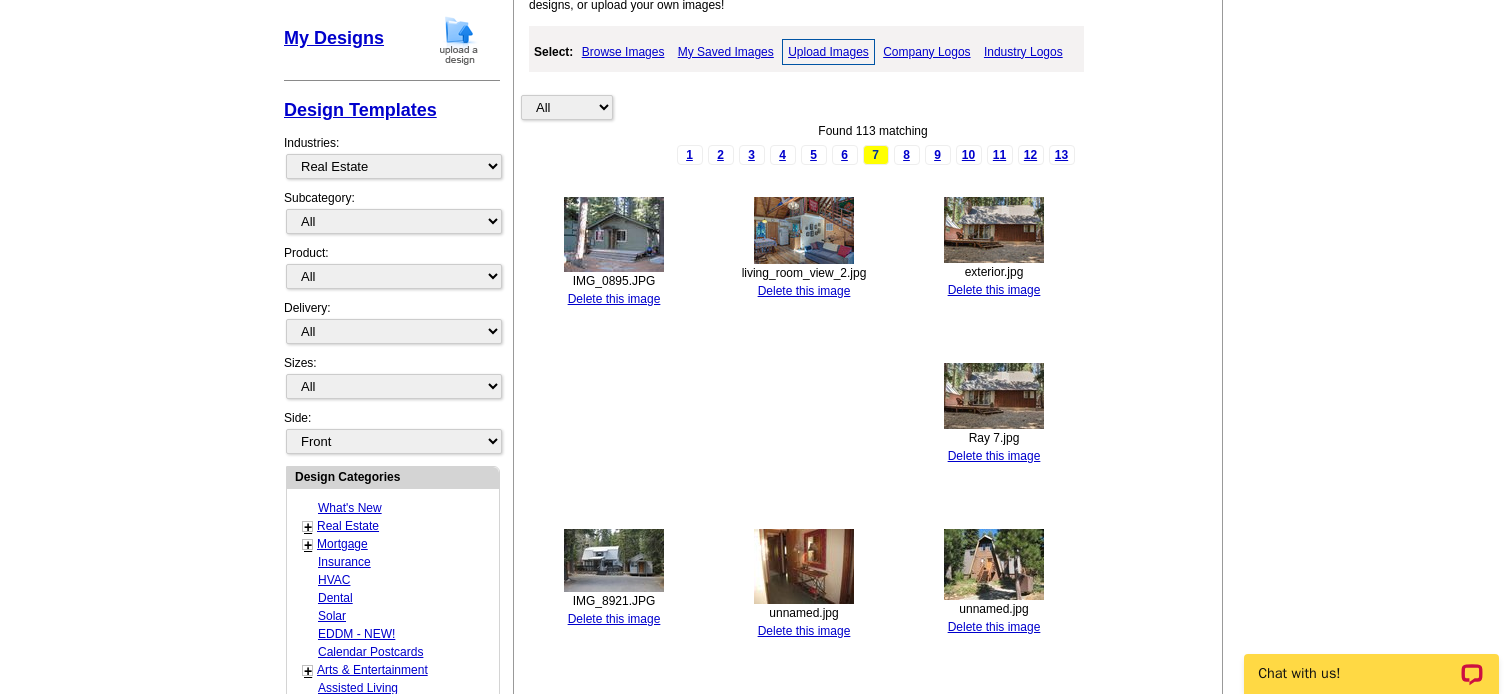 scroll, scrollTop: 300, scrollLeft: 0, axis: vertical 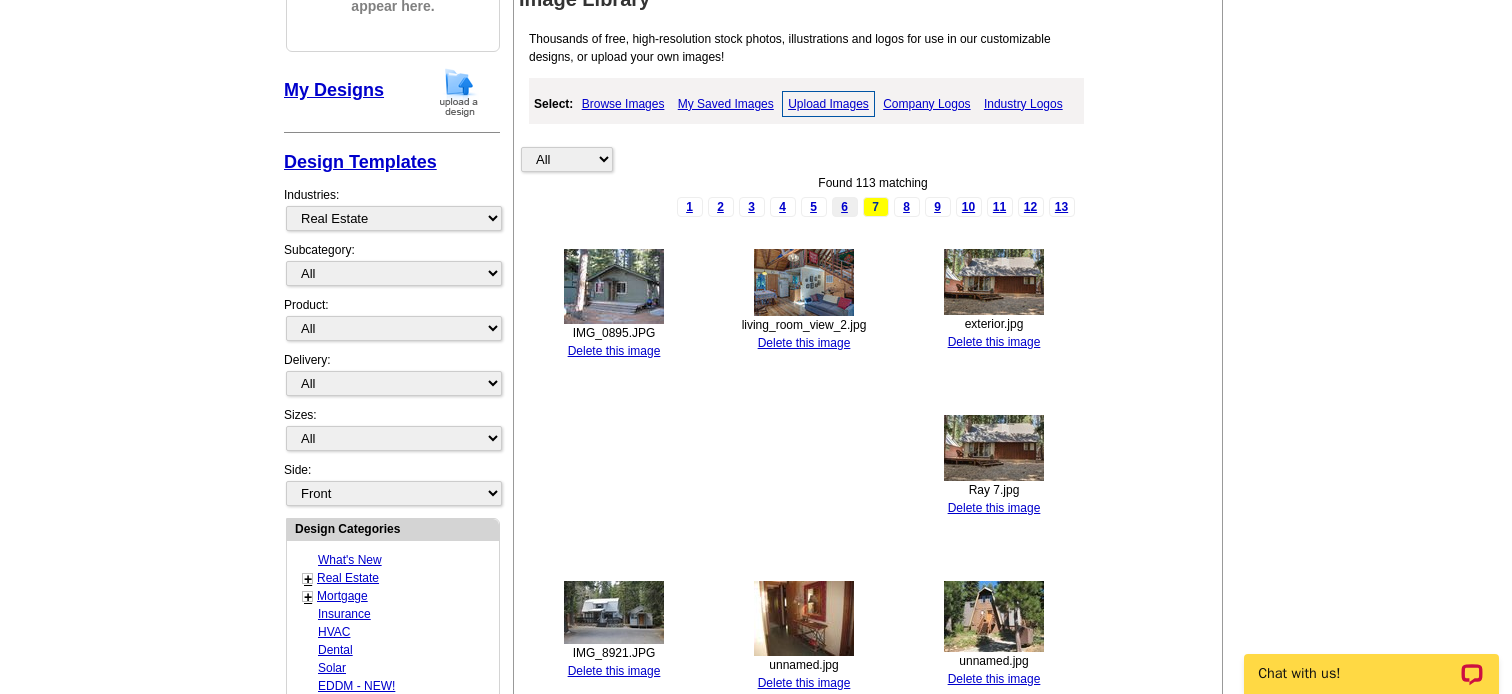 click on "6" at bounding box center (845, 207) 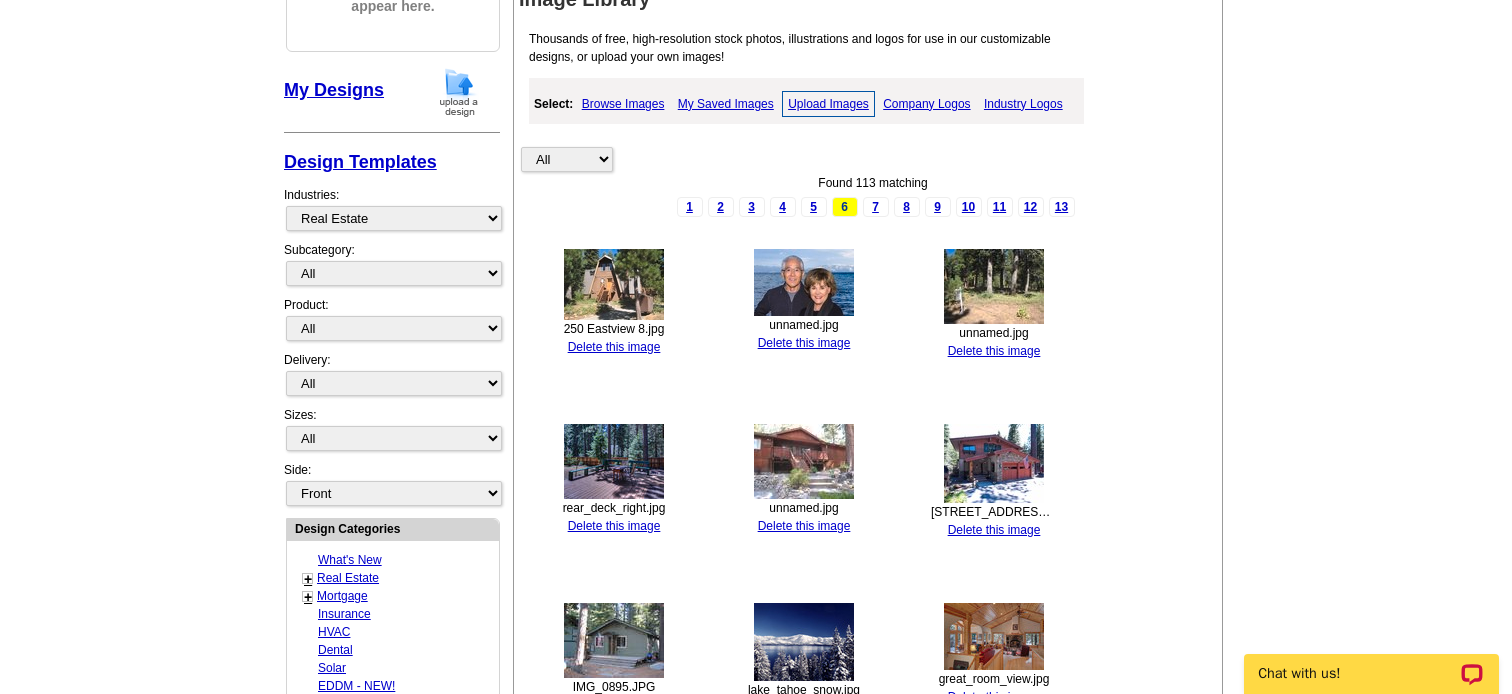 click on "Delete this image" at bounding box center (804, 343) 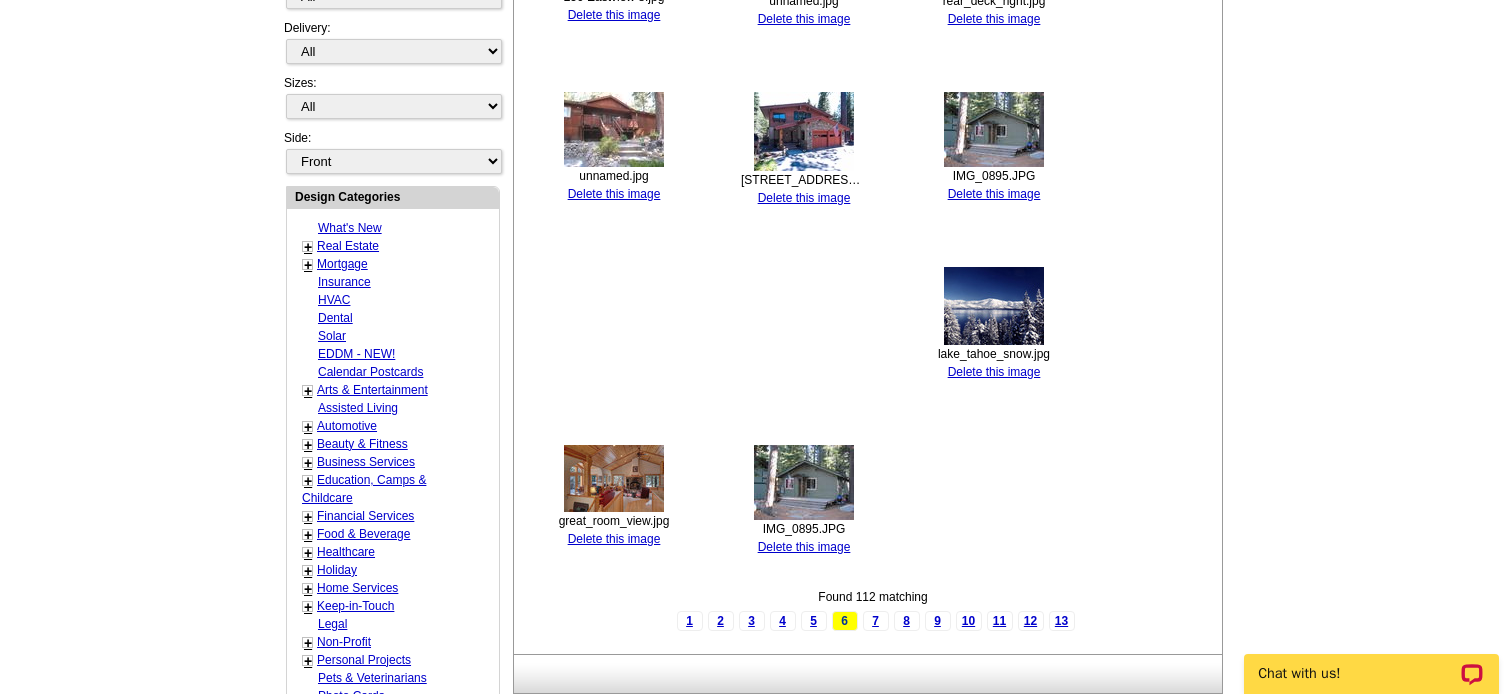 scroll, scrollTop: 700, scrollLeft: 0, axis: vertical 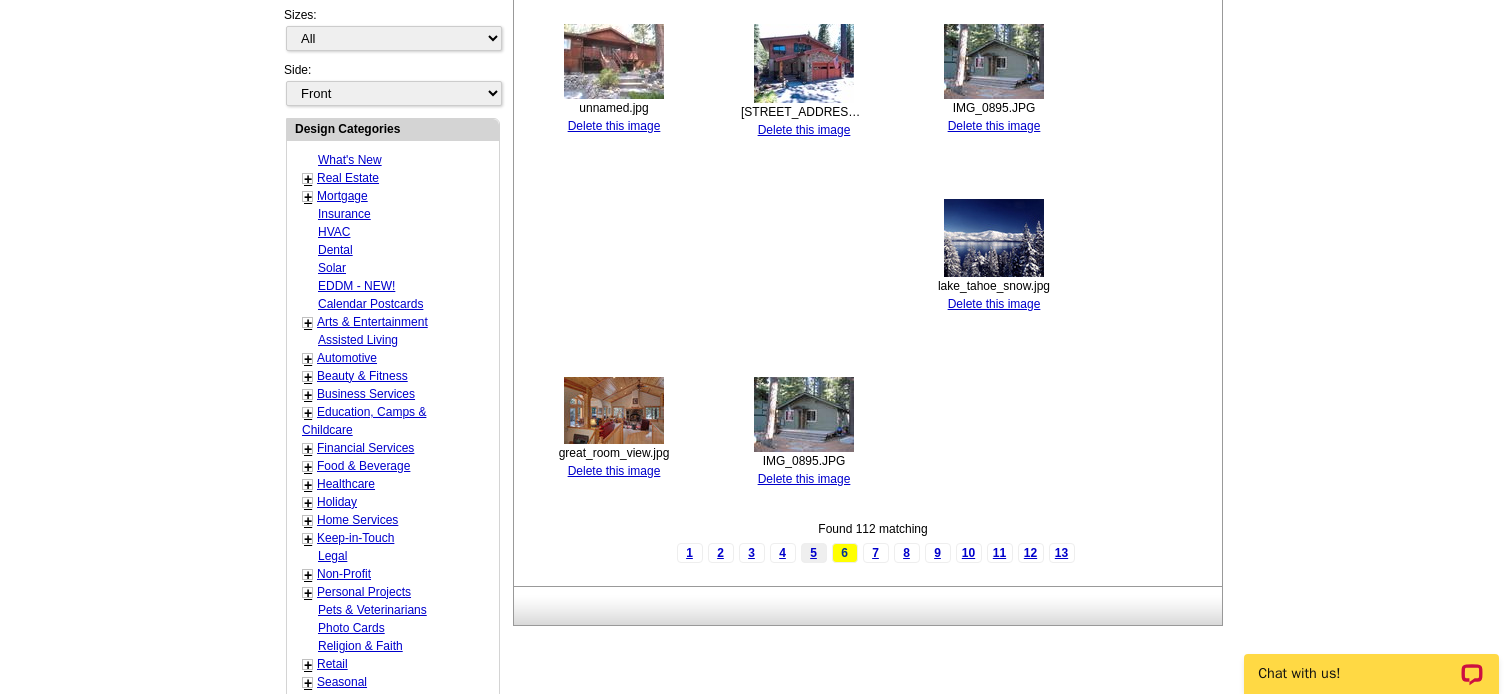 click on "5" at bounding box center [814, 553] 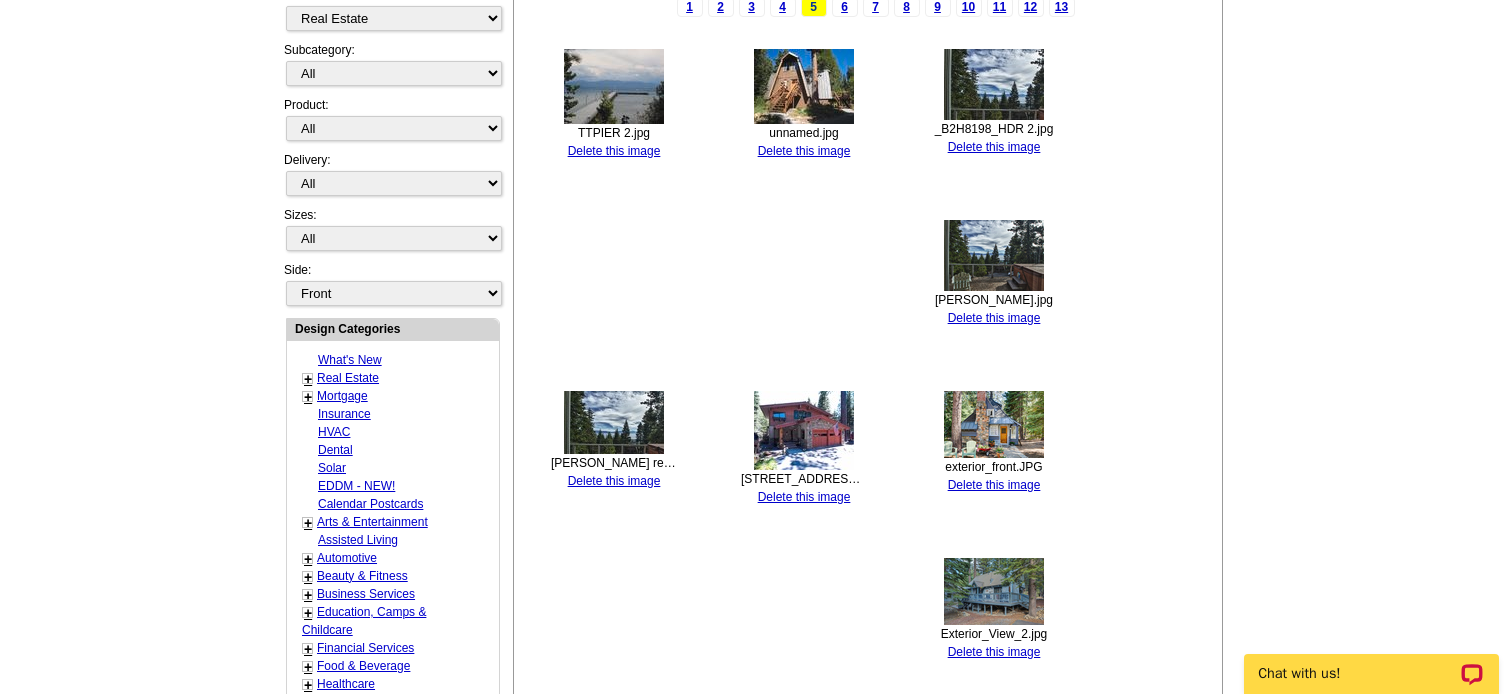 scroll, scrollTop: 300, scrollLeft: 0, axis: vertical 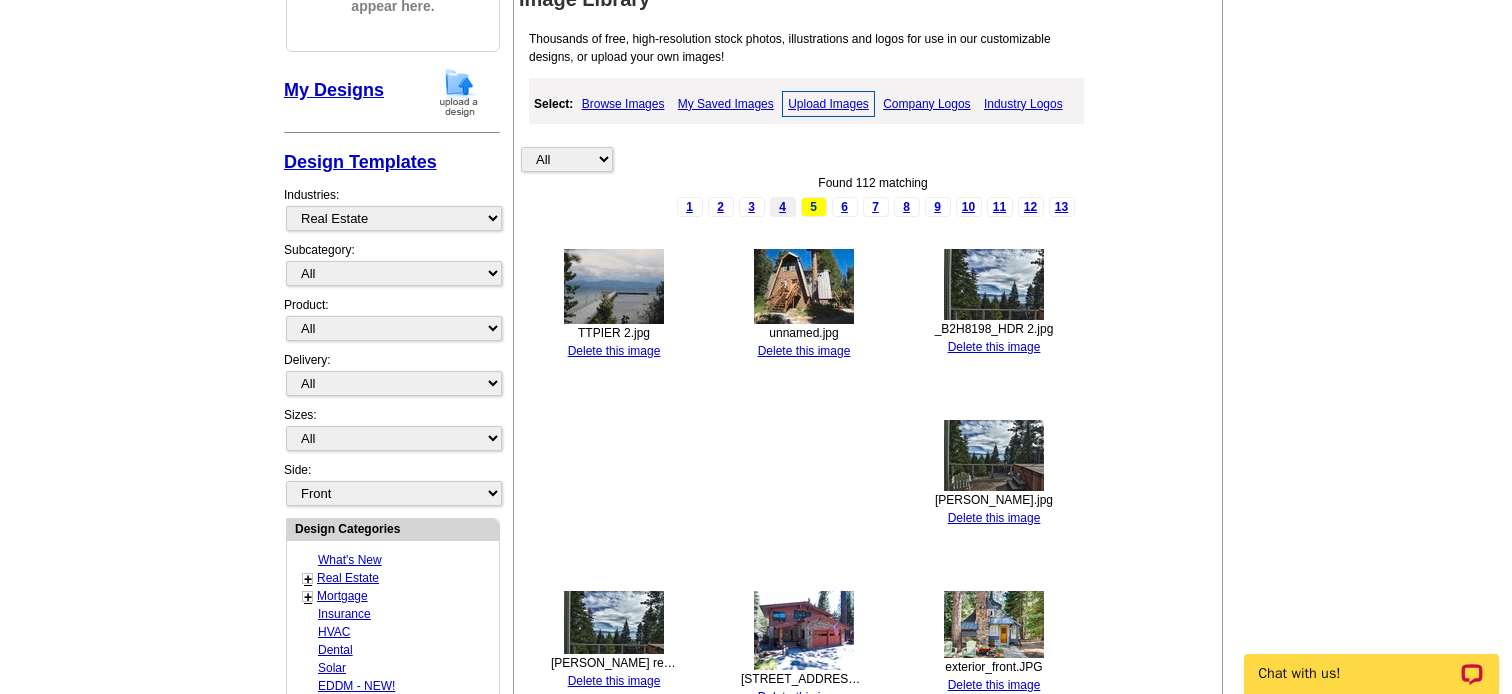 click on "4" at bounding box center (783, 207) 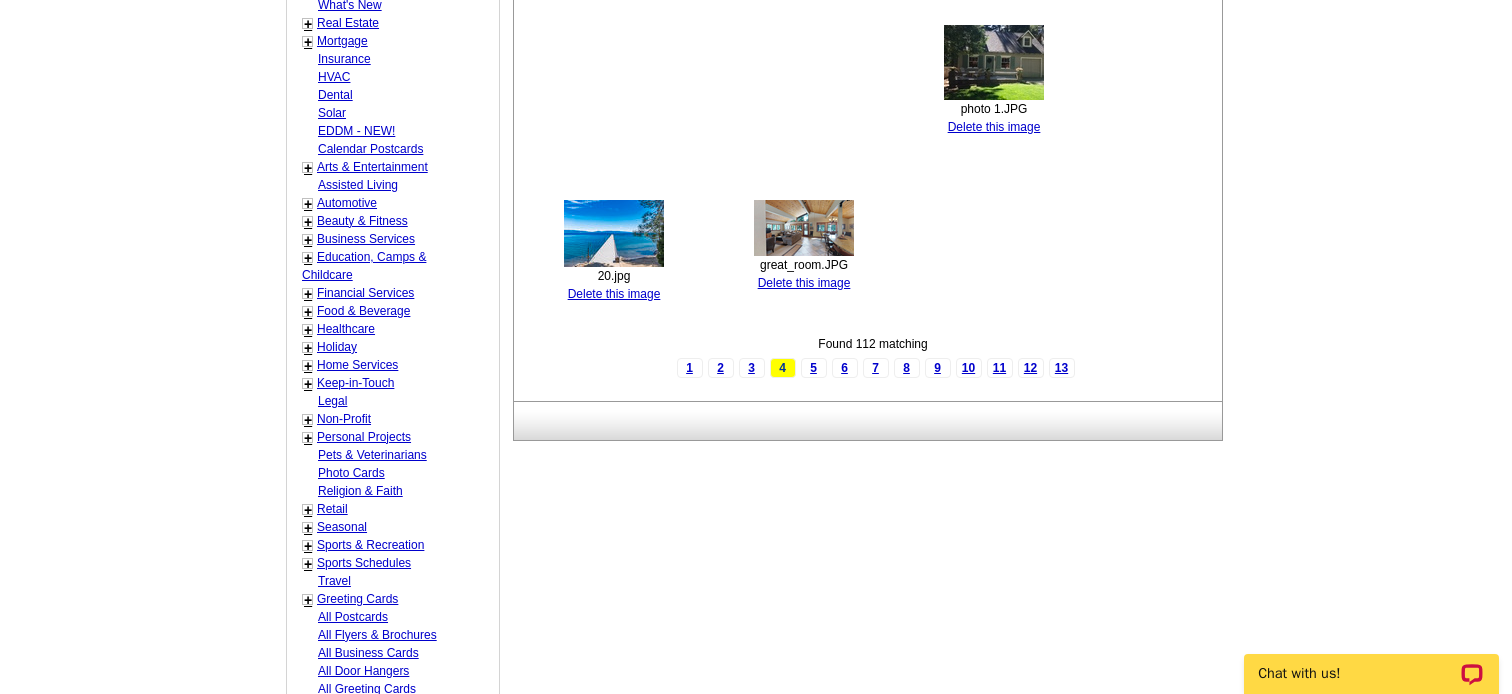 scroll, scrollTop: 900, scrollLeft: 0, axis: vertical 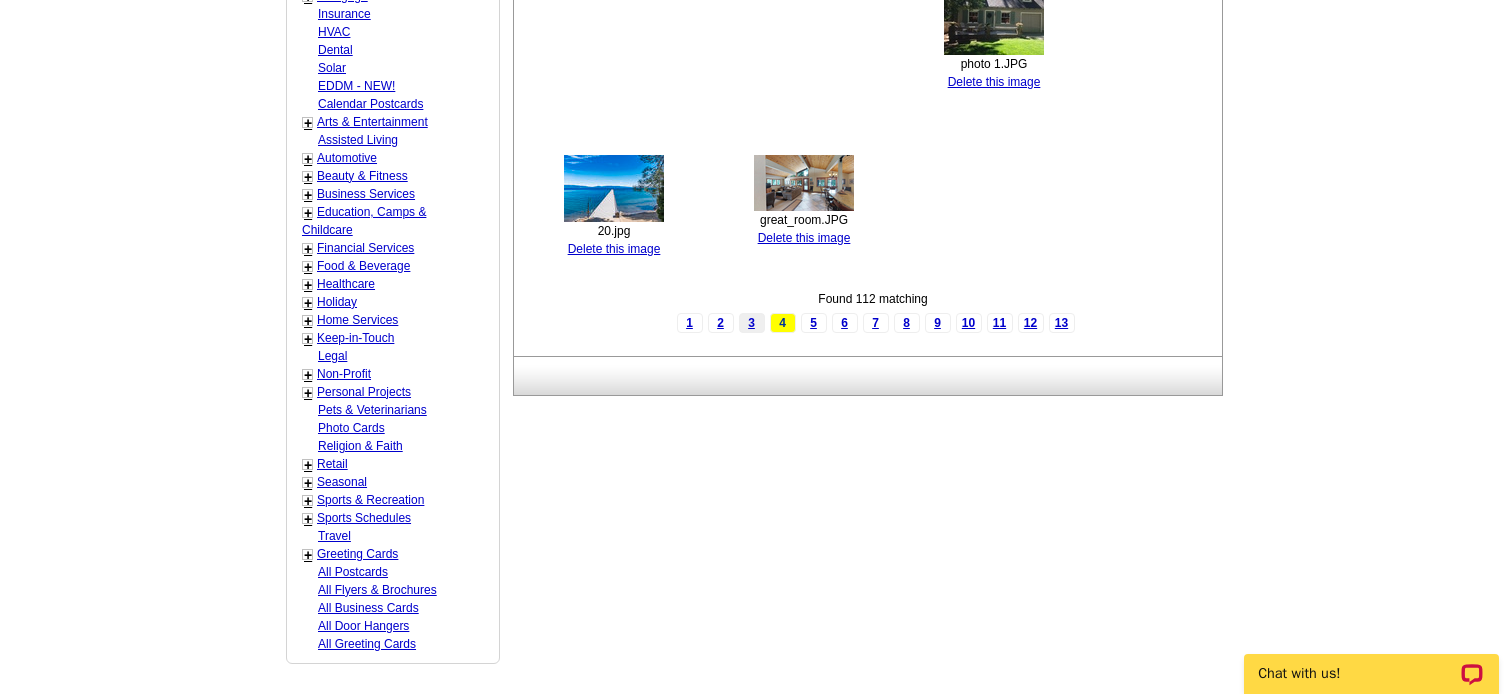click on "3" at bounding box center (752, 323) 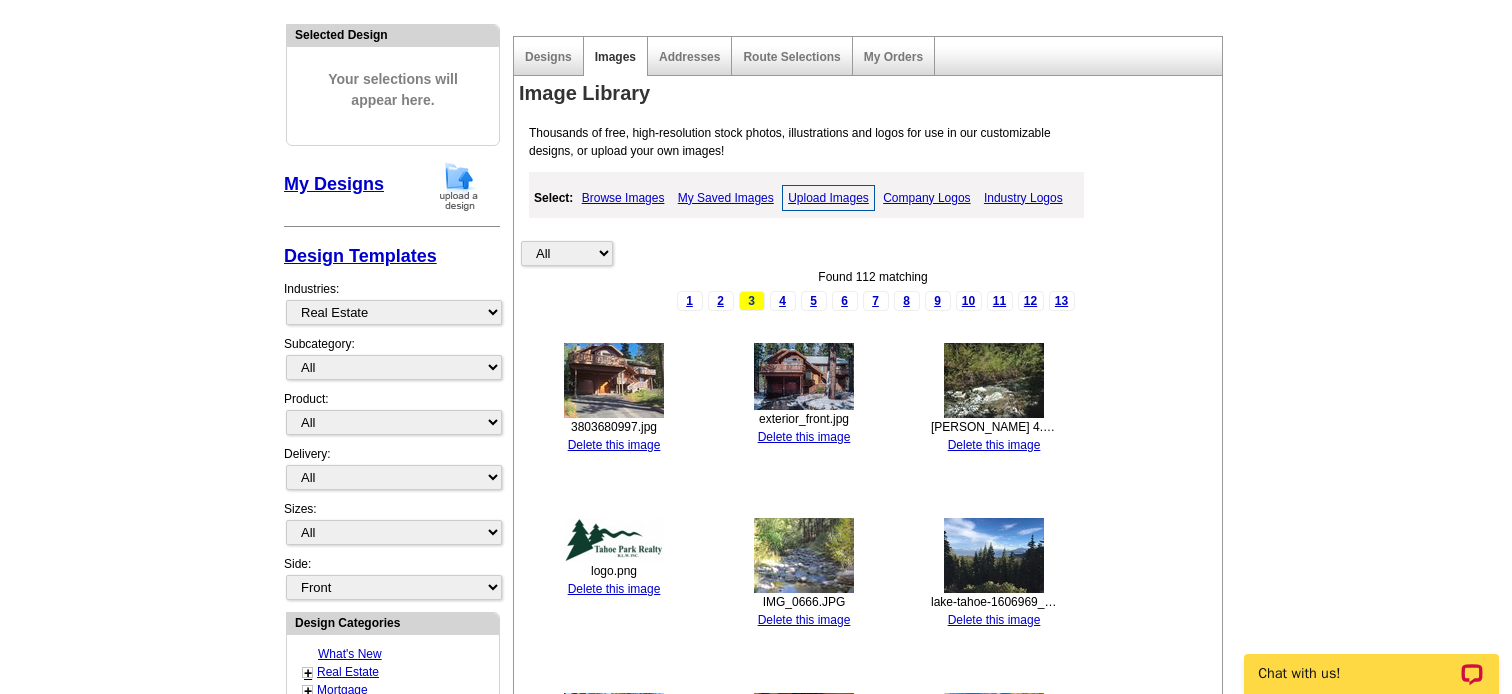 scroll, scrollTop: 200, scrollLeft: 0, axis: vertical 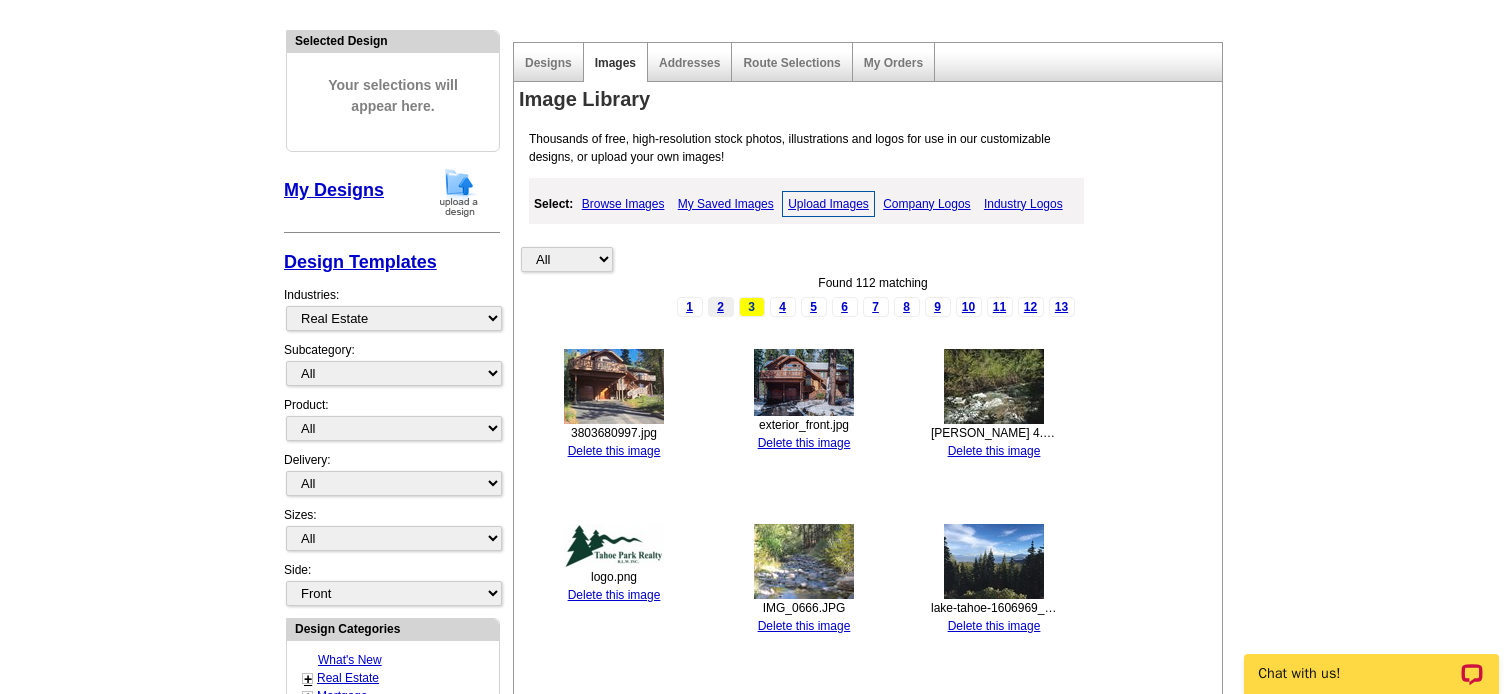 click on "2" at bounding box center (721, 307) 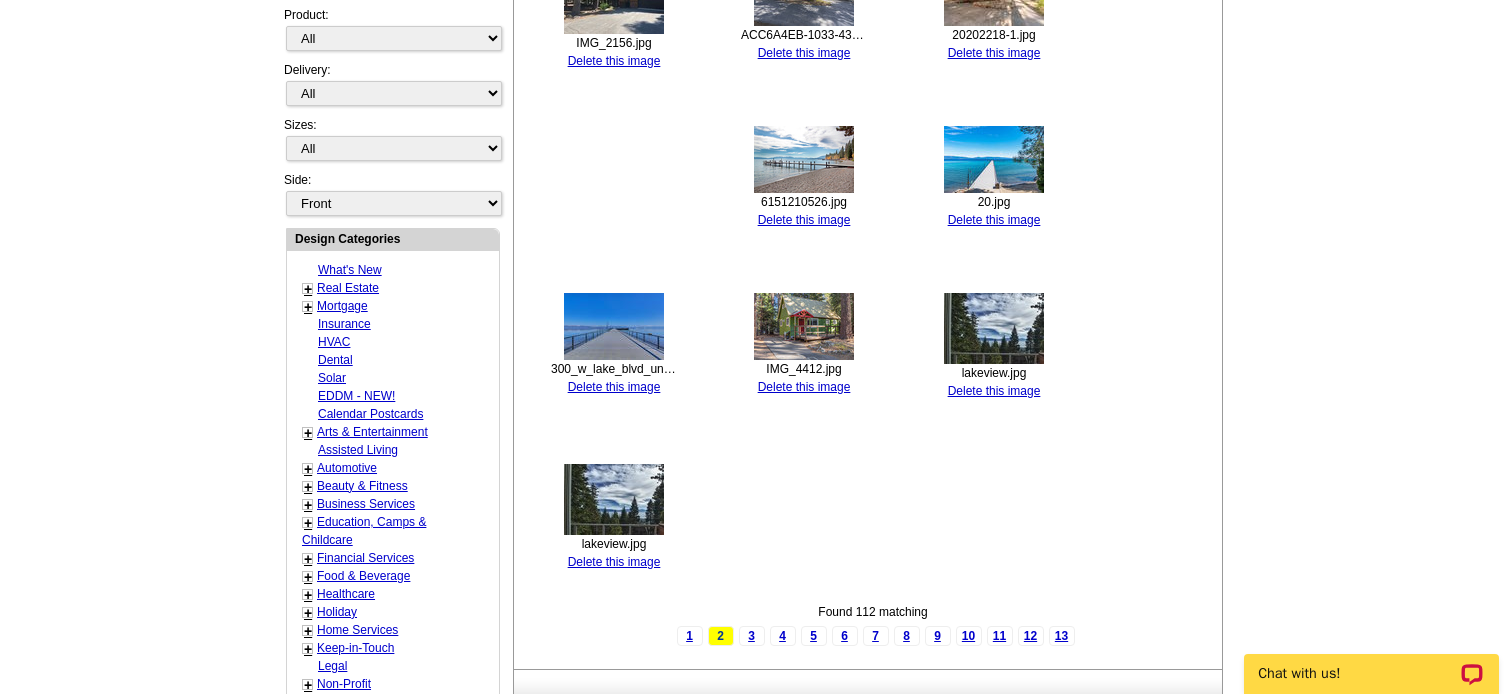 scroll, scrollTop: 800, scrollLeft: 0, axis: vertical 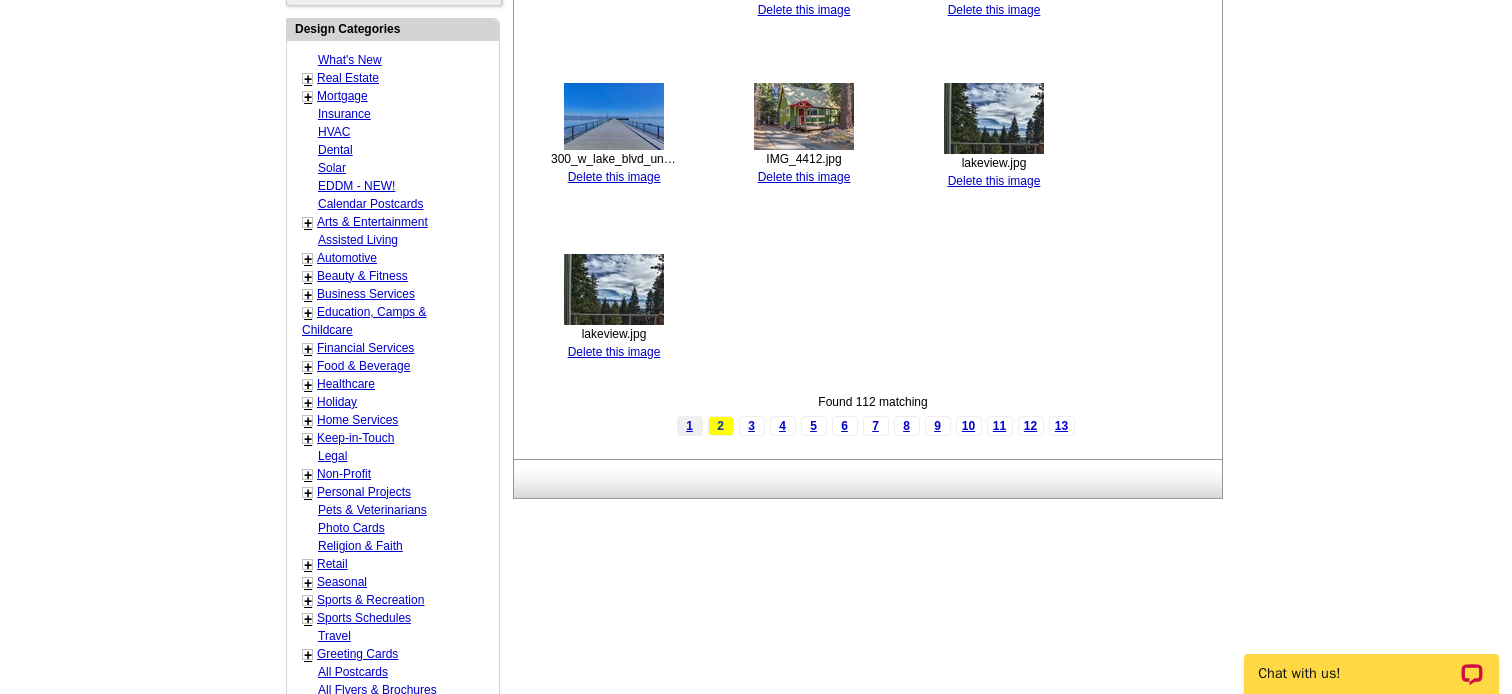 click on "1" at bounding box center (690, 426) 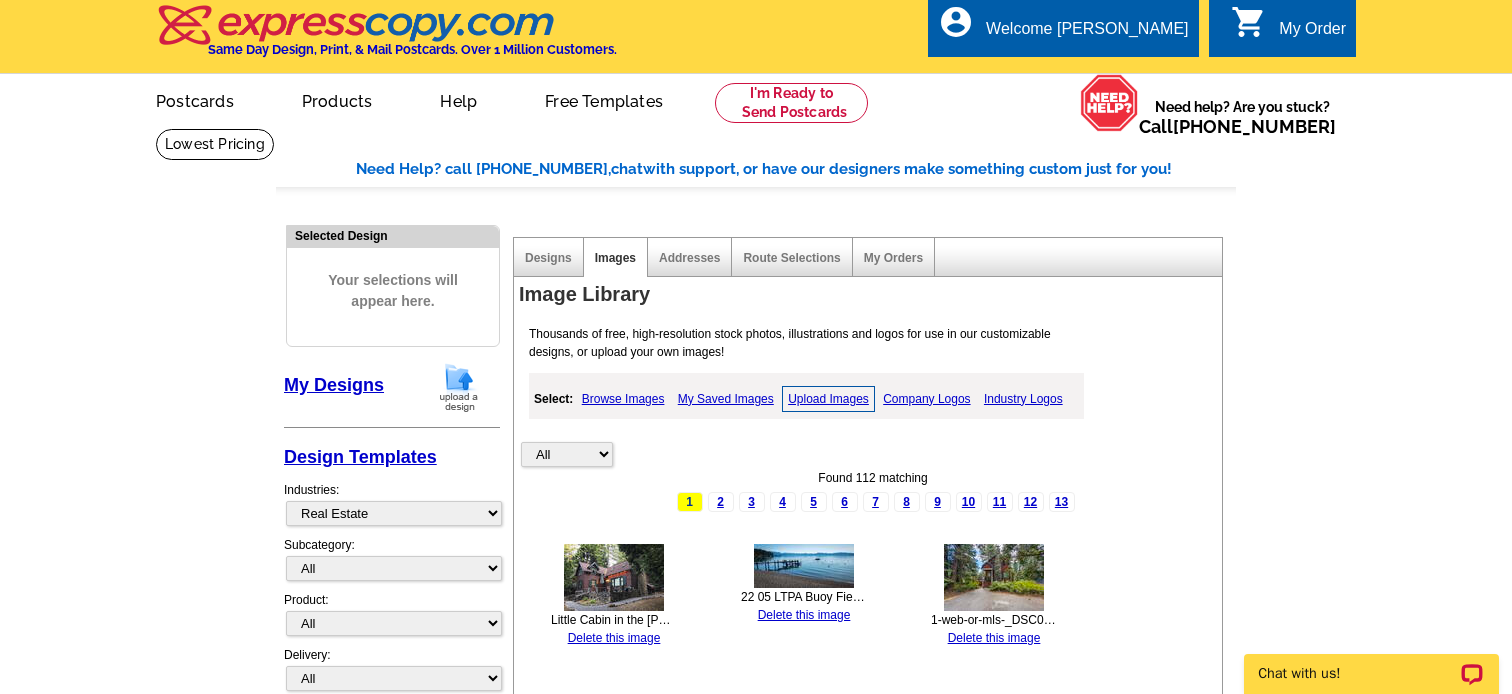 scroll, scrollTop: 0, scrollLeft: 0, axis: both 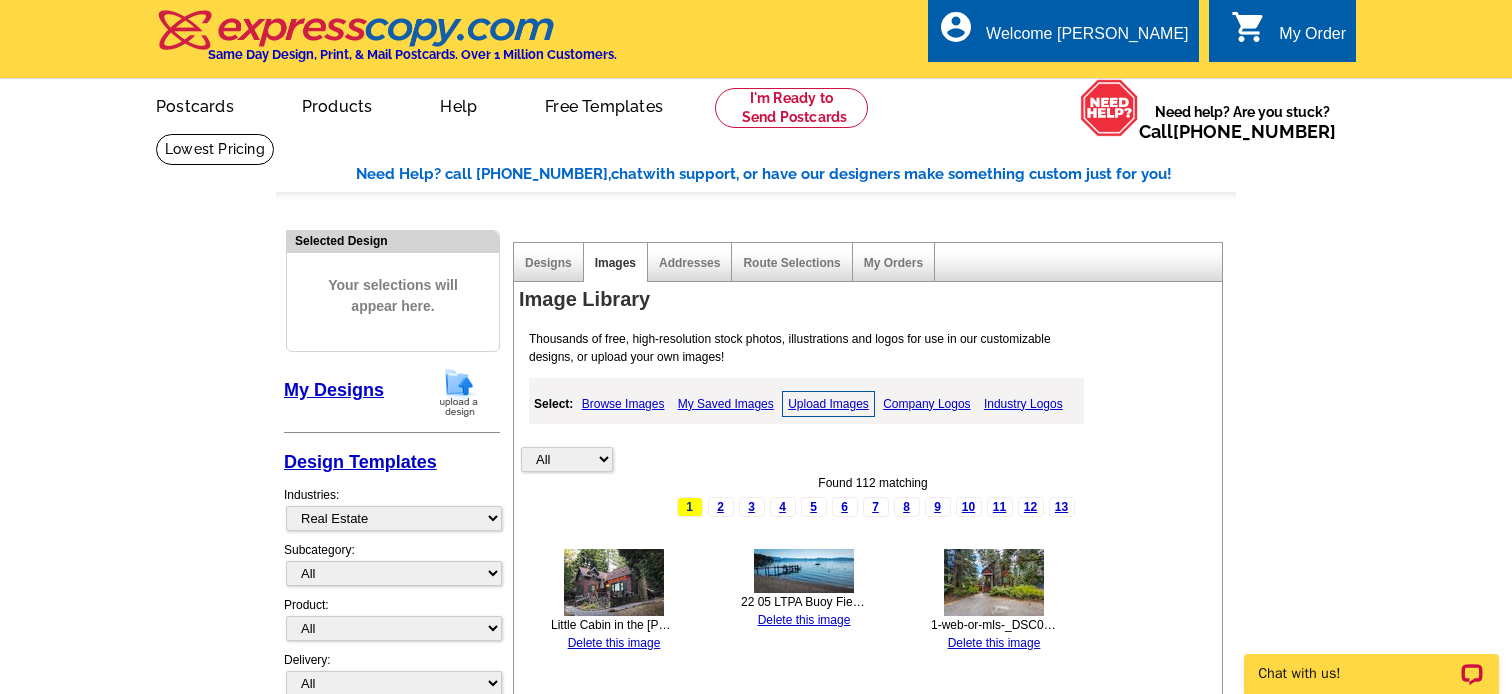 click on "Company Logos" at bounding box center [926, 404] 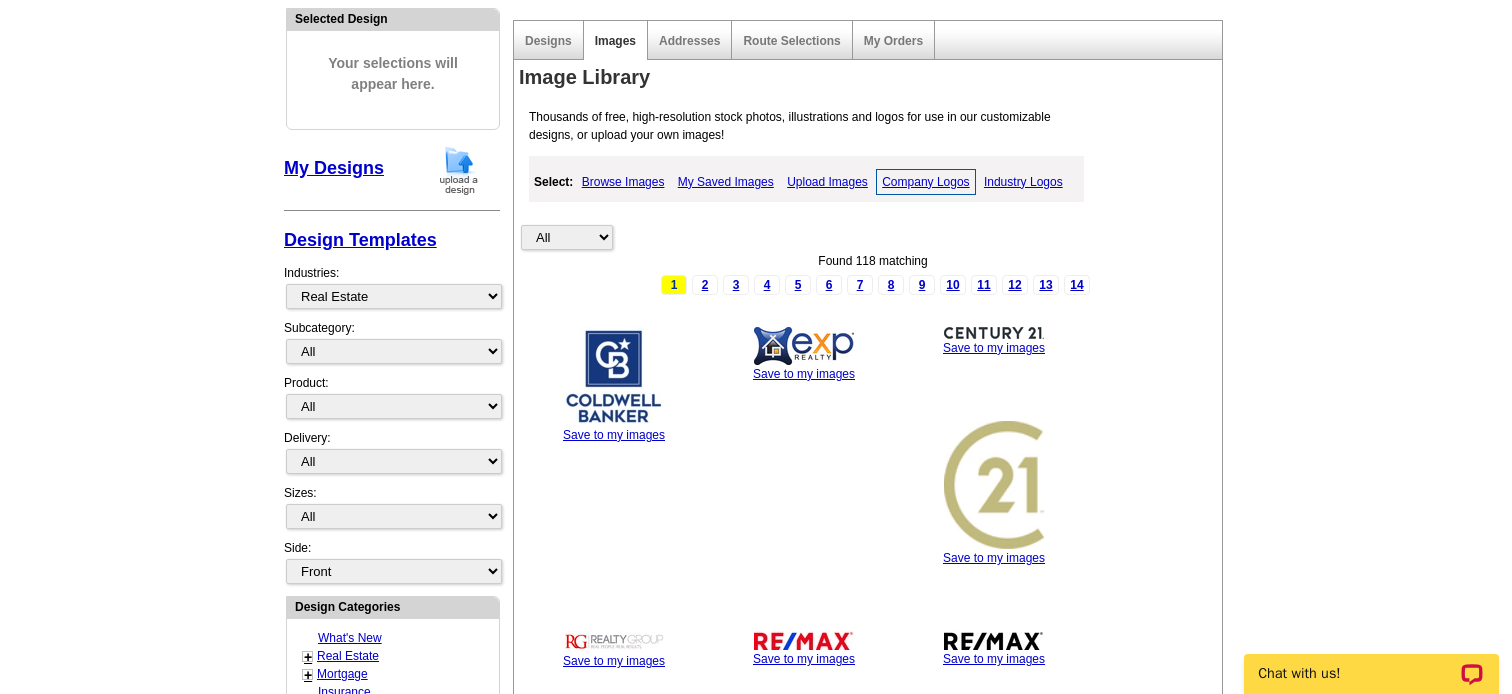 scroll, scrollTop: 100, scrollLeft: 0, axis: vertical 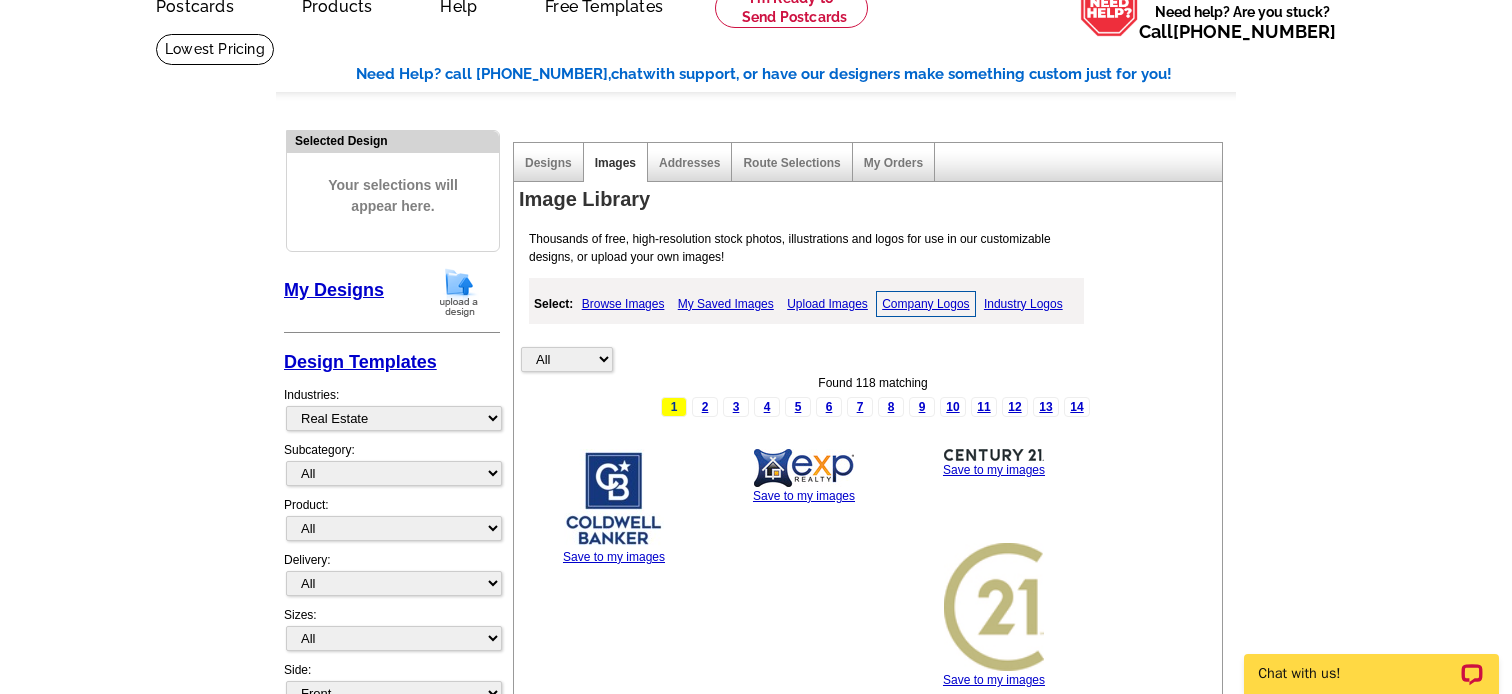 click on "My Saved Images" at bounding box center (726, 304) 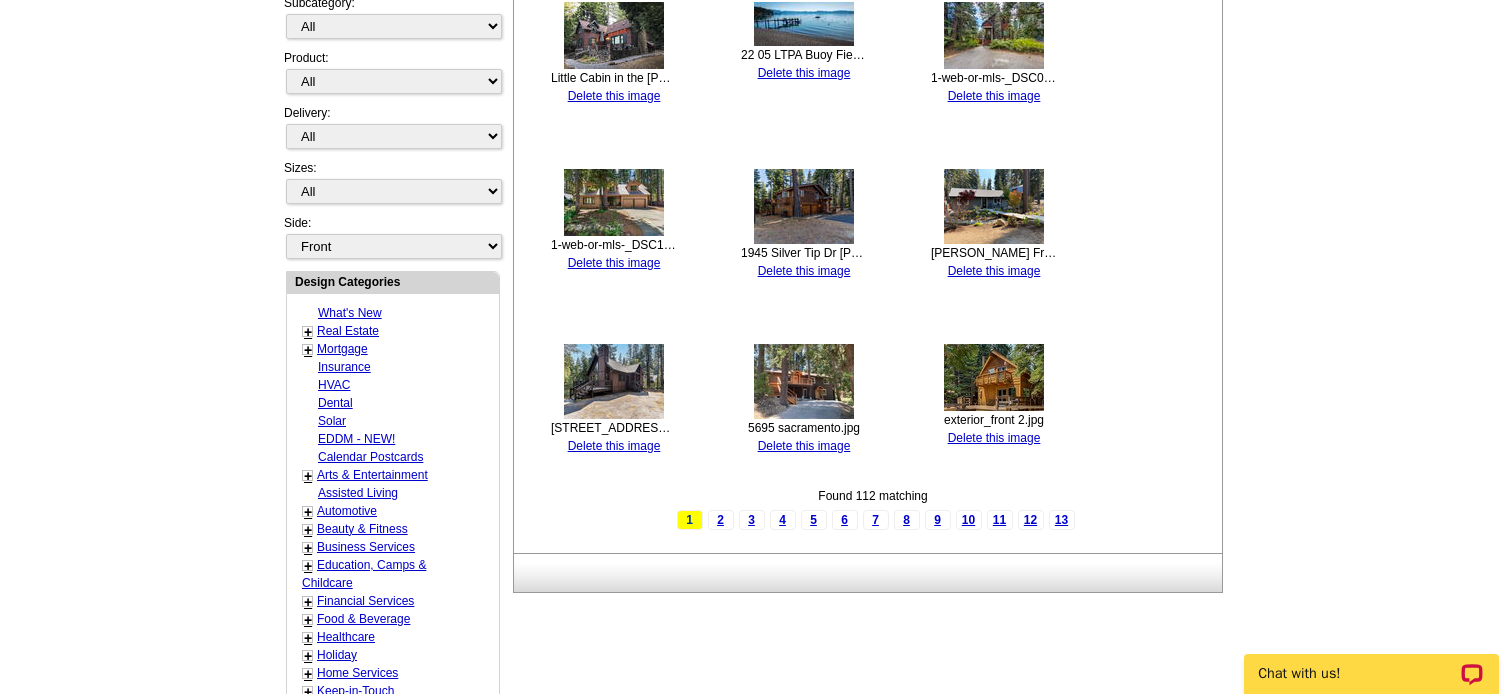 scroll, scrollTop: 700, scrollLeft: 0, axis: vertical 